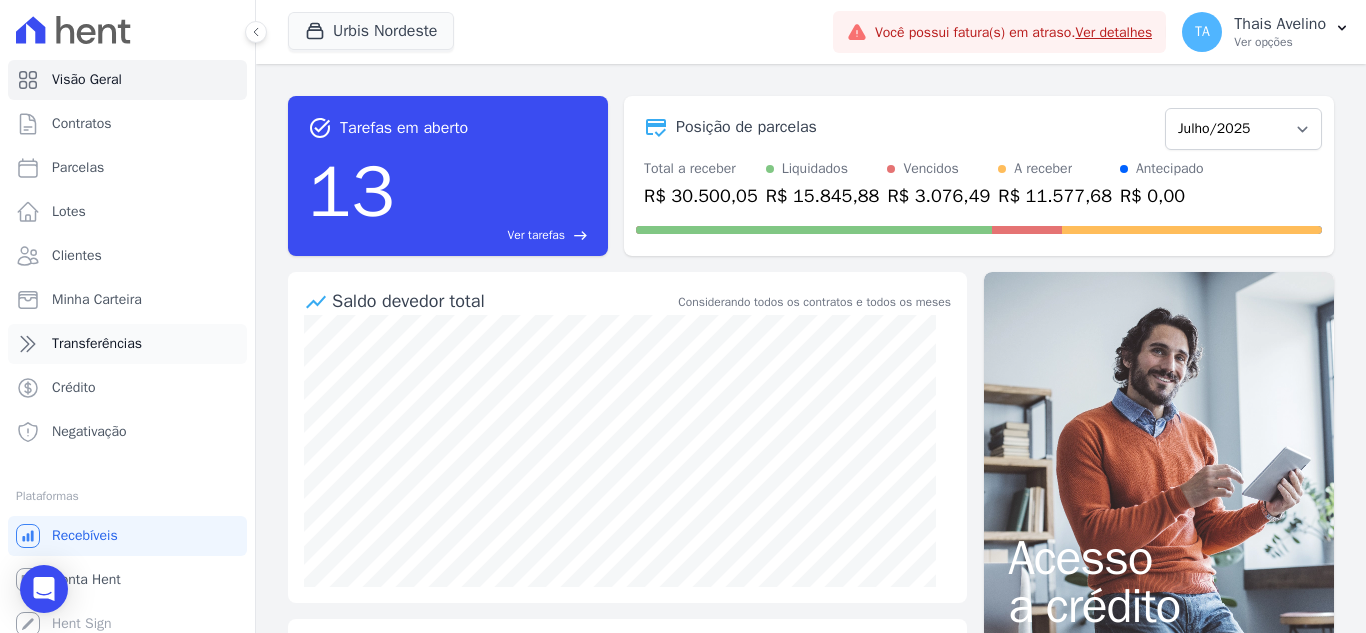 scroll, scrollTop: 0, scrollLeft: 0, axis: both 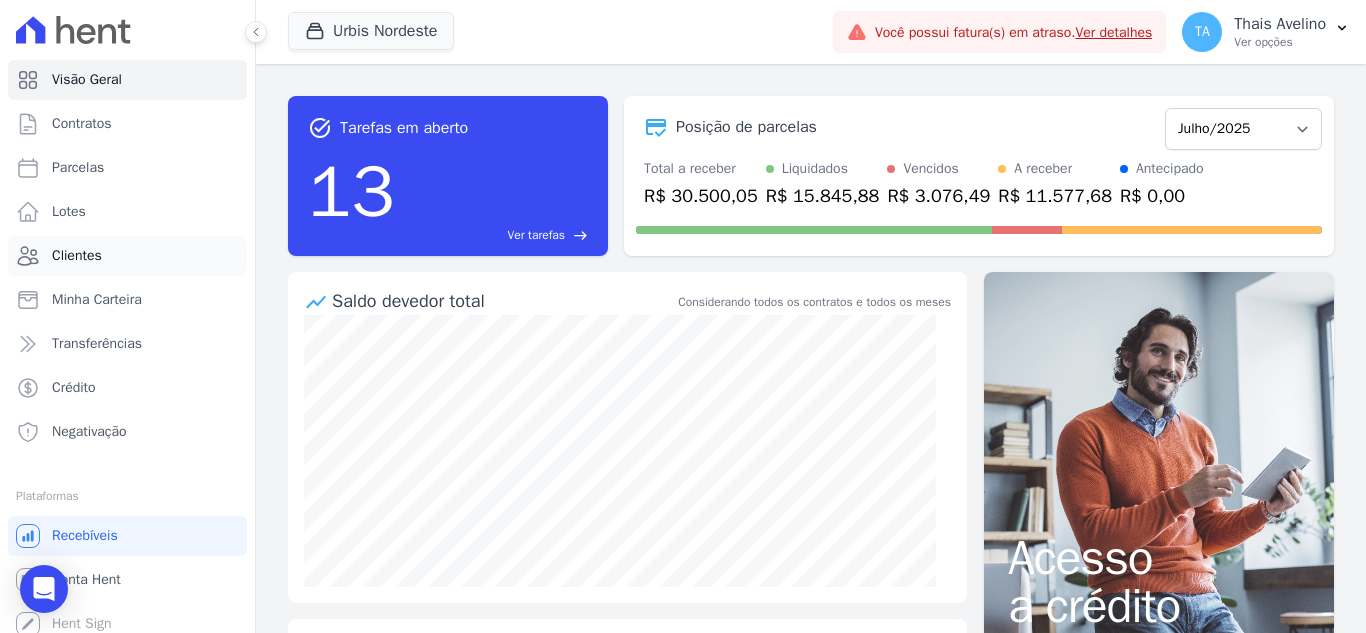click on "Clientes" at bounding box center (77, 256) 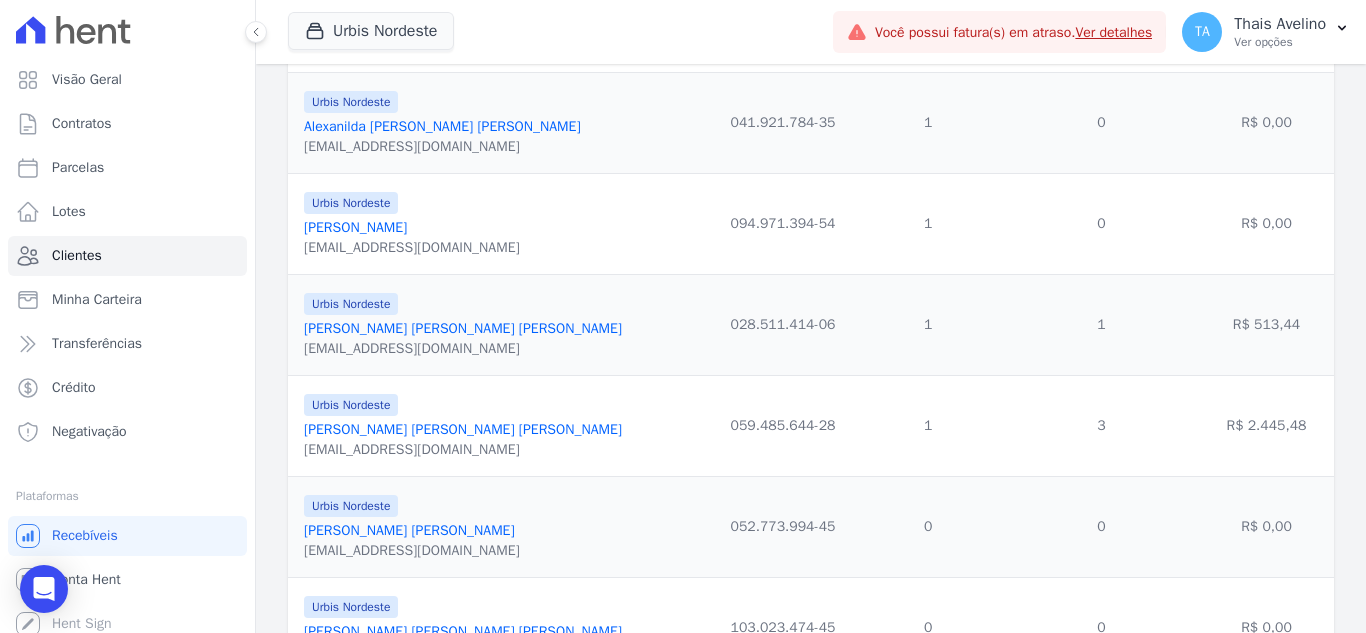 scroll, scrollTop: 0, scrollLeft: 0, axis: both 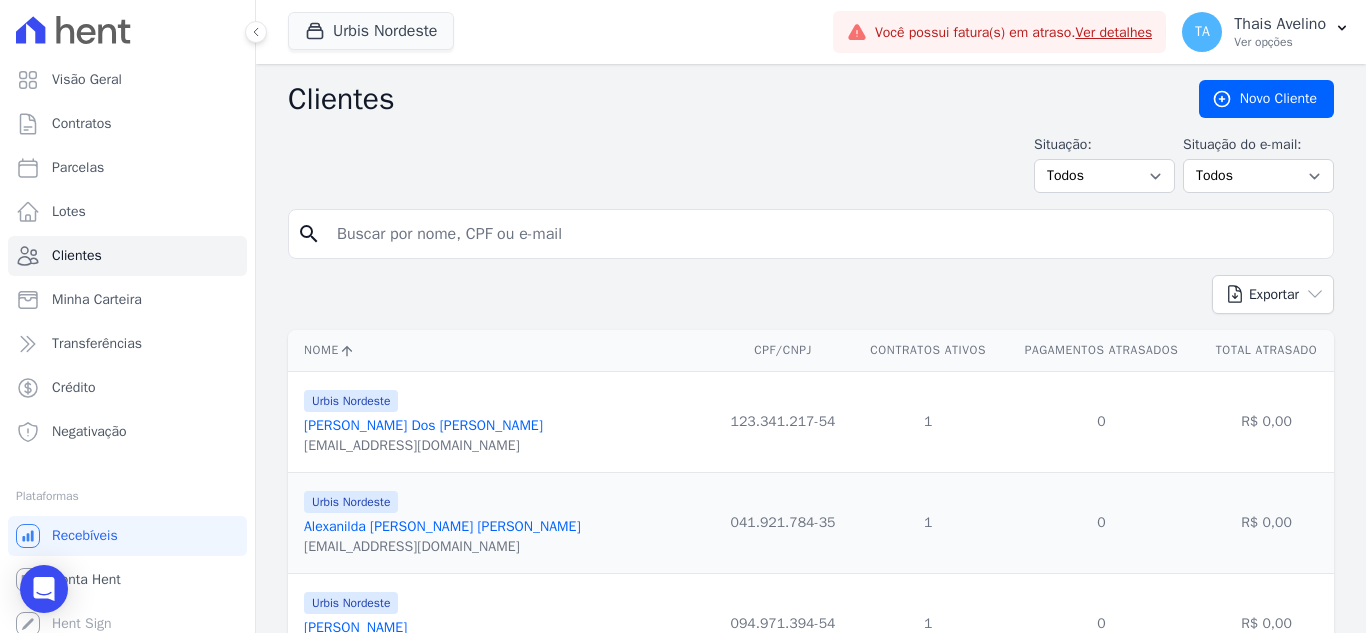 click at bounding box center (825, 234) 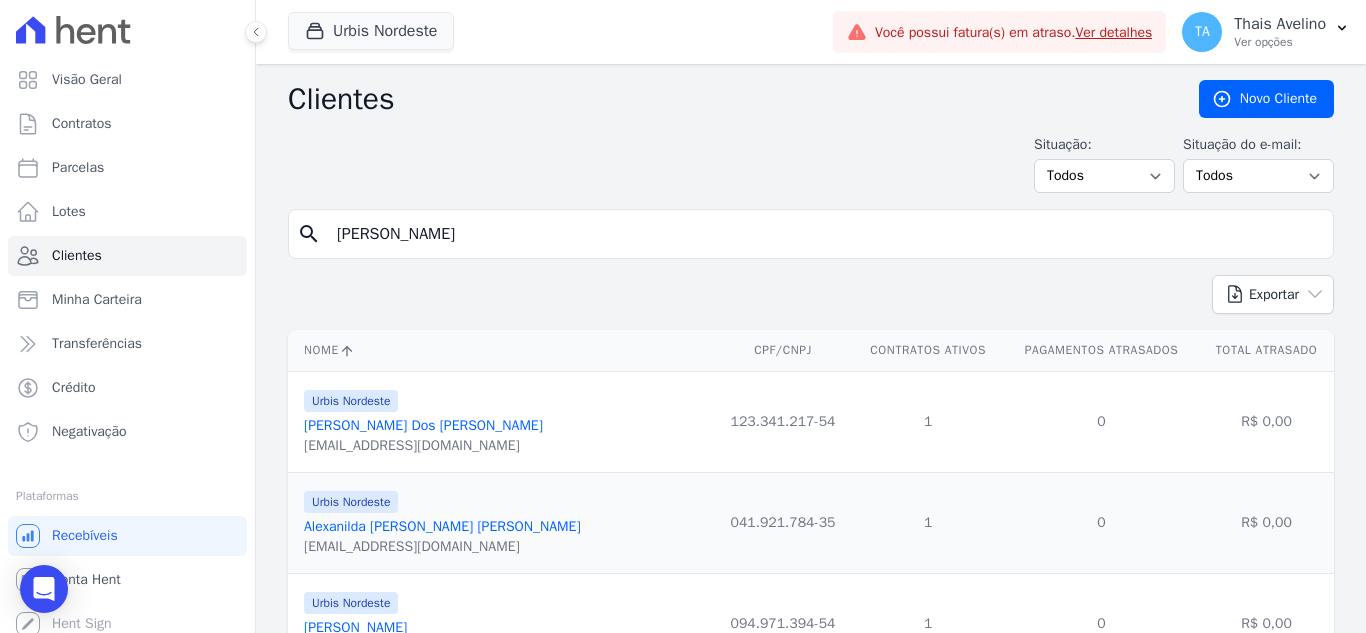 type on "jose gabriel" 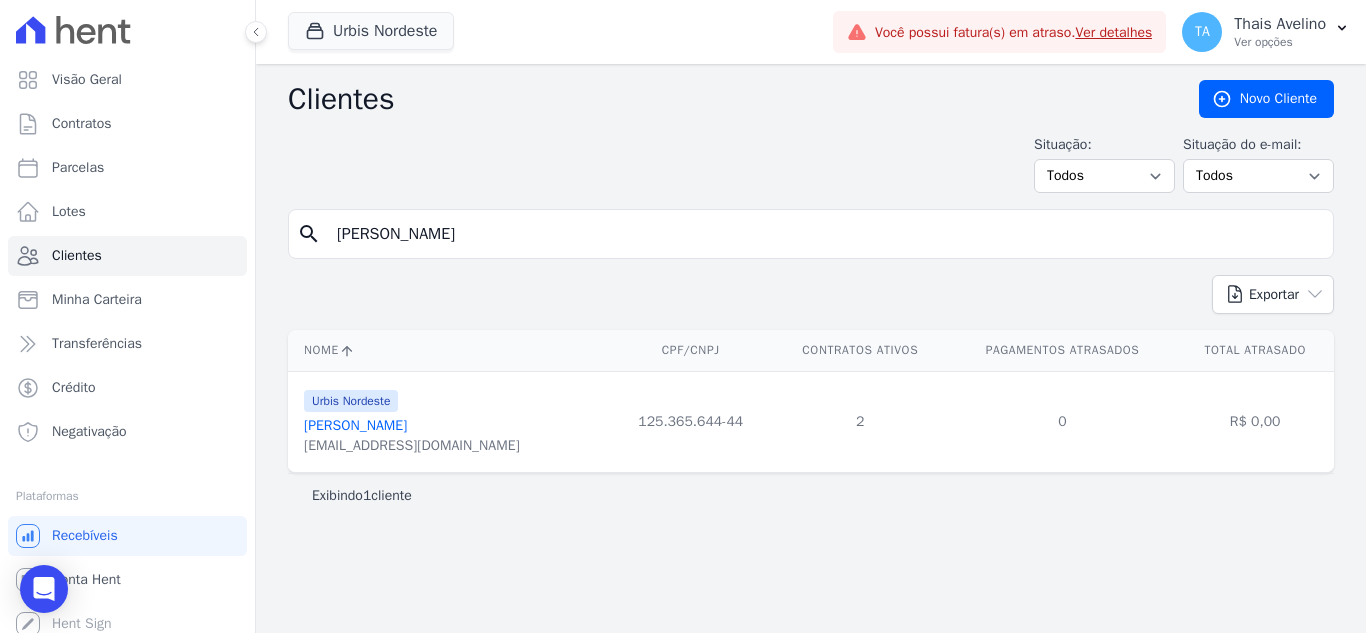 click on "José Gabriel" at bounding box center [355, 425] 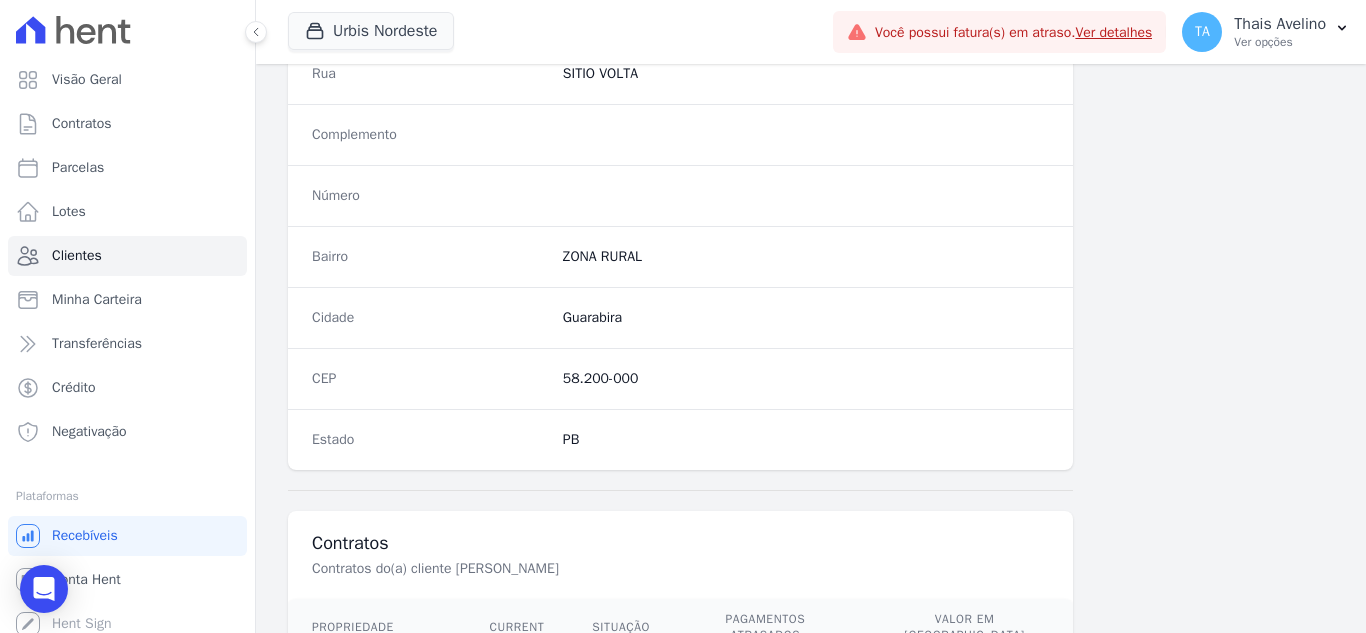 scroll, scrollTop: 1330, scrollLeft: 0, axis: vertical 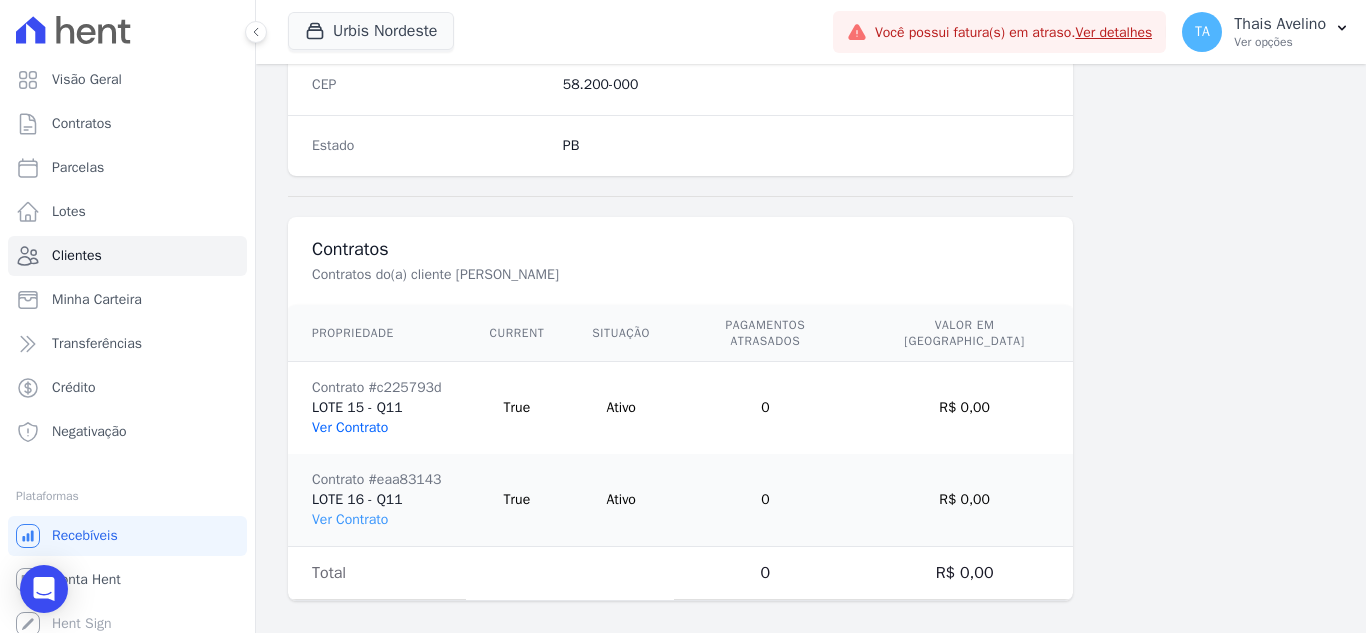 click on "Ver Contrato" at bounding box center [350, 427] 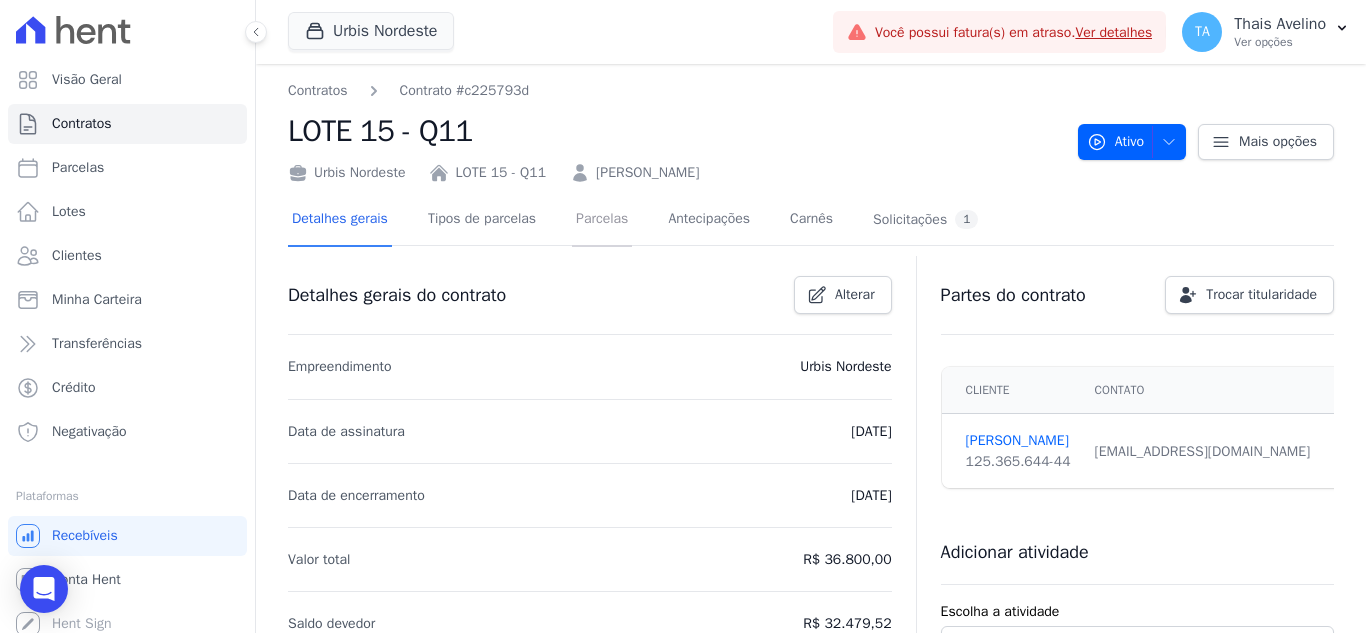 click on "Parcelas" at bounding box center [602, 220] 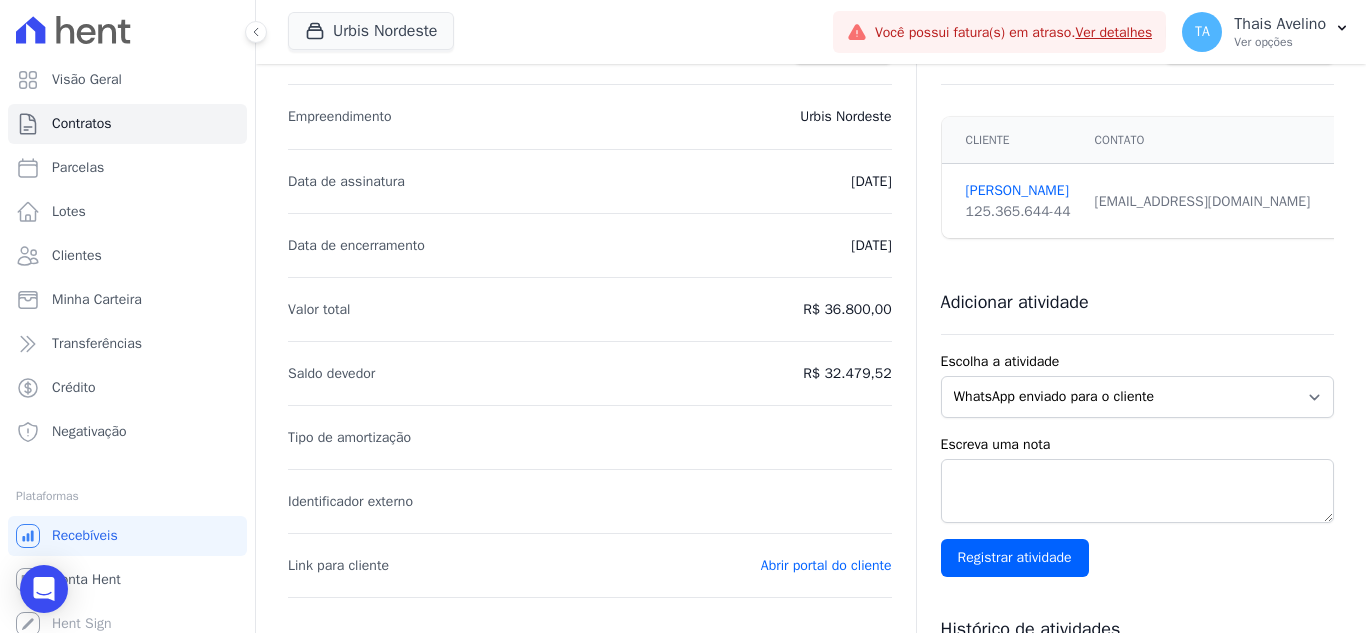 scroll, scrollTop: 100, scrollLeft: 0, axis: vertical 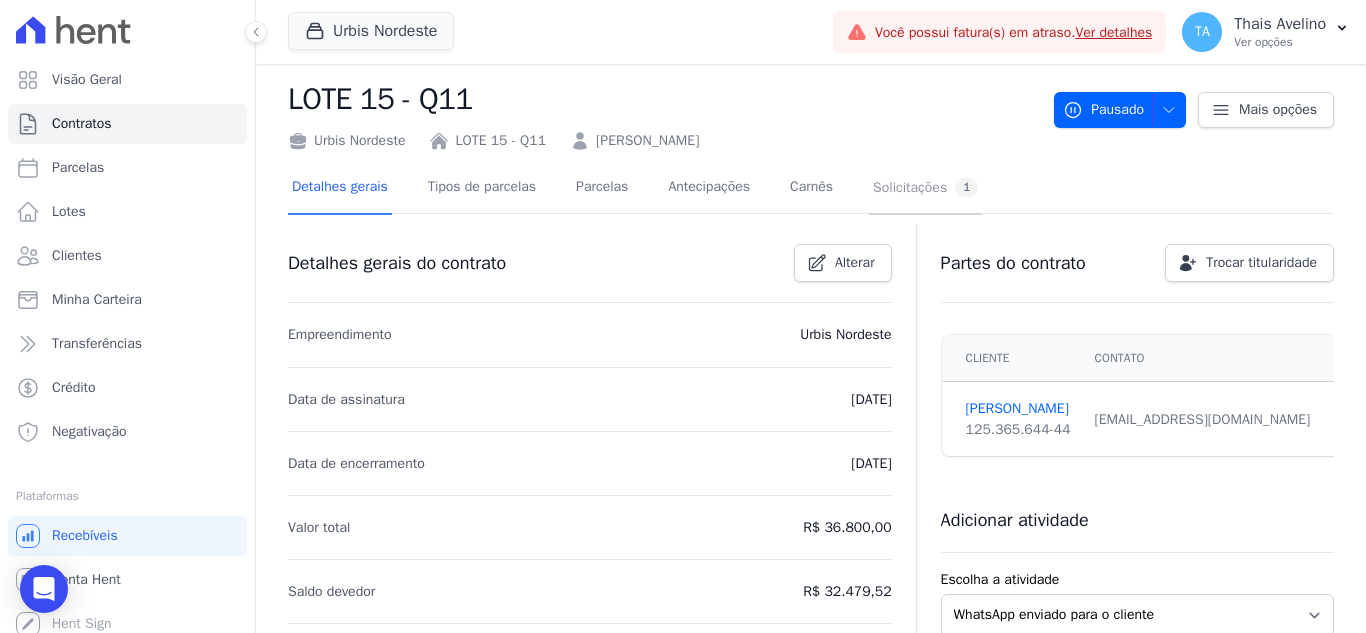 click on "1" at bounding box center [966, 187] 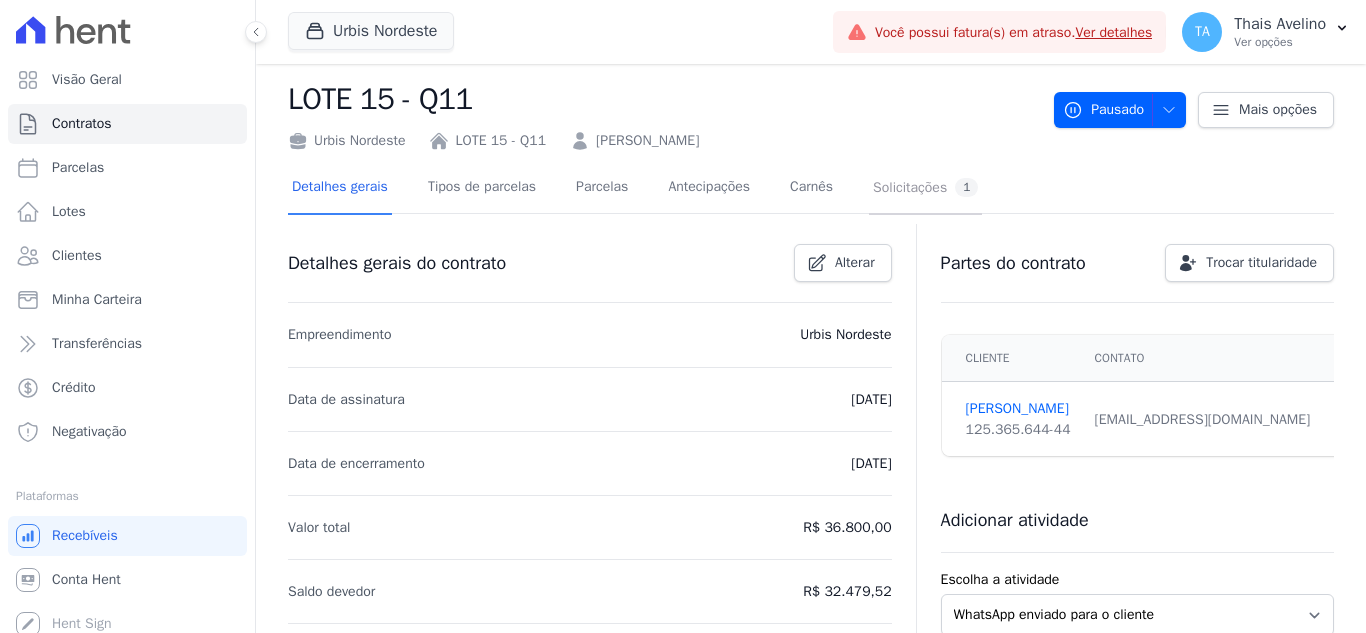 click on "Solicitações
1" at bounding box center [925, 188] 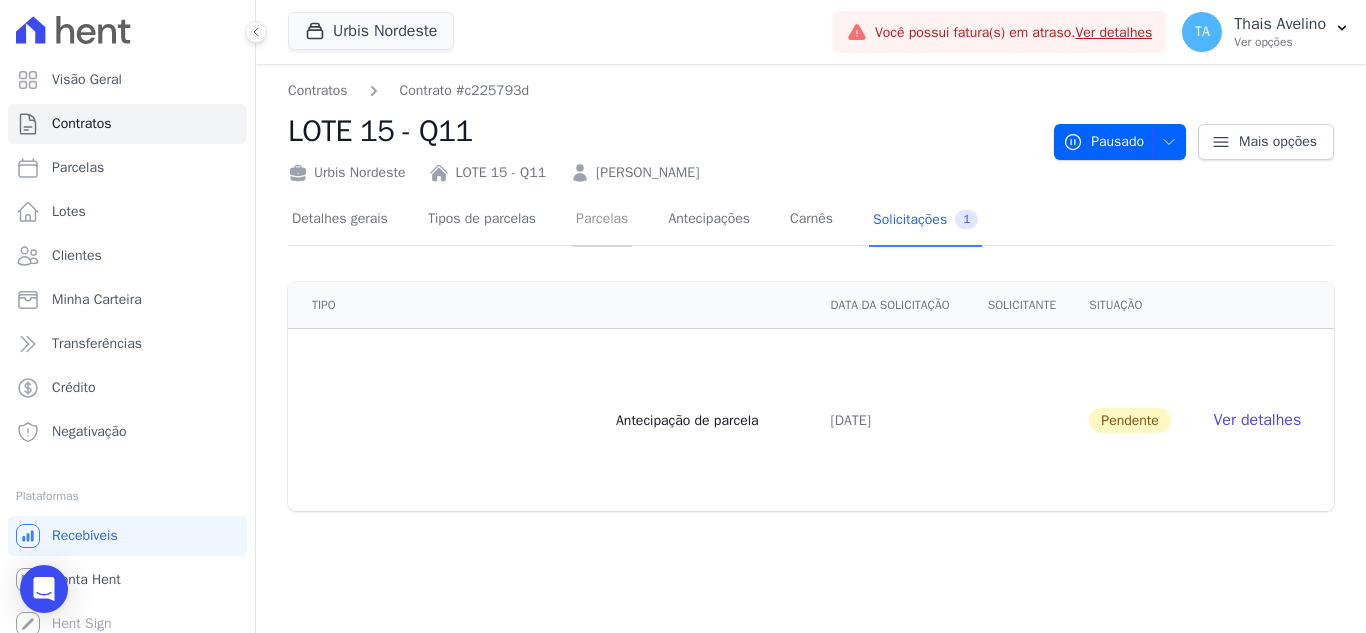 click on "Parcelas" at bounding box center (602, 220) 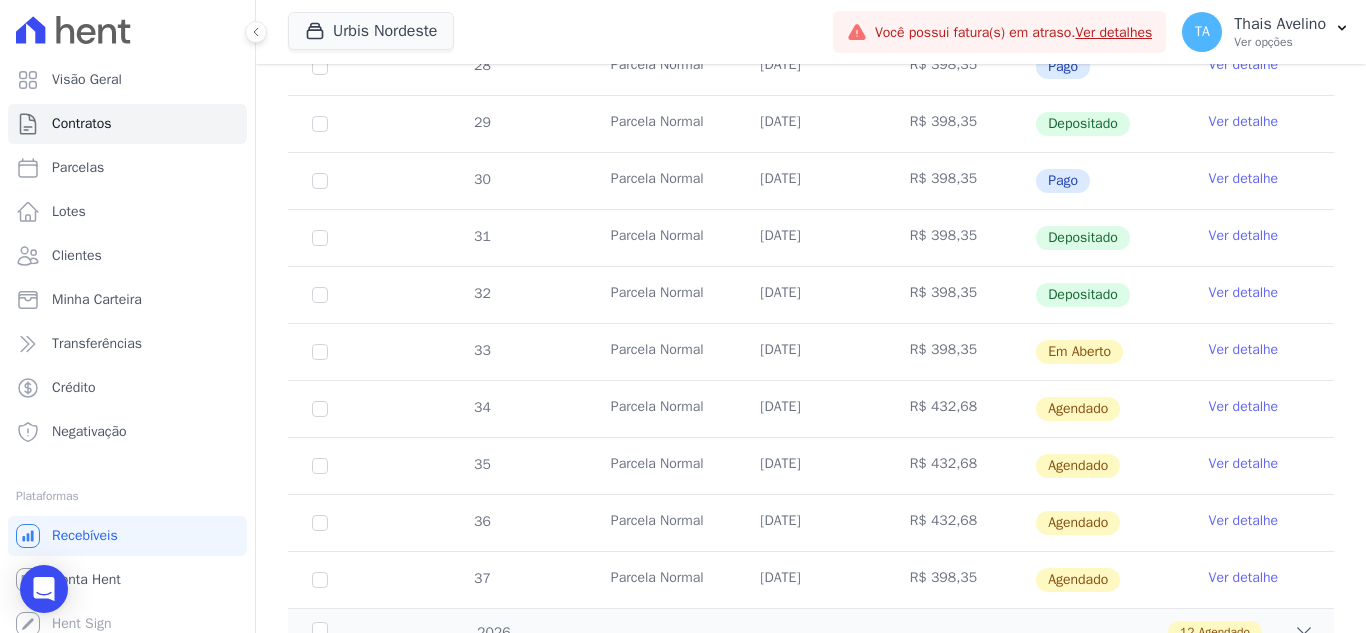 scroll, scrollTop: 700, scrollLeft: 0, axis: vertical 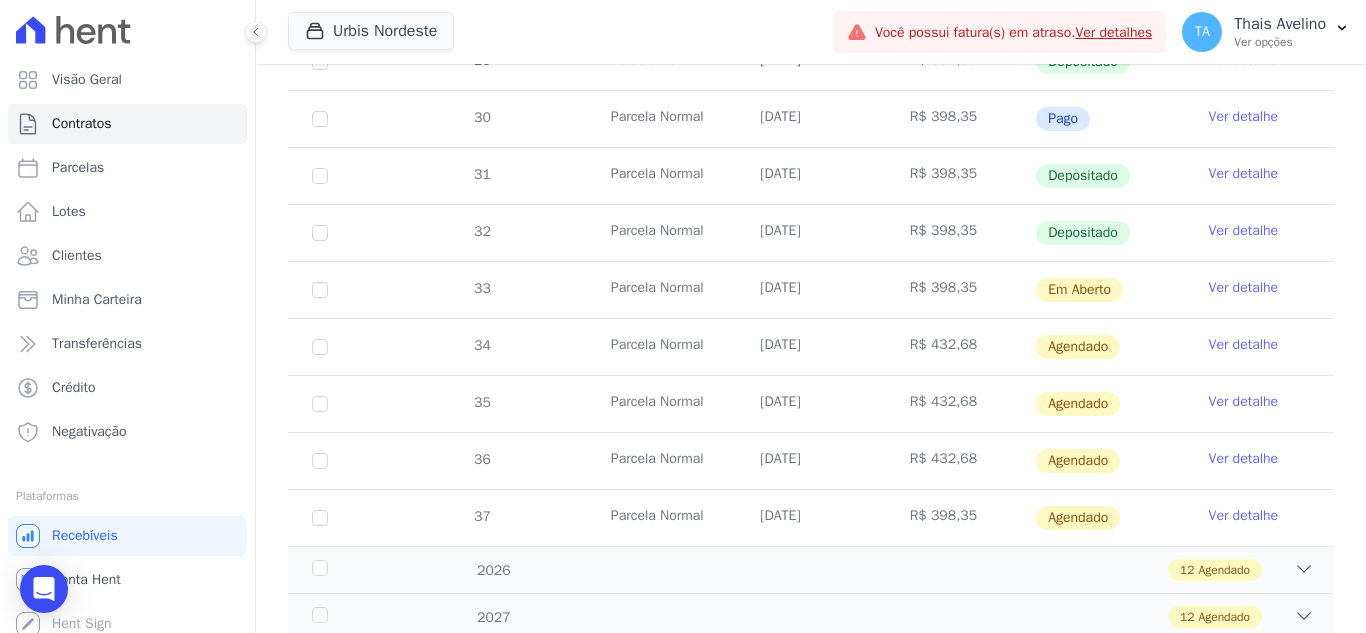 click on "Ver detalhe" at bounding box center [1244, 345] 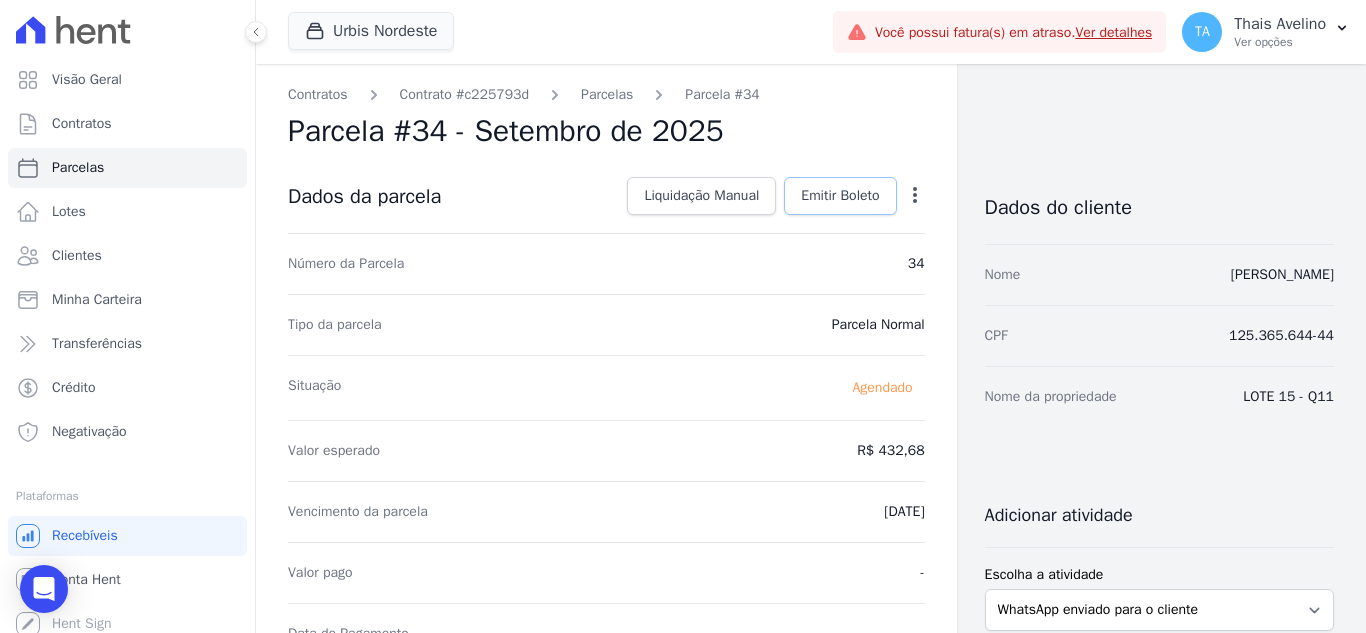 click on "Emitir Boleto" at bounding box center [840, 196] 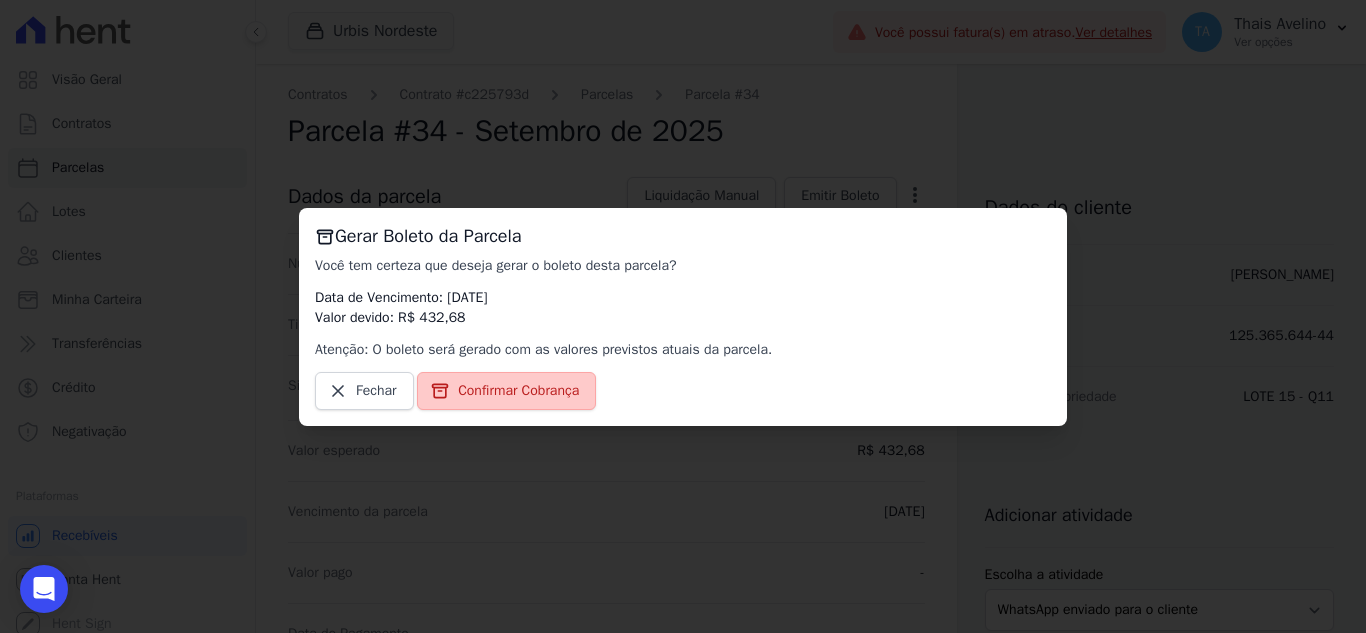 click on "Confirmar Cobrança" at bounding box center (506, 391) 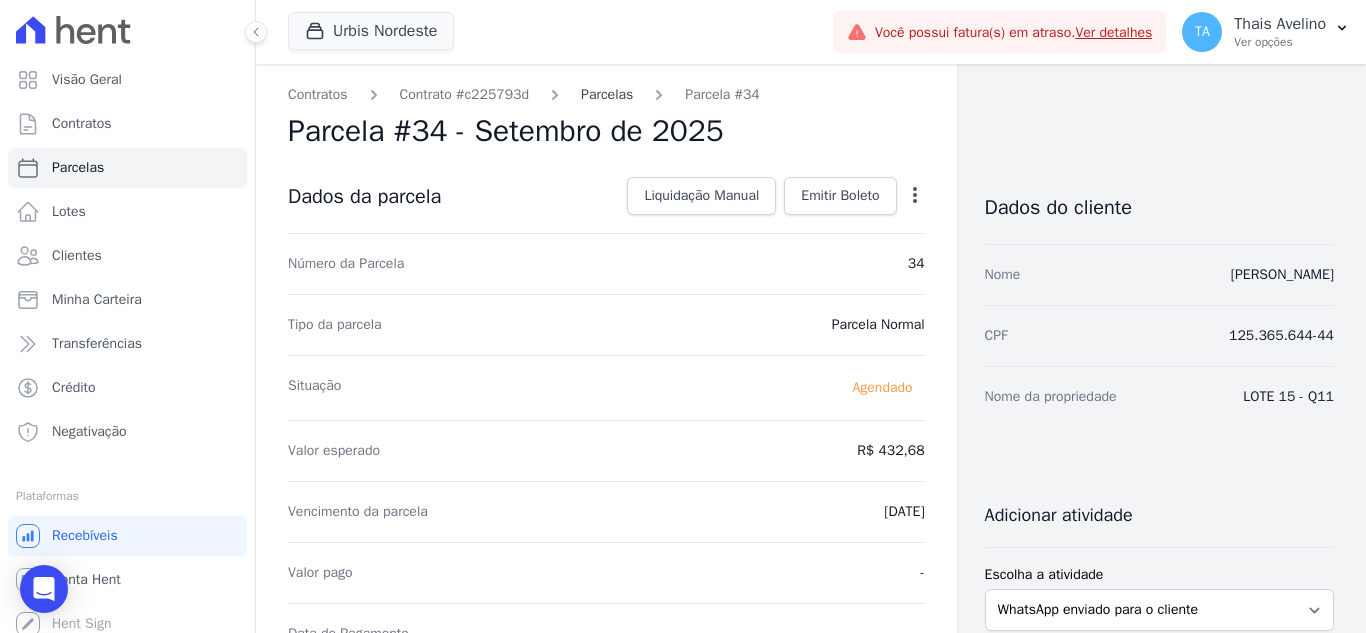 click on "Parcelas" at bounding box center [607, 94] 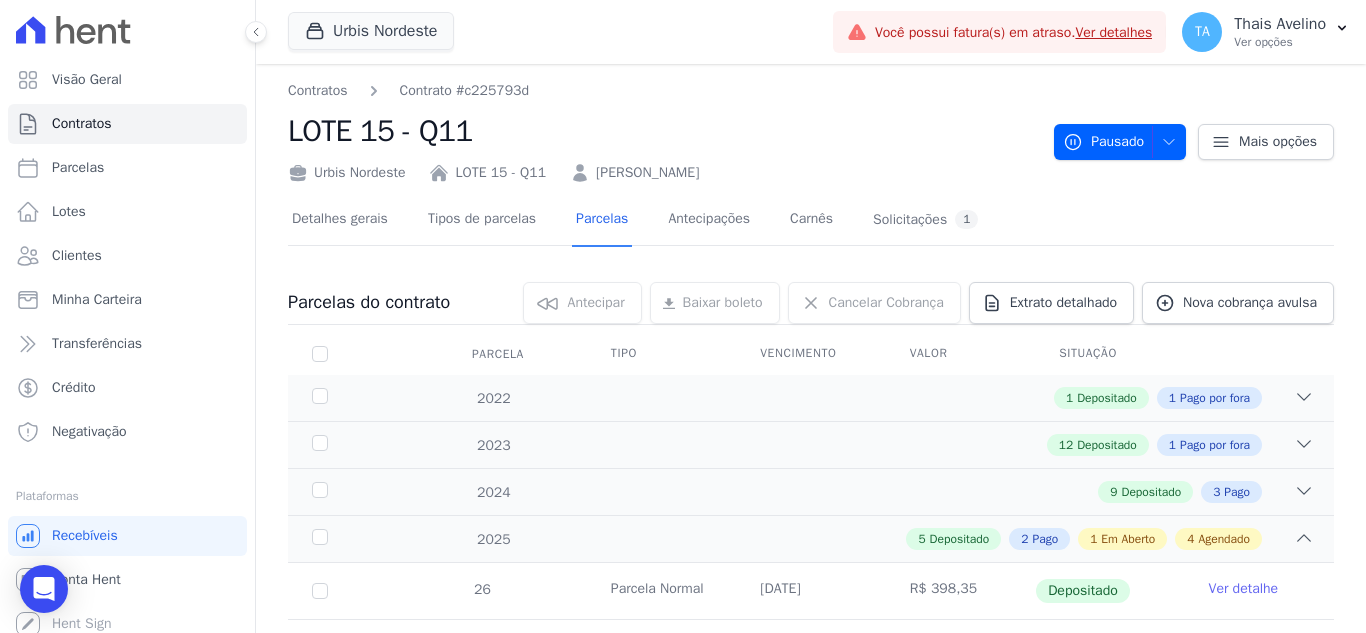 click on "Detalhes gerais
Tipos de parcelas
Parcelas
Antecipações
Carnês
Solicitações
1" at bounding box center (635, 220) 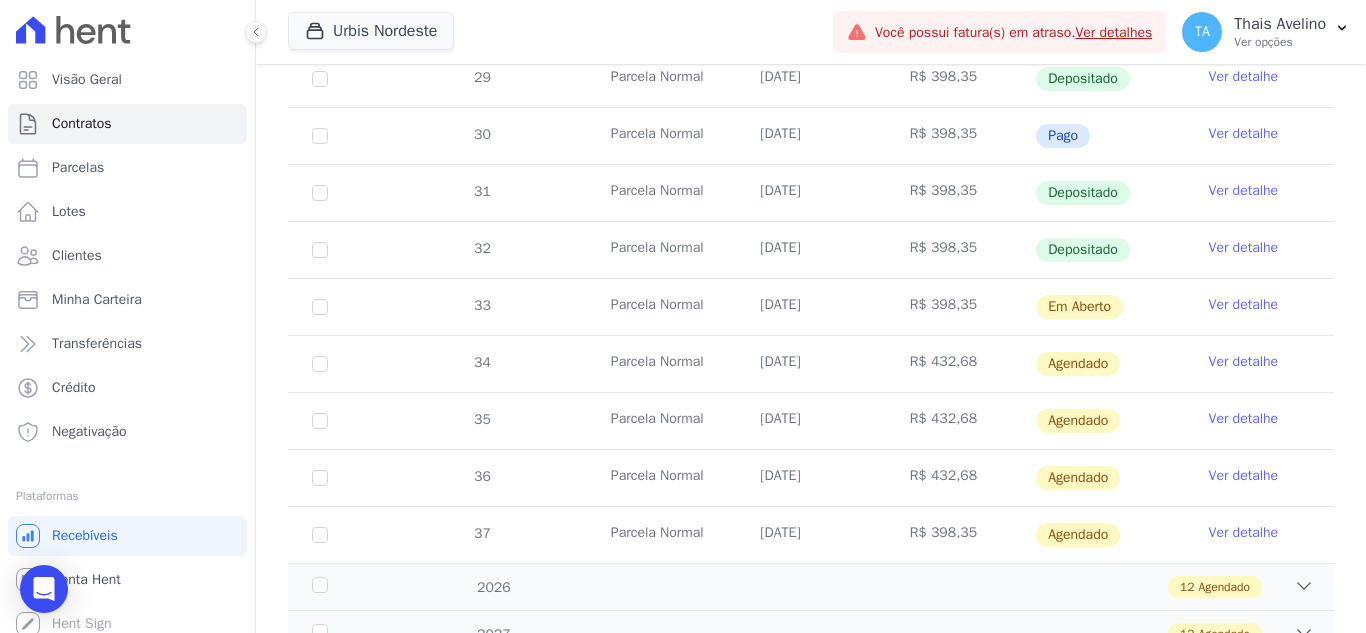 scroll, scrollTop: 700, scrollLeft: 0, axis: vertical 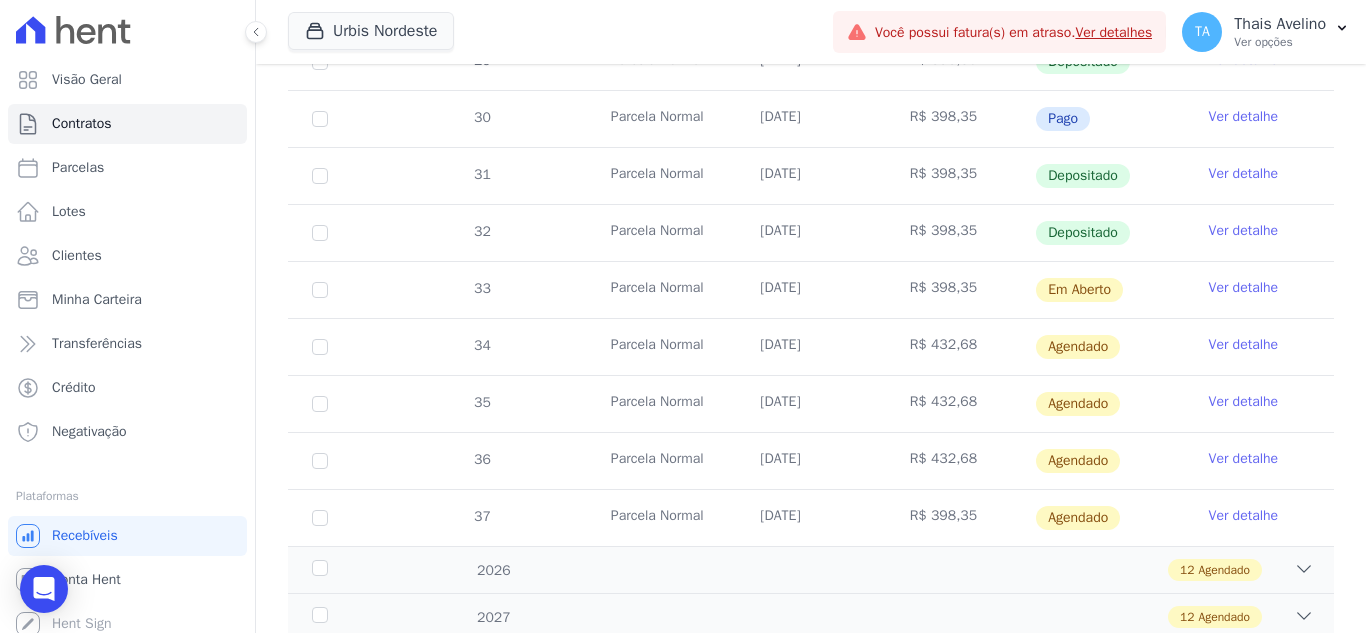 click on "Ver detalhe" at bounding box center [1244, 345] 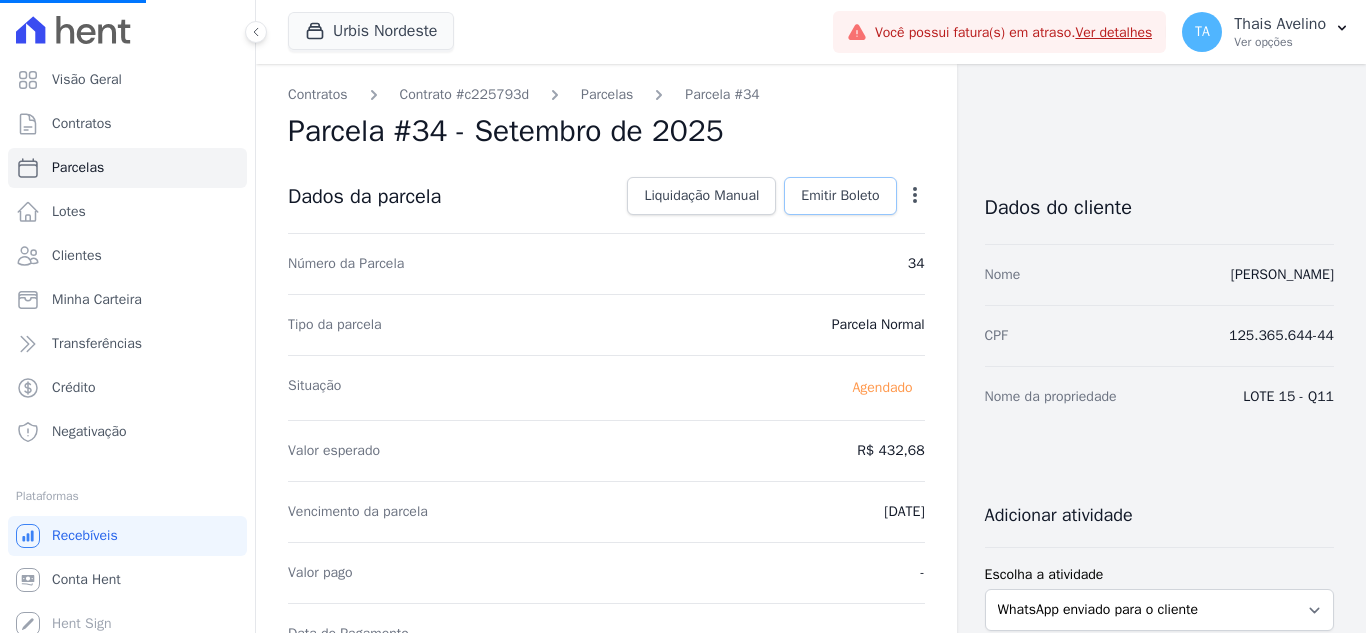 click on "Emitir Boleto" at bounding box center [840, 196] 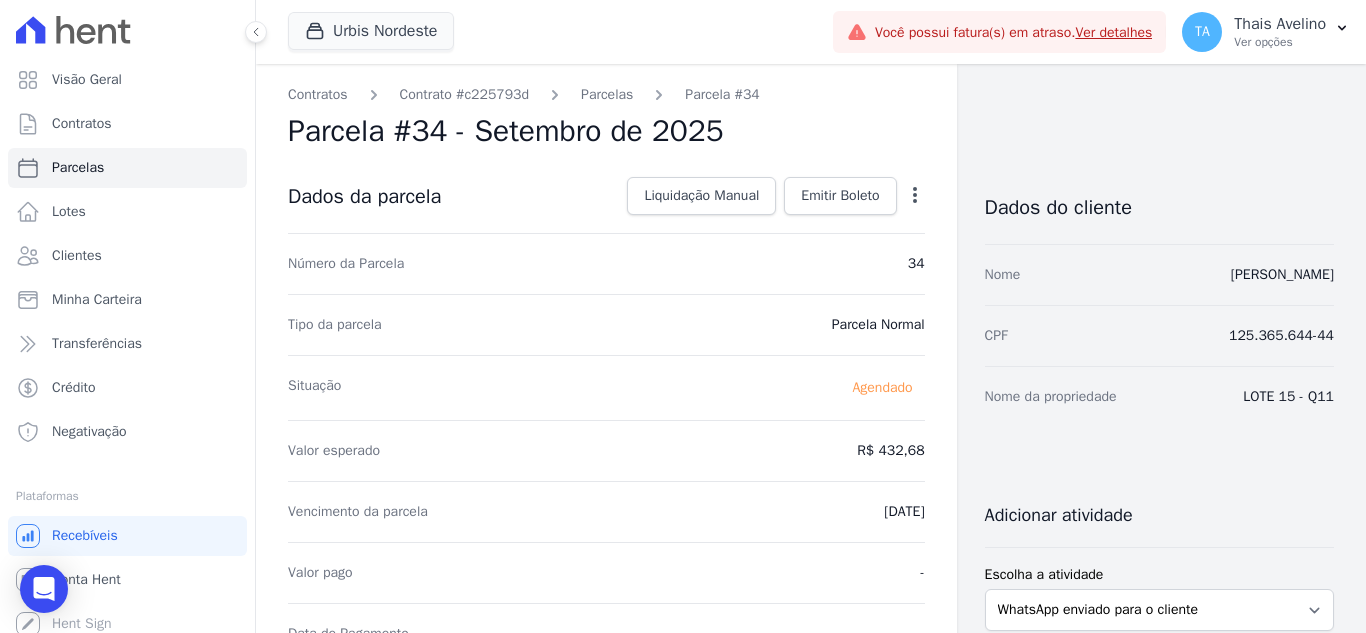 click on "Situação
[GEOGRAPHIC_DATA]" at bounding box center (606, 387) 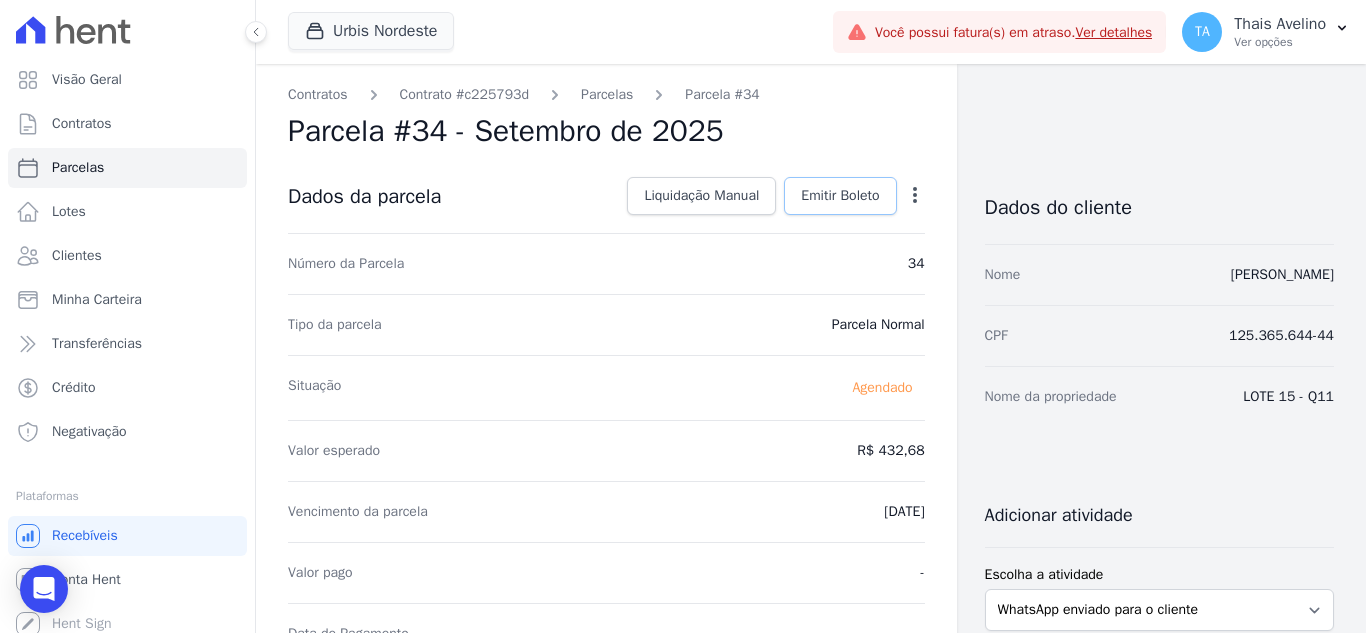 click on "Emitir Boleto" at bounding box center (840, 196) 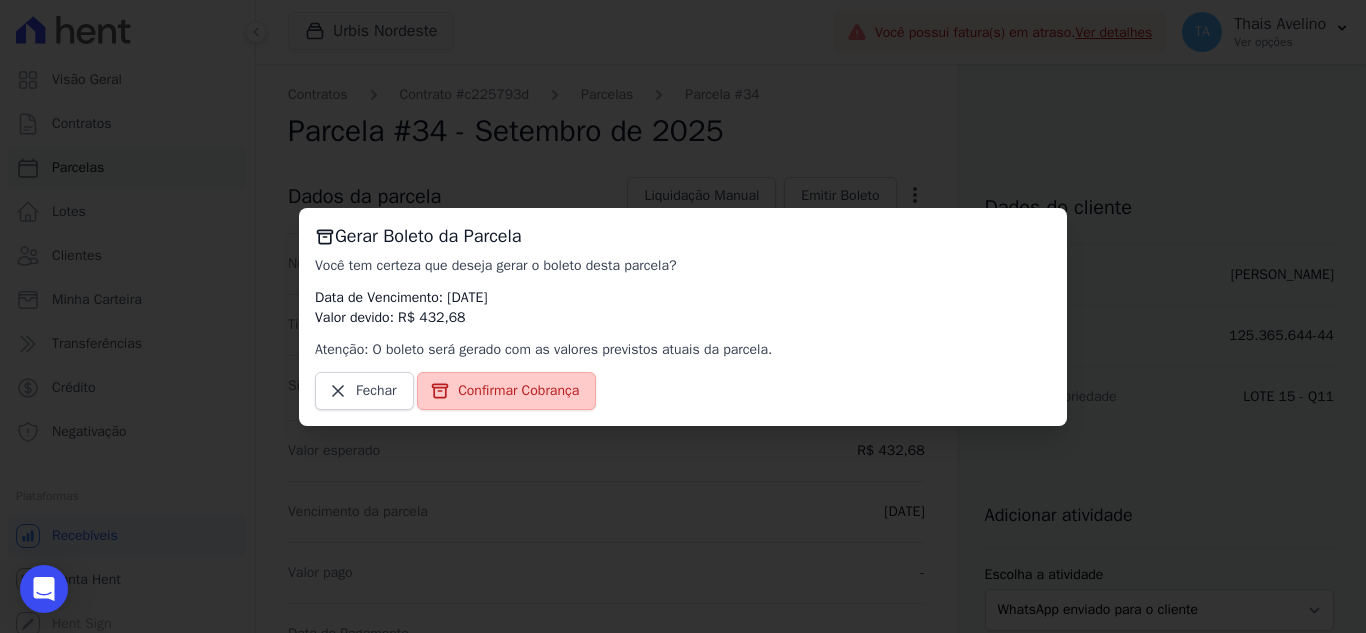 click on "Confirmar Cobrança" at bounding box center [506, 391] 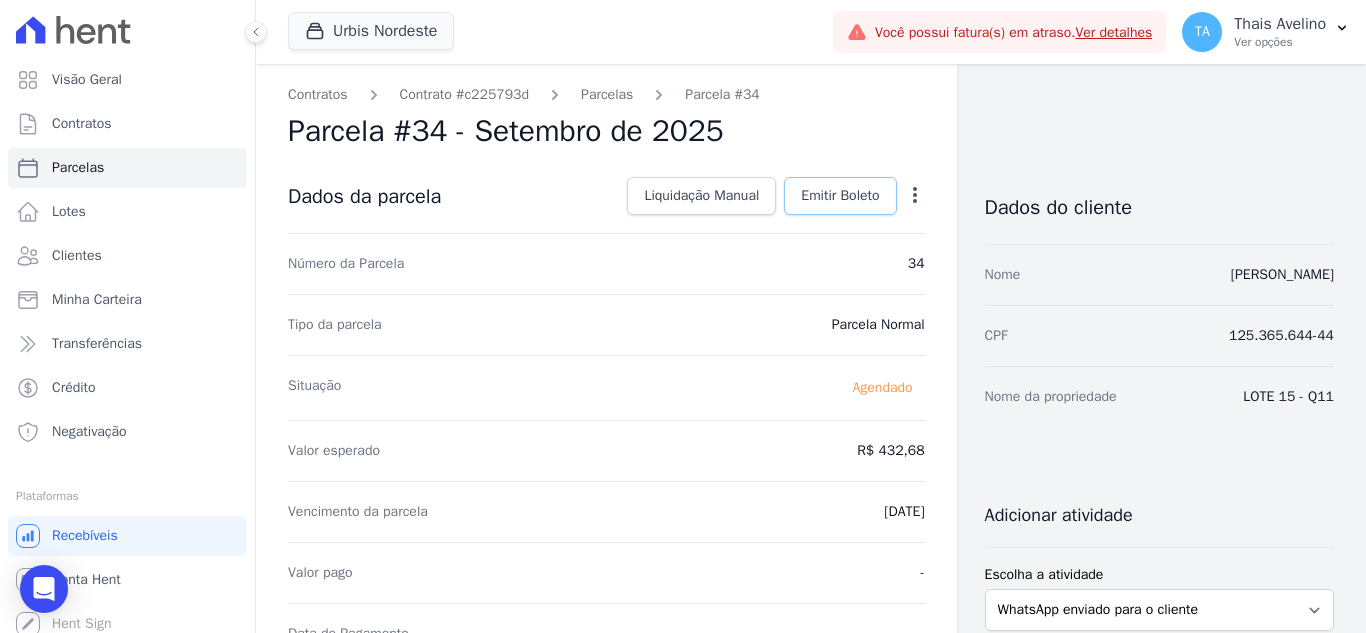 click on "Emitir Boleto" at bounding box center [840, 196] 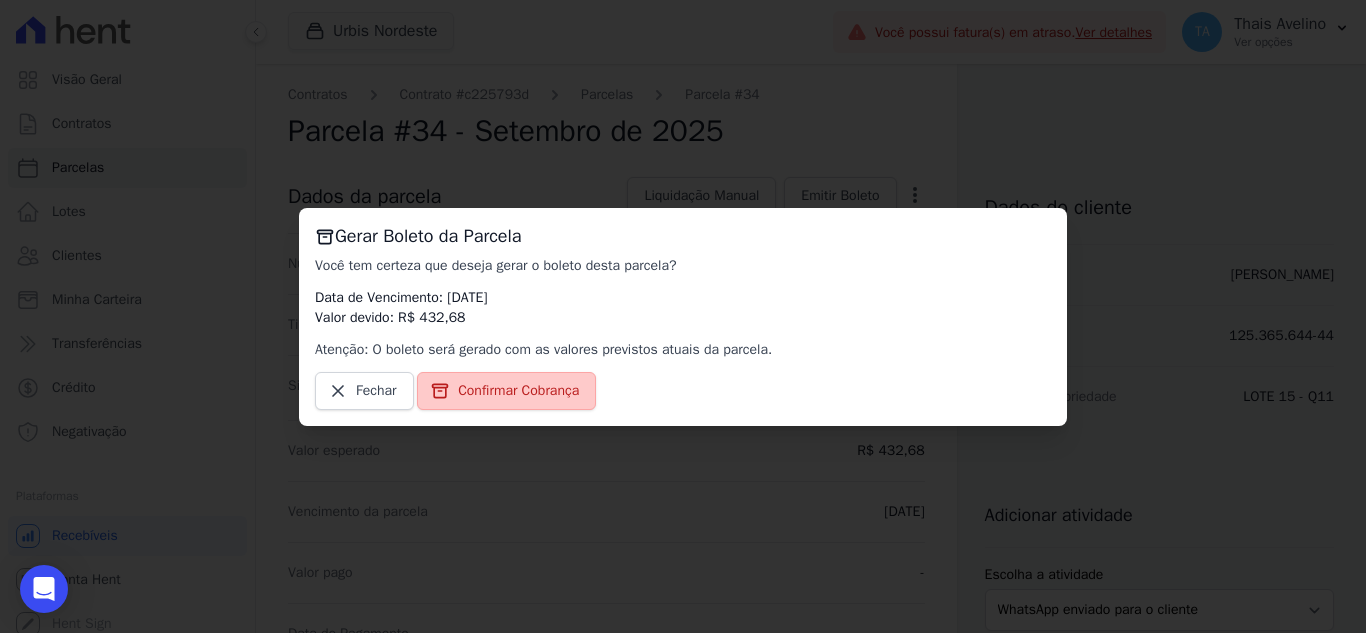 click on "Confirmar Cobrança" at bounding box center [506, 391] 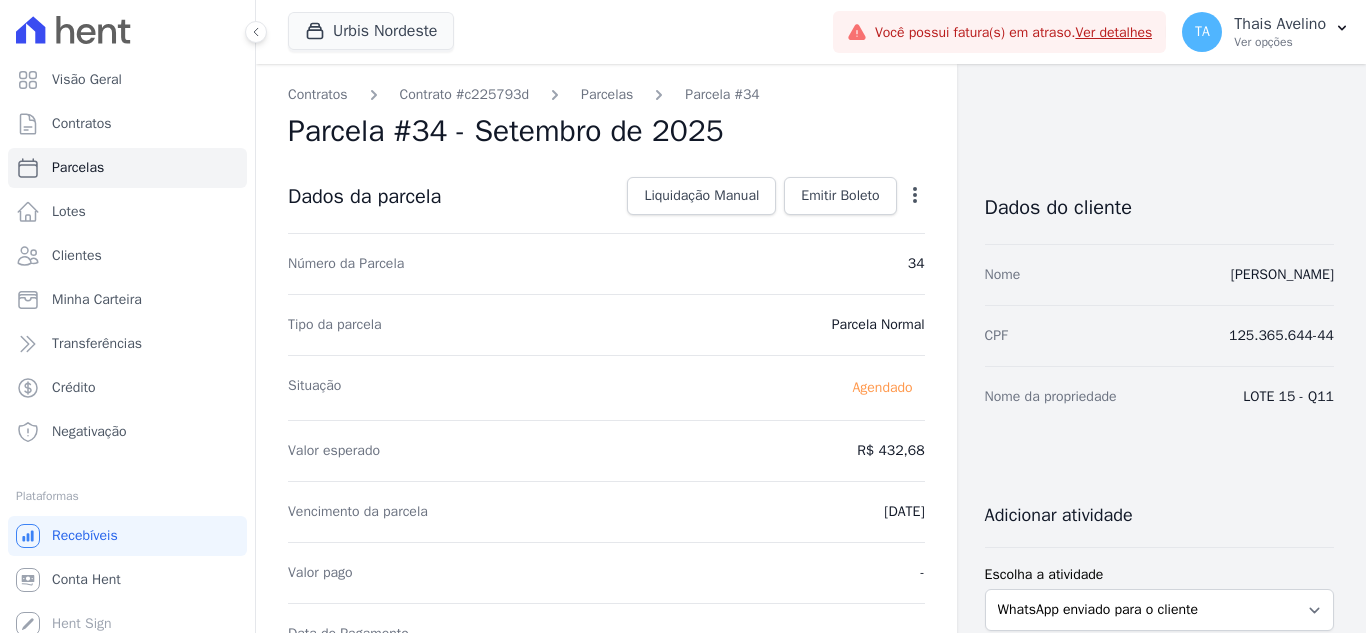 scroll, scrollTop: 0, scrollLeft: 0, axis: both 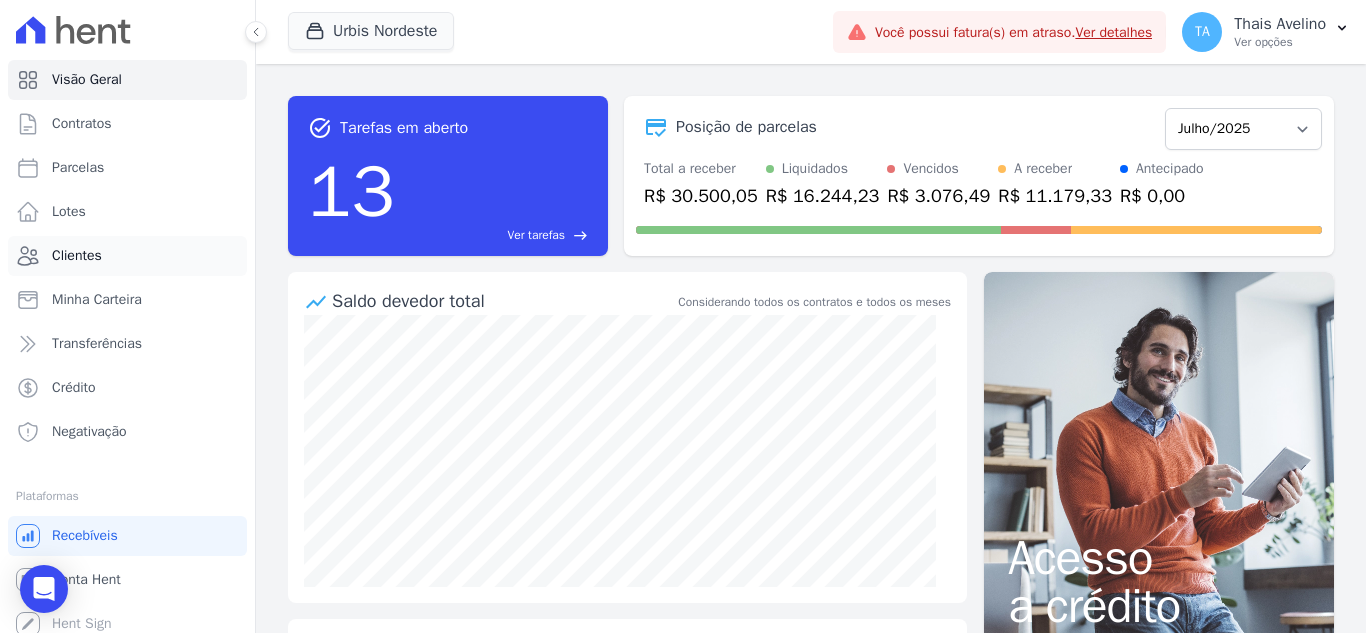 click on "Clientes" at bounding box center [127, 256] 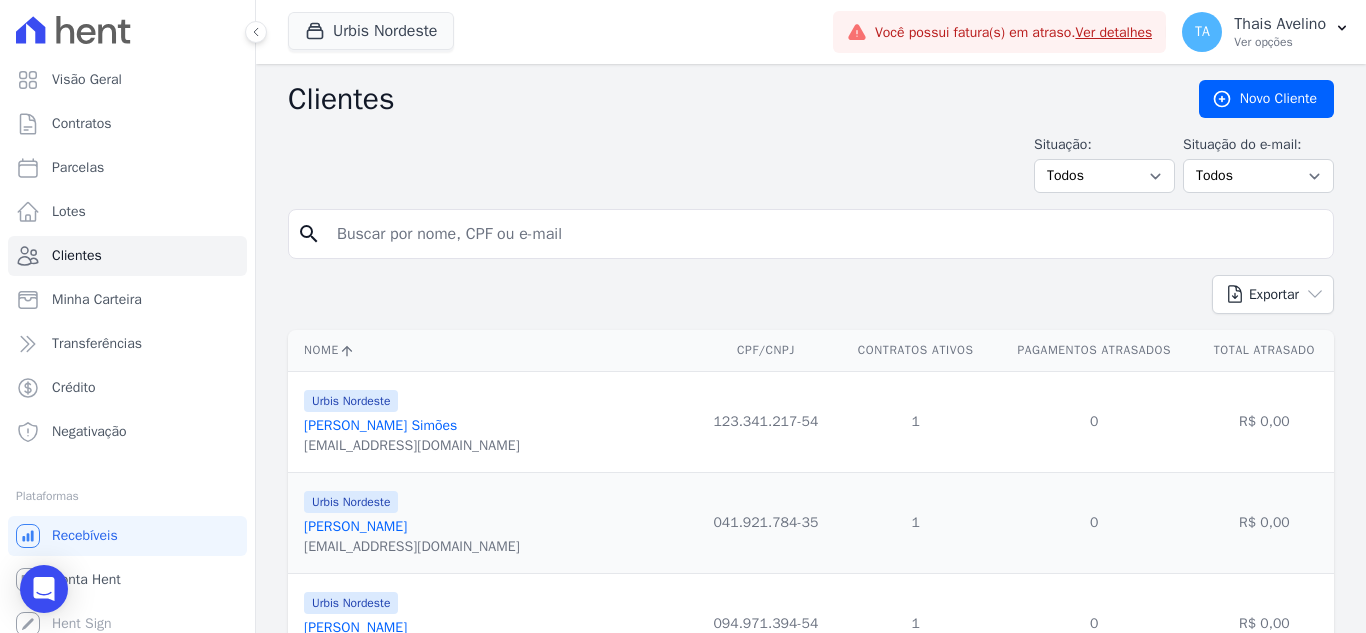 click at bounding box center (825, 234) 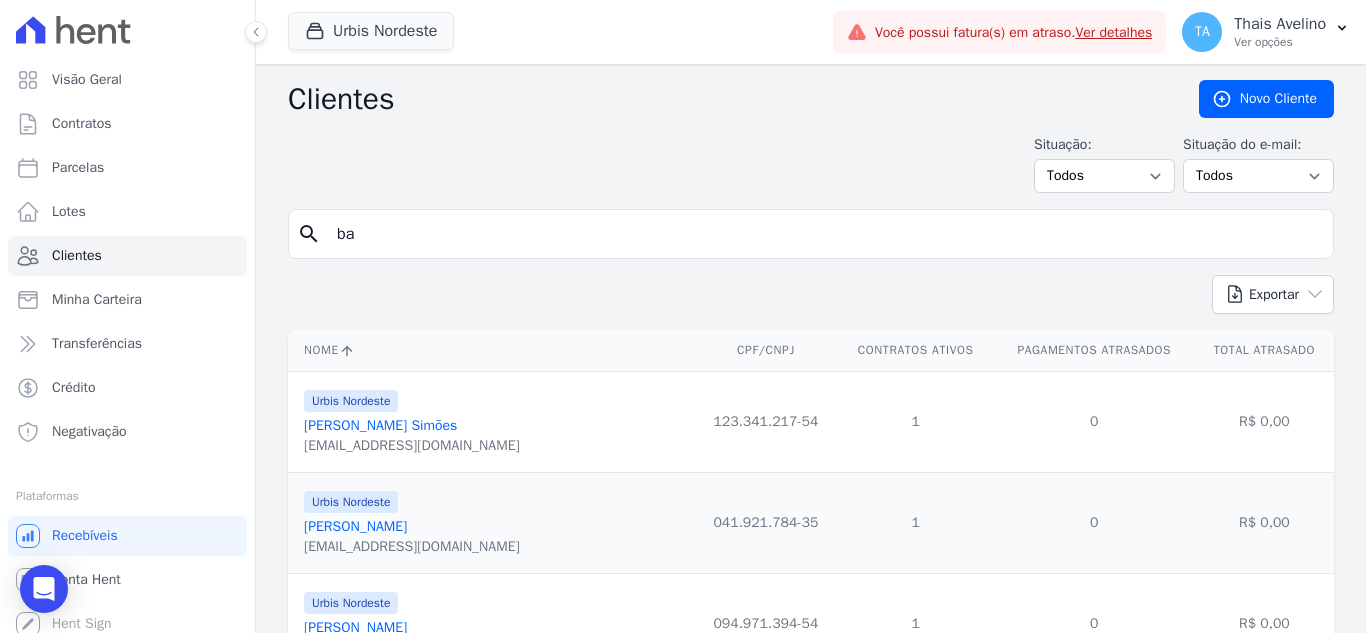 type on "b" 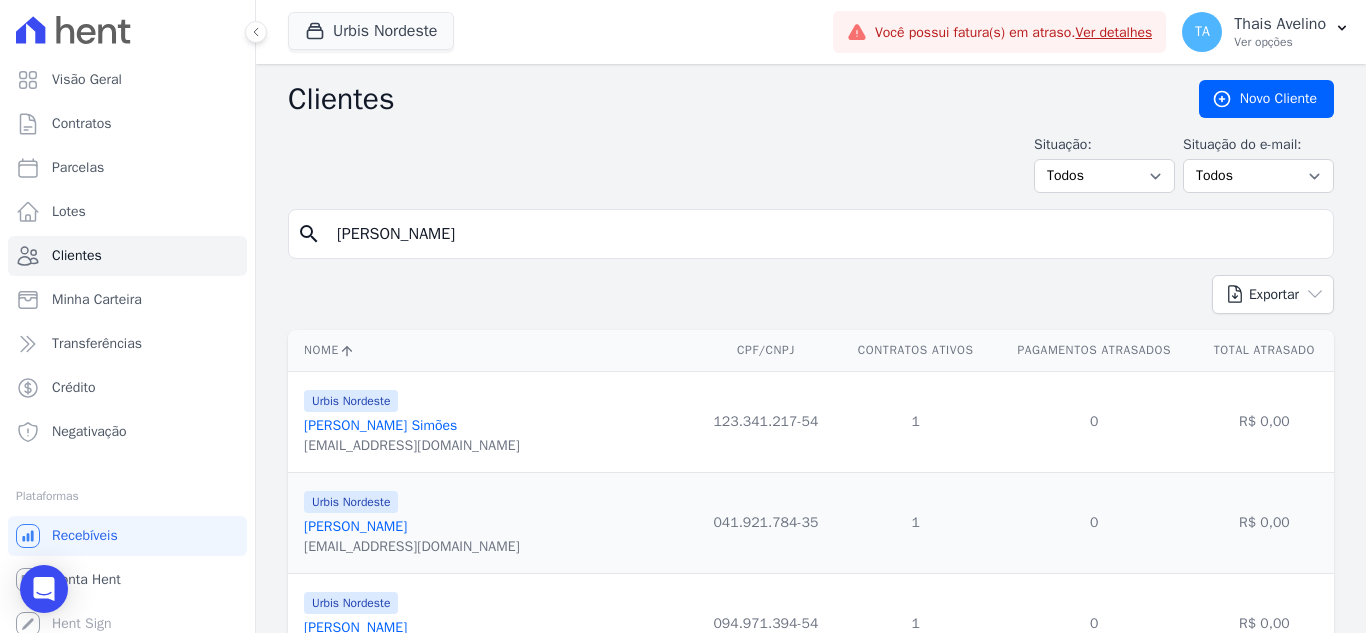type on "gabriel" 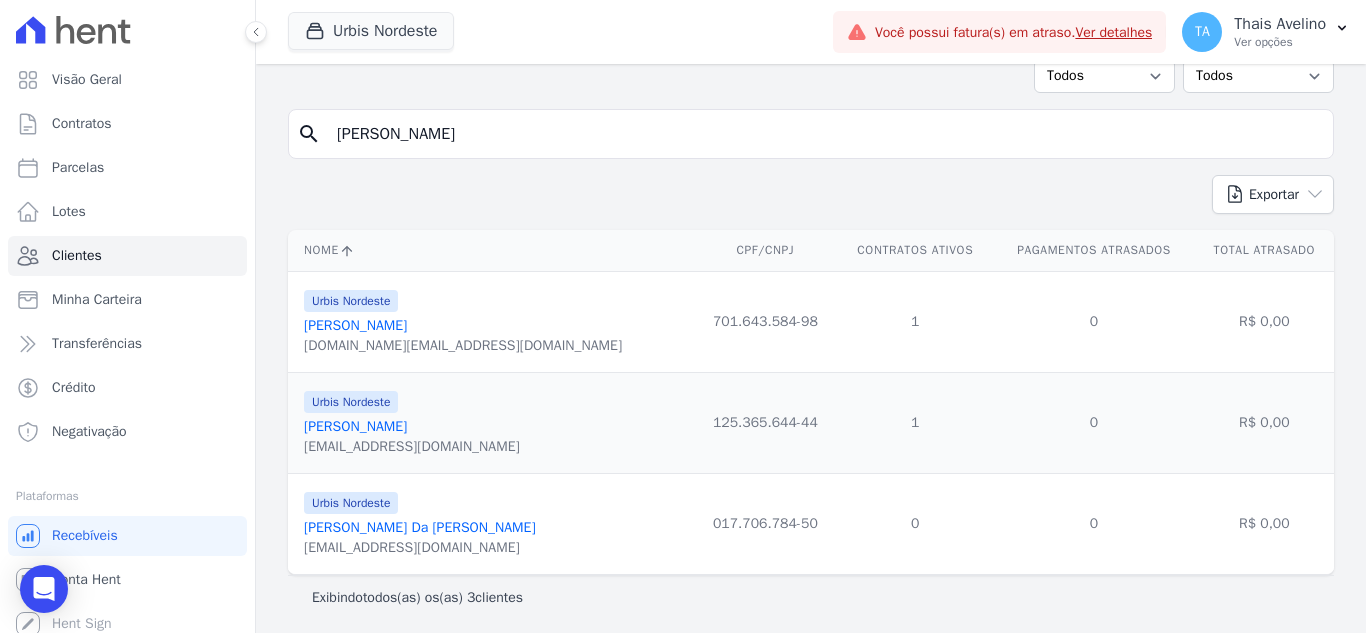 scroll, scrollTop: 104, scrollLeft: 0, axis: vertical 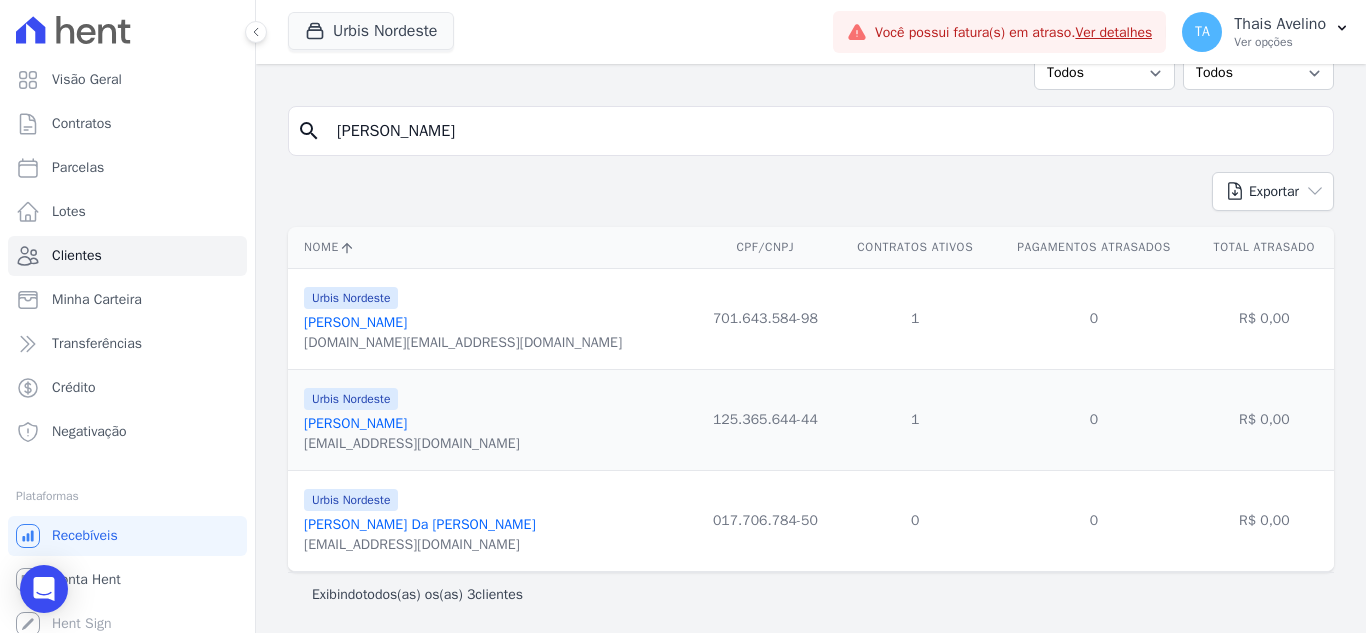 click on "José Gabriel" at bounding box center [355, 423] 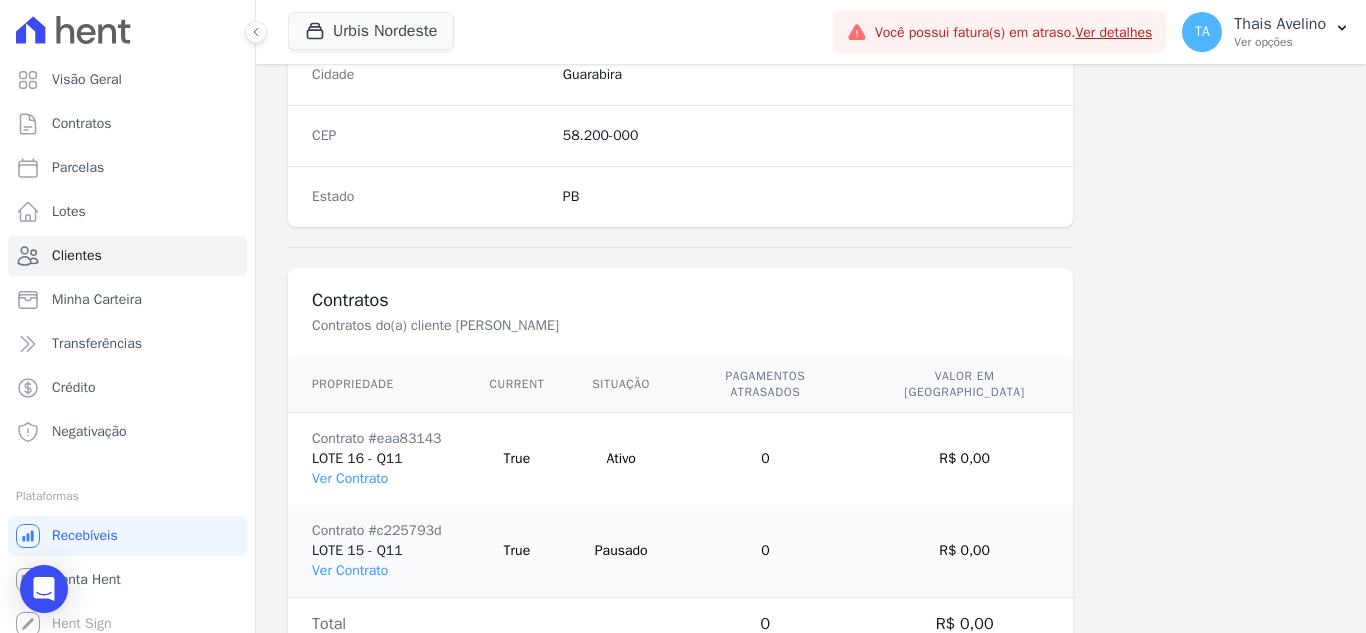 scroll, scrollTop: 1300, scrollLeft: 0, axis: vertical 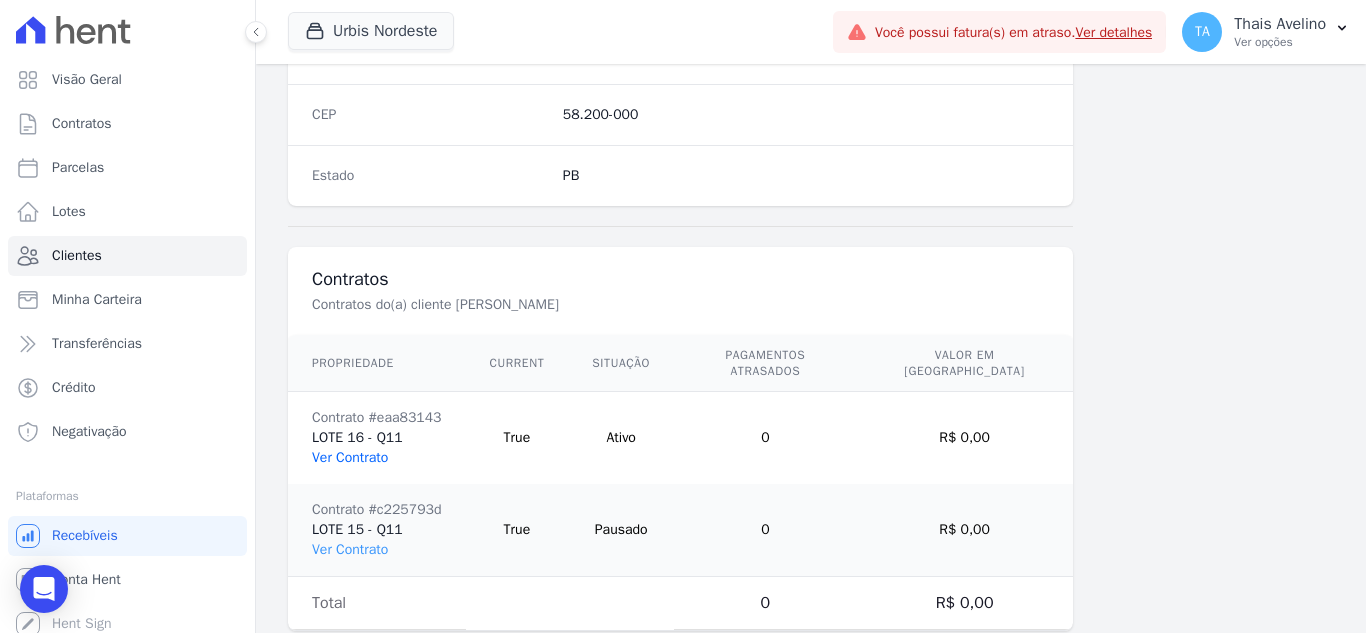 click on "Ver Contrato" at bounding box center (350, 457) 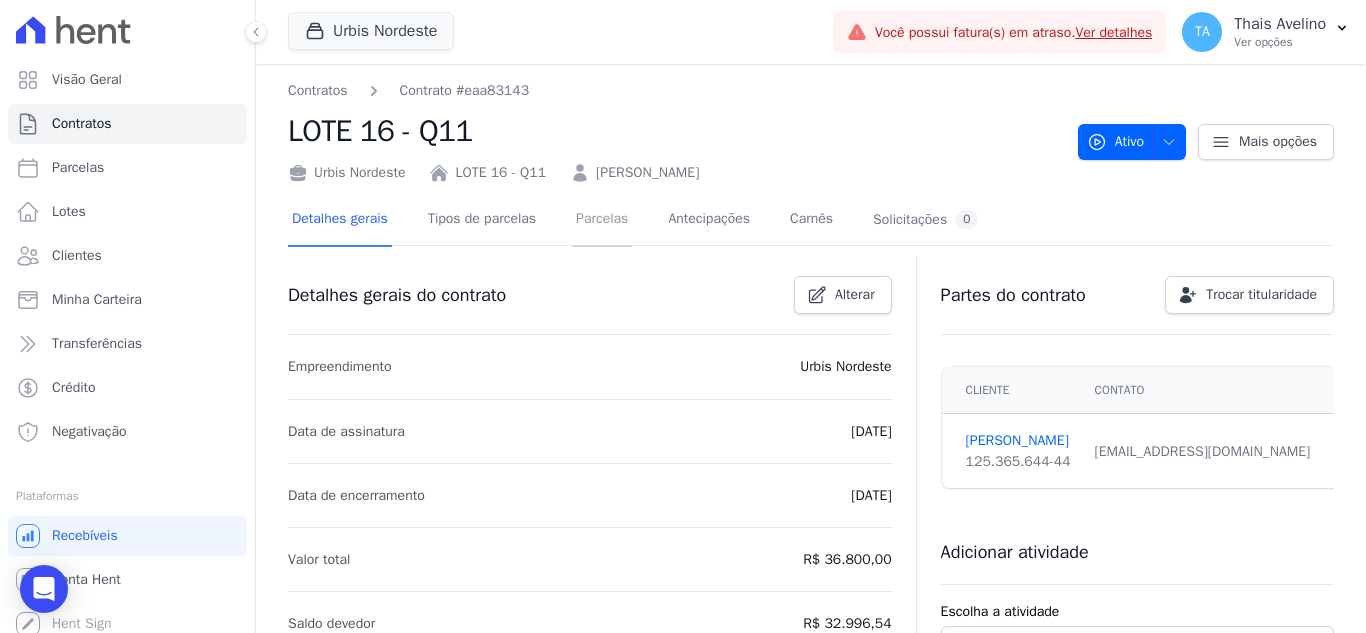 click on "Parcelas" at bounding box center (602, 220) 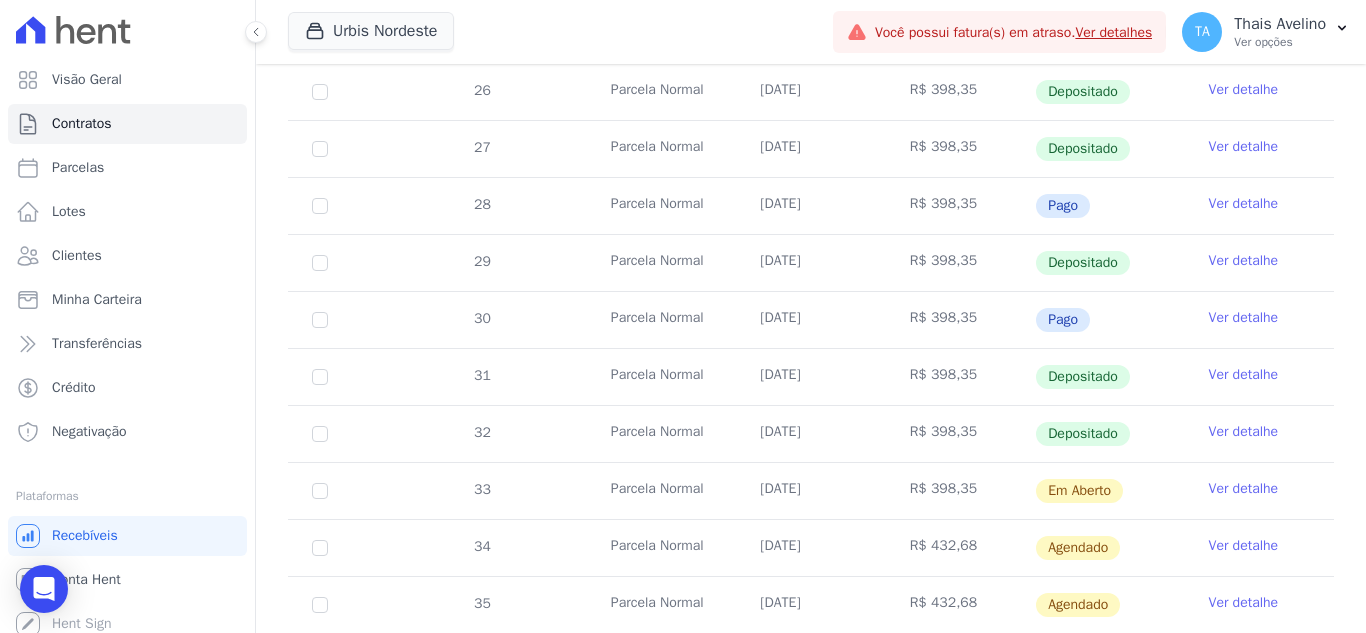 scroll, scrollTop: 600, scrollLeft: 0, axis: vertical 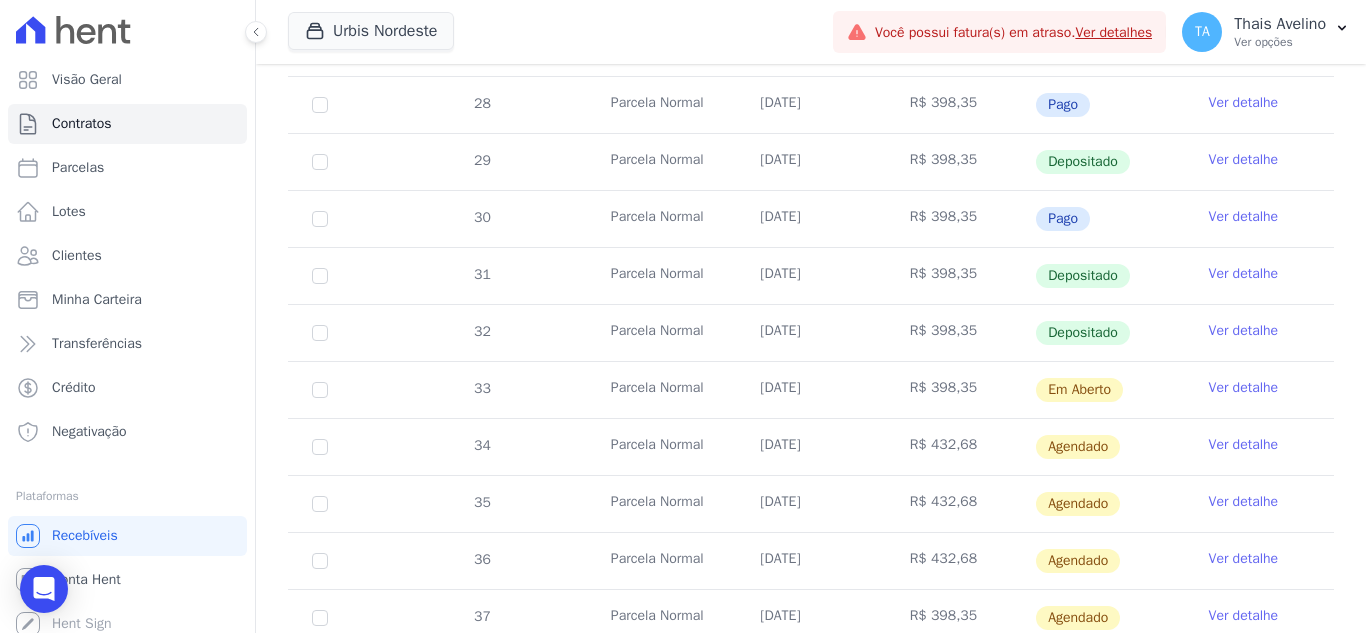 click on "Ver detalhe" at bounding box center [1244, 445] 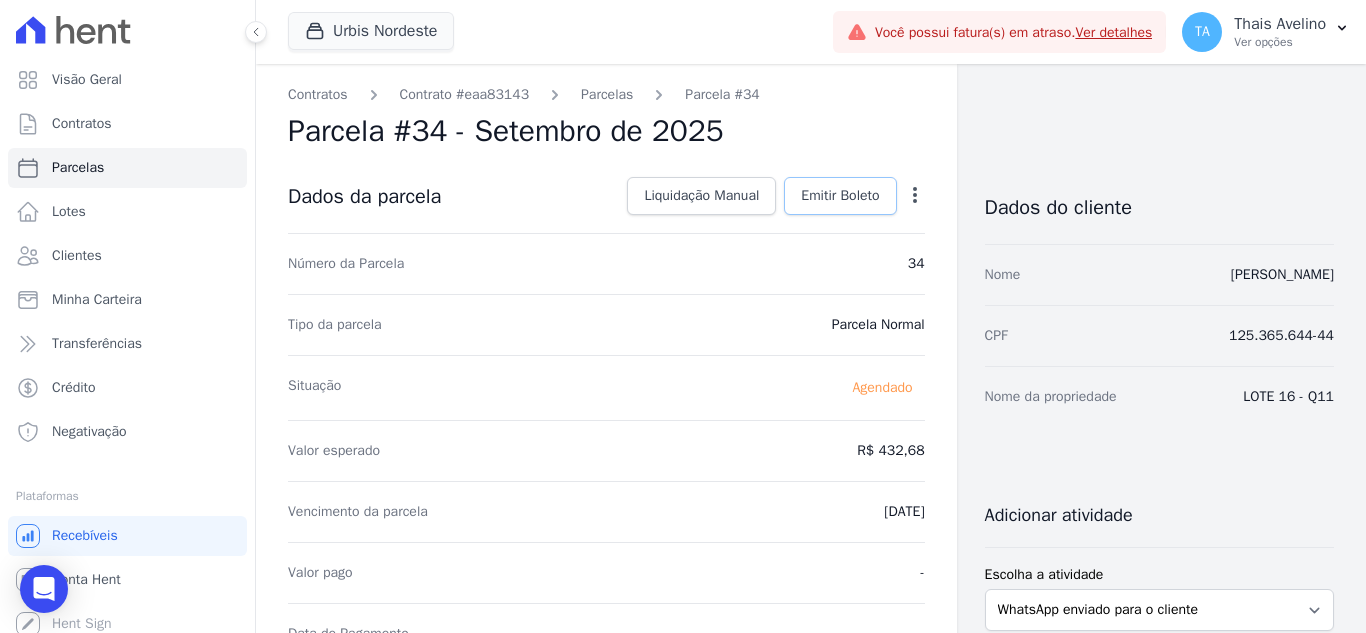 click on "Emitir Boleto" at bounding box center (840, 196) 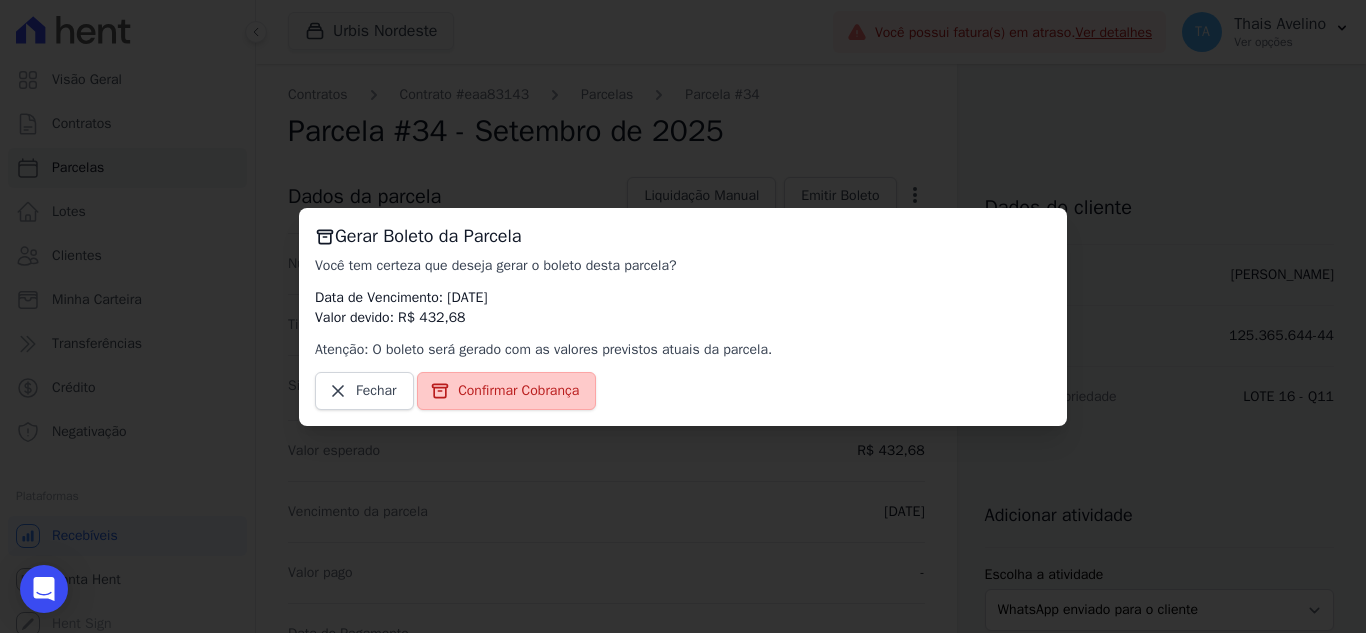 click on "Confirmar Cobrança" at bounding box center (506, 391) 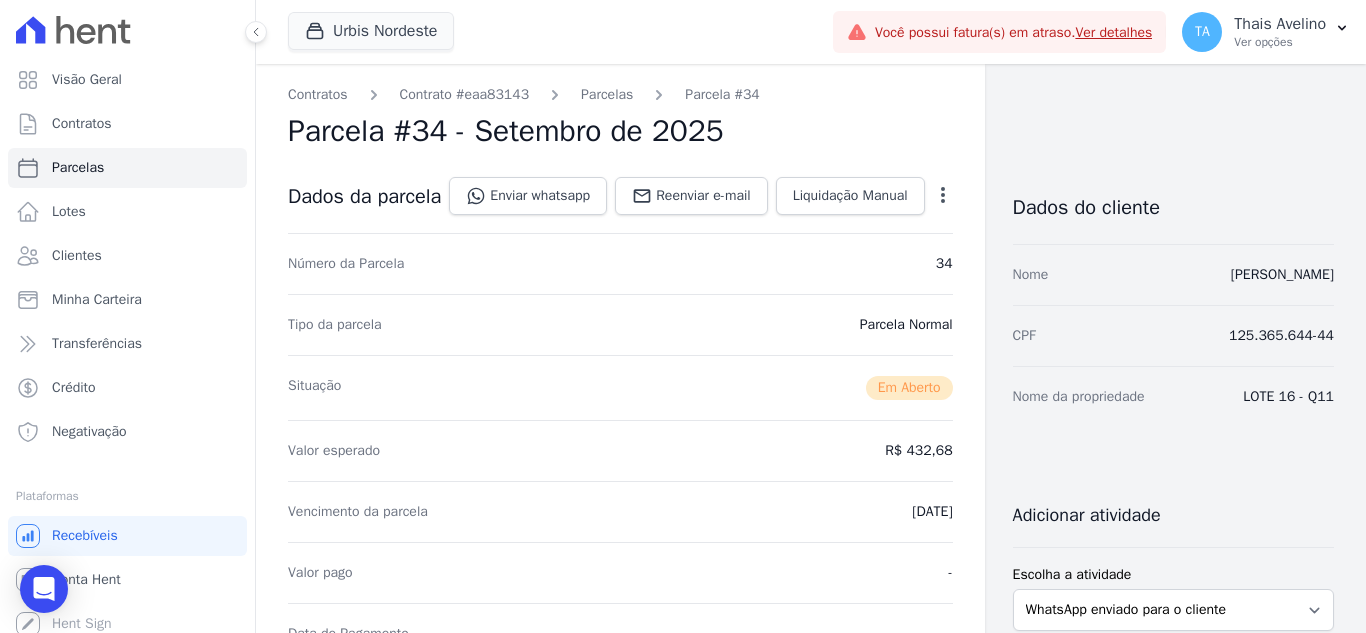 click on "Open options
Alterar
Cancelar Cobrança
Cancelar boleto
Você está prestes a cancelar um boleto, se estiver certo desta ação lembre-se que,
ao cancelar um boleto, você poderá editar o valor e o vencimento desta parcela e emitir um novo boleto.
Data de Vencimento: 05/09/2025
Valor devido: R$ 432,68
Atenção: O cancelamento definitivo de um boleto associado à parcela acontece em aproximadamente 1 dia.
Até lá, o título ainda estará ativo.
Fechar
Confirmar" at bounding box center (939, 198) 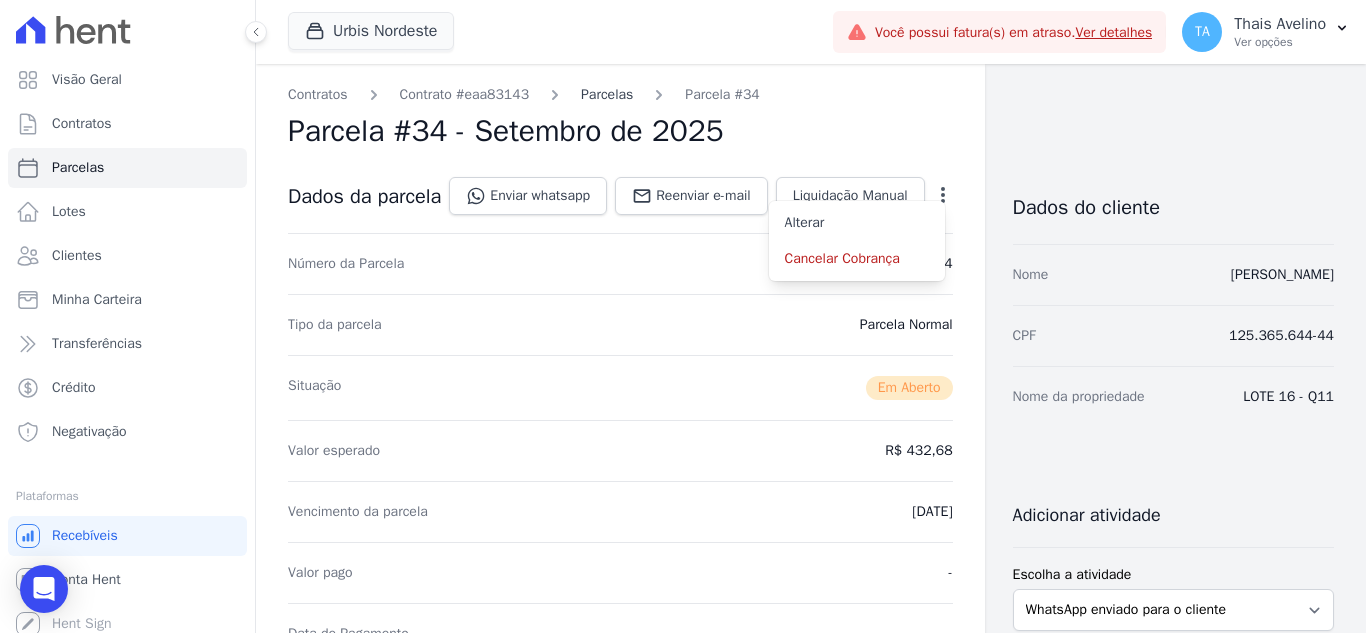 click on "Parcelas" at bounding box center [607, 94] 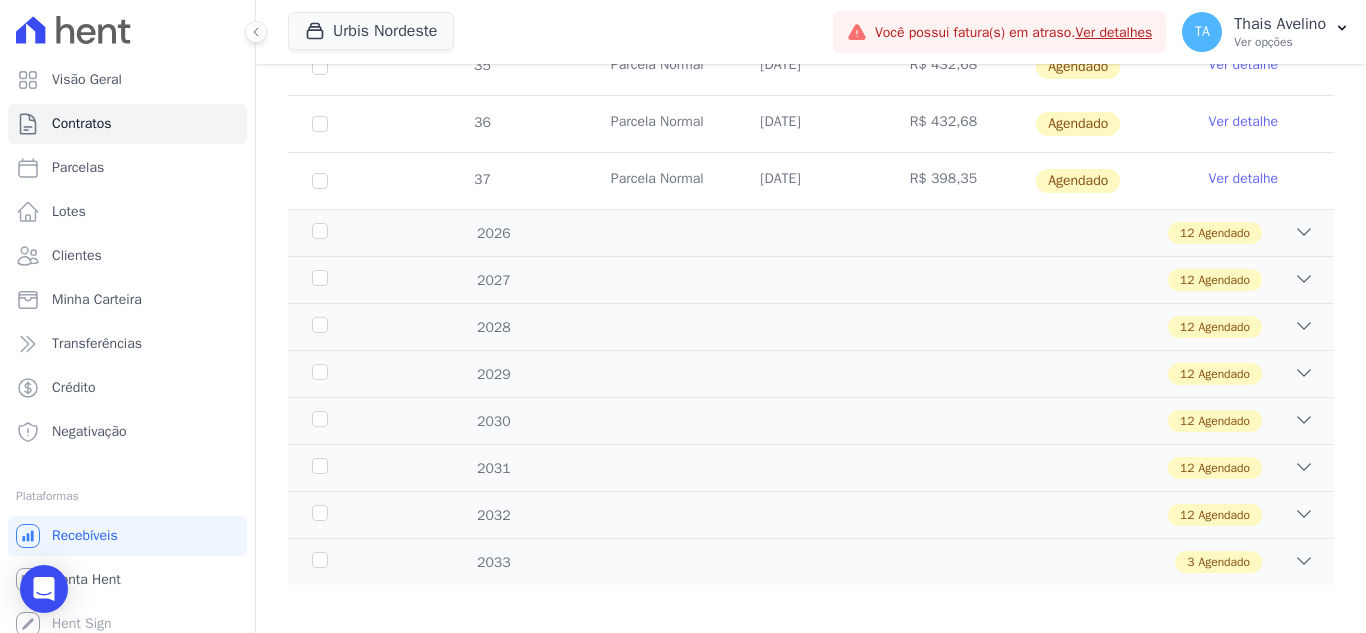 scroll, scrollTop: 1049, scrollLeft: 0, axis: vertical 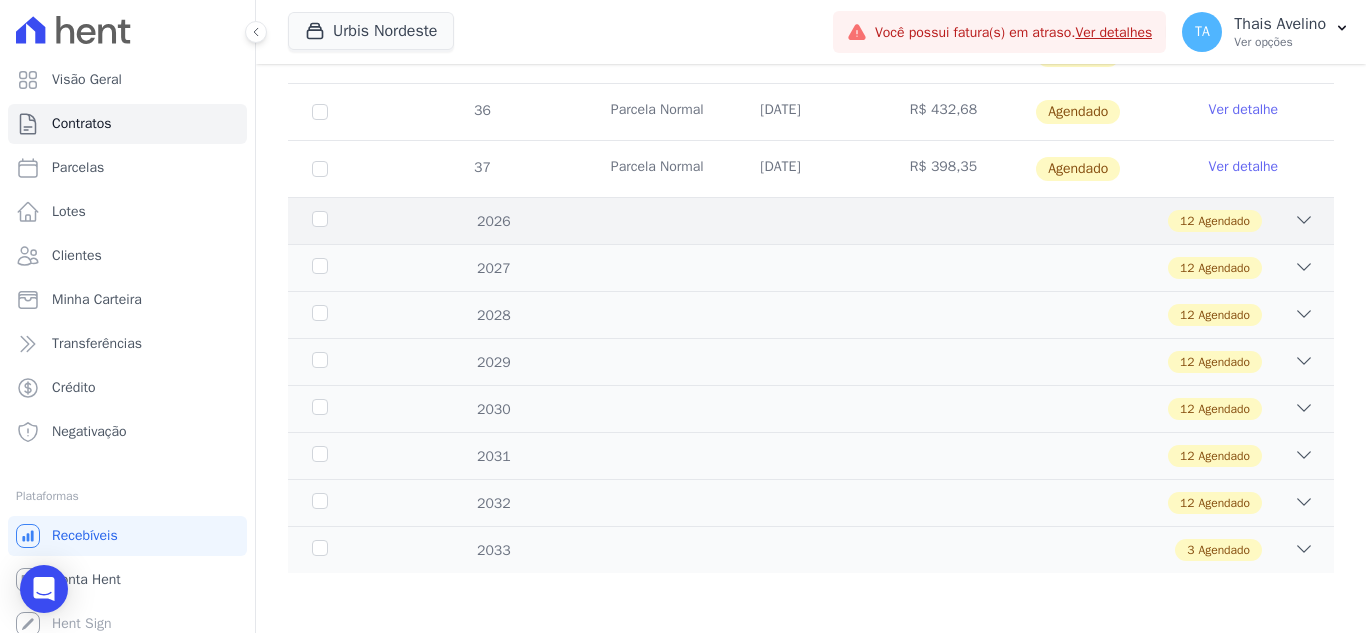 click on "2026
12
Agendado" at bounding box center [811, 220] 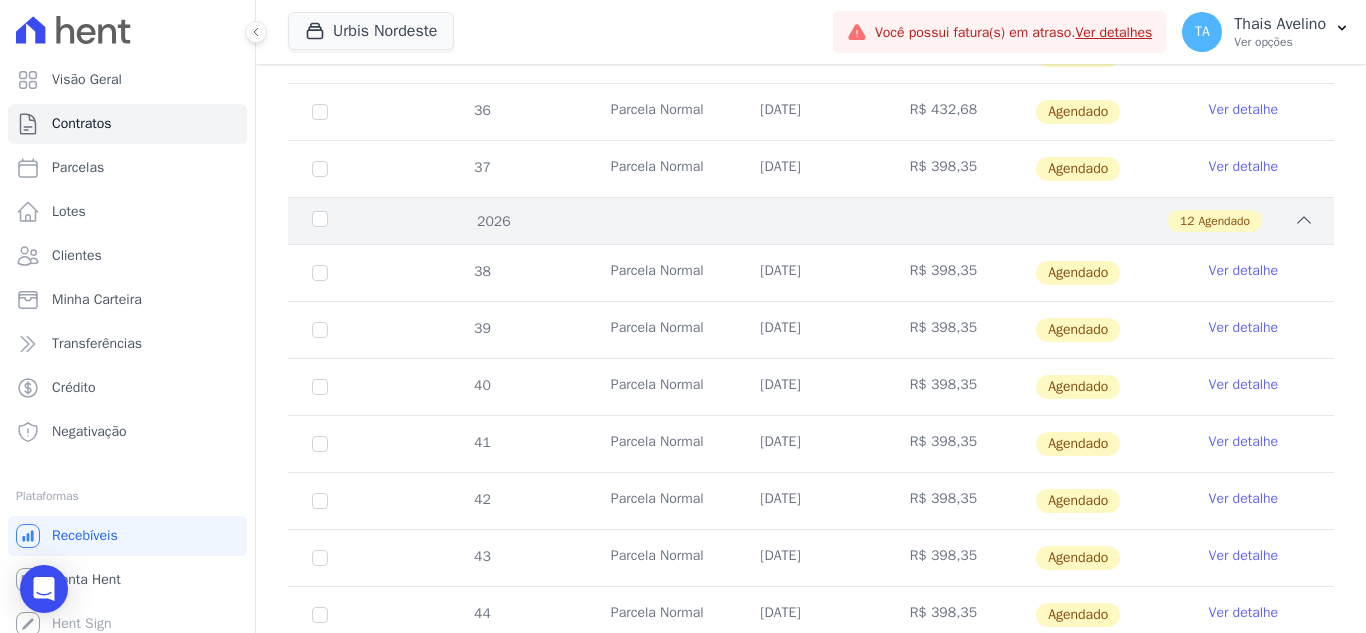 click on "2026
12
Agendado" at bounding box center [811, 220] 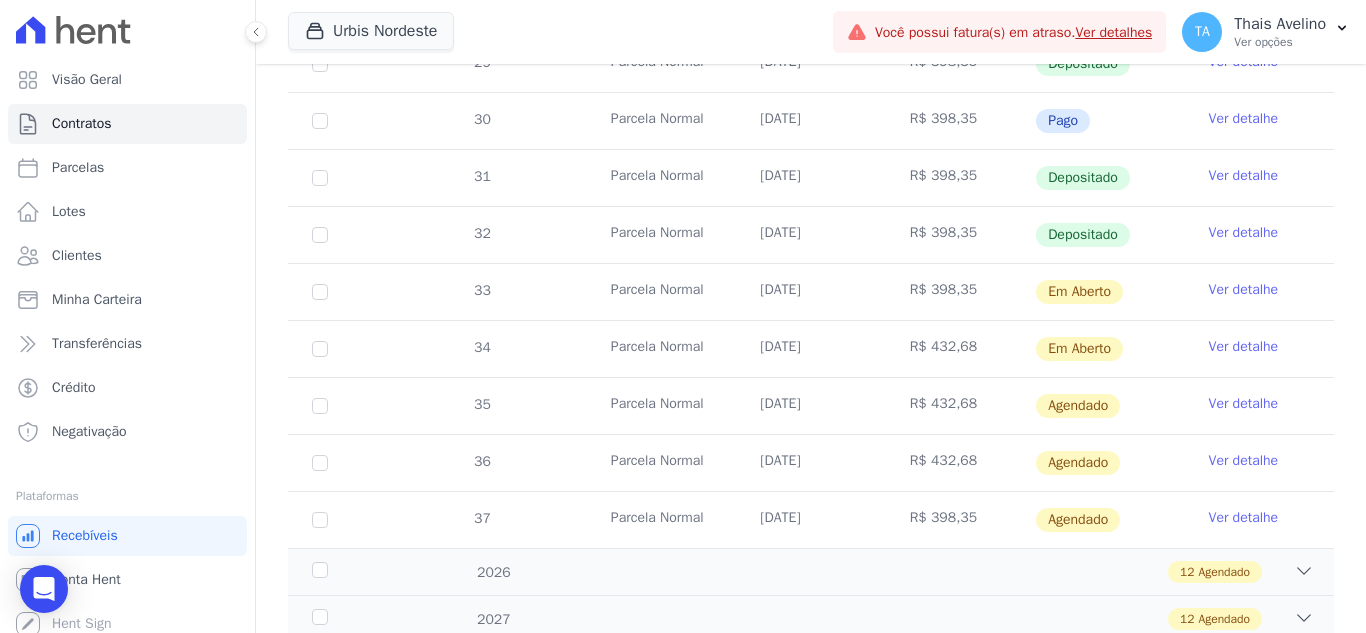 scroll, scrollTop: 649, scrollLeft: 0, axis: vertical 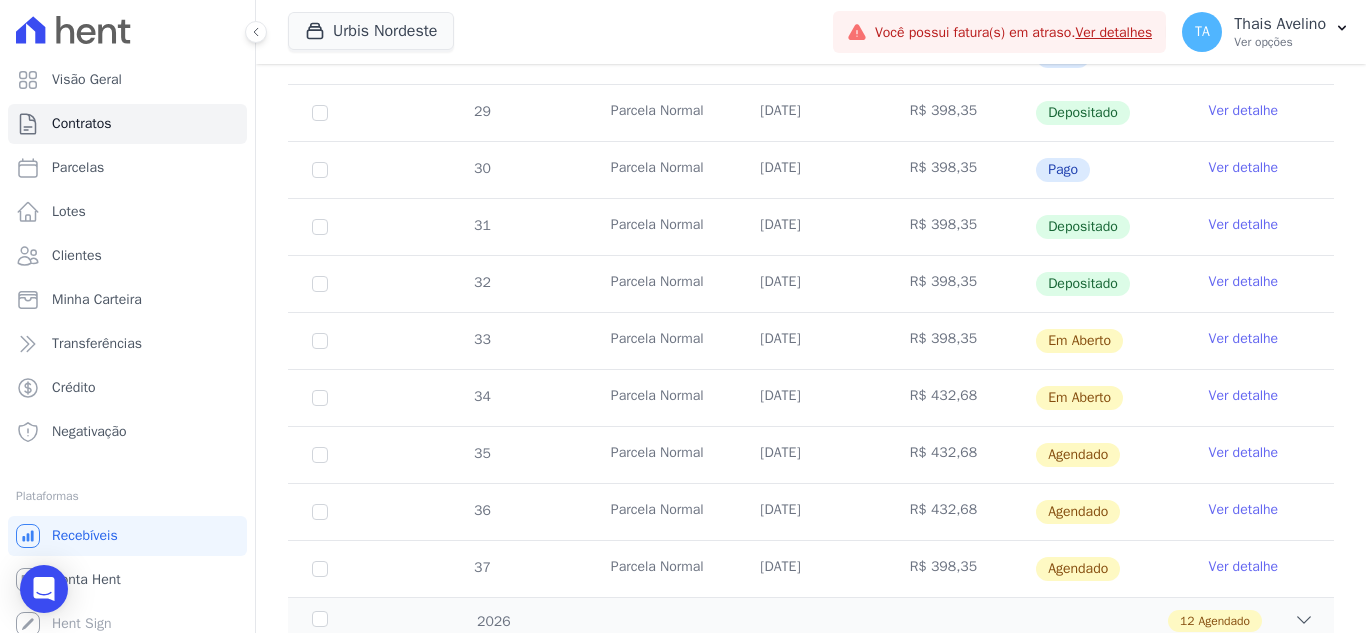 click on "Ver detalhe" at bounding box center (1244, 396) 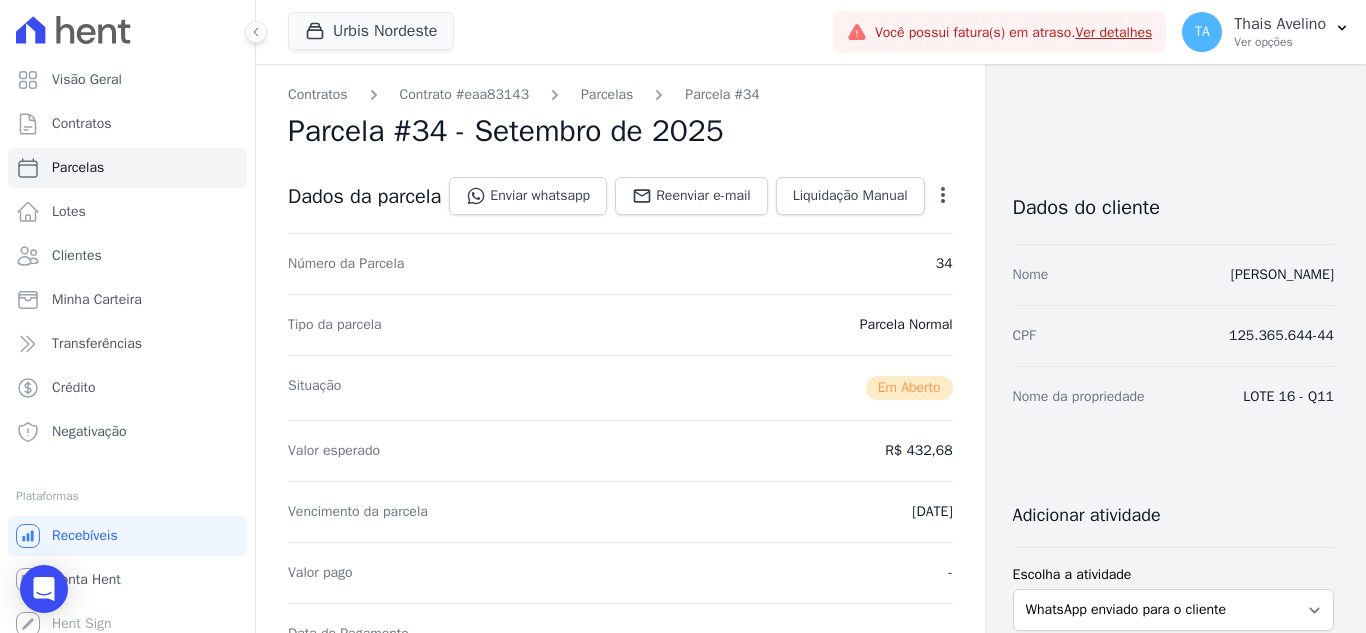 click 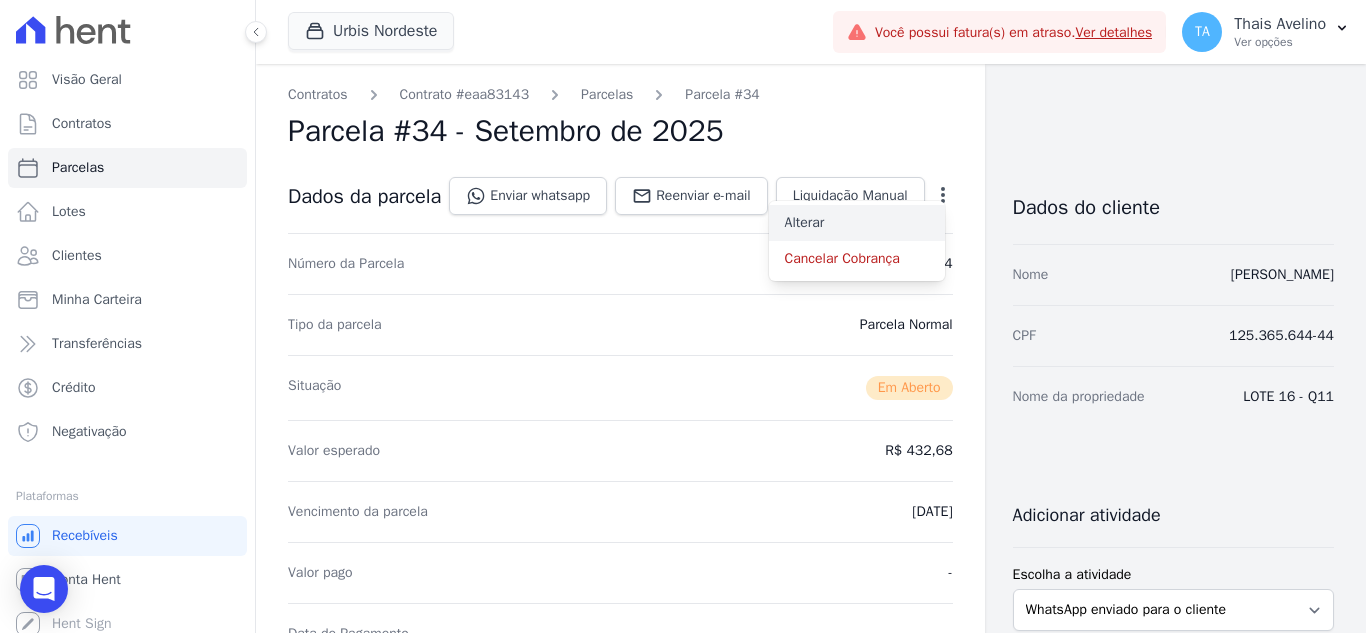 click on "Alterar" at bounding box center (857, 223) 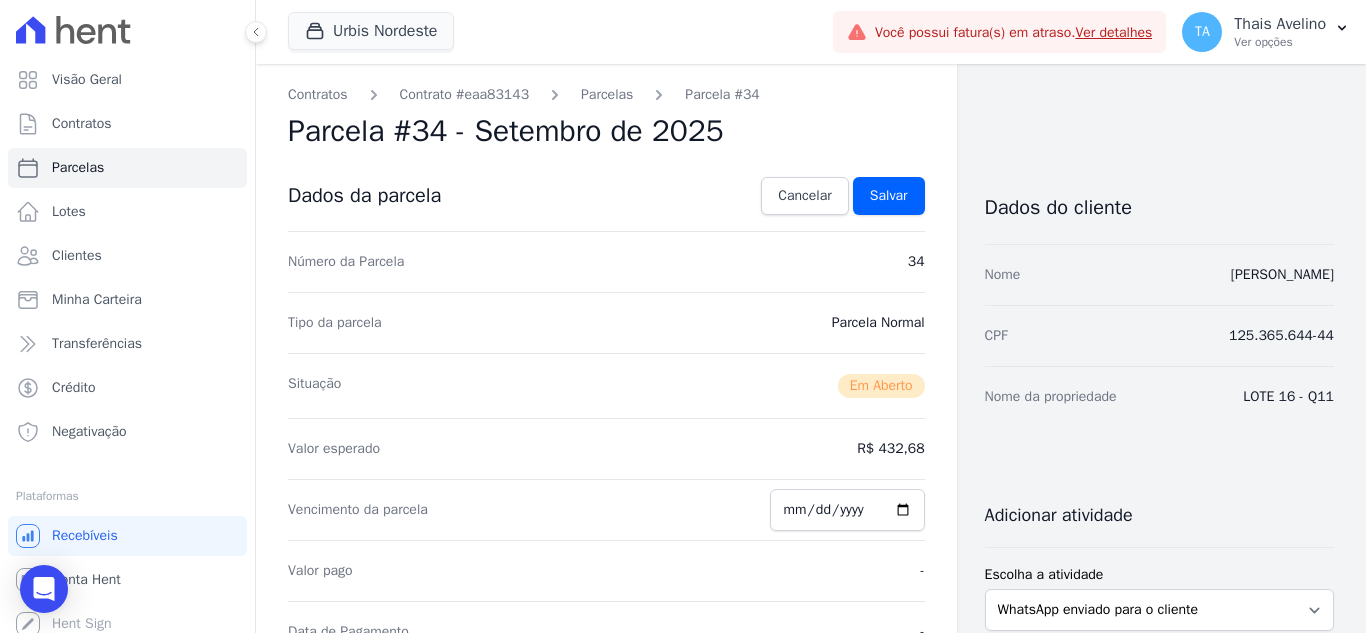 click on "R$ 432,68" at bounding box center (890, 449) 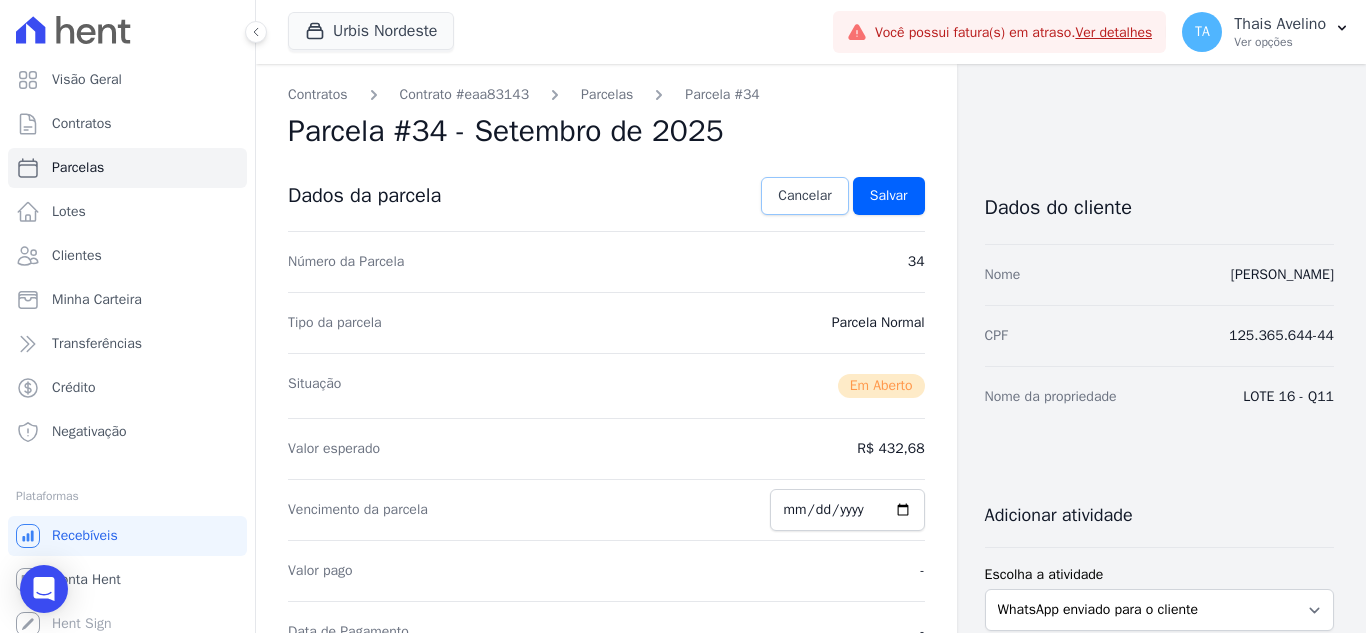 click on "Cancelar" at bounding box center [804, 196] 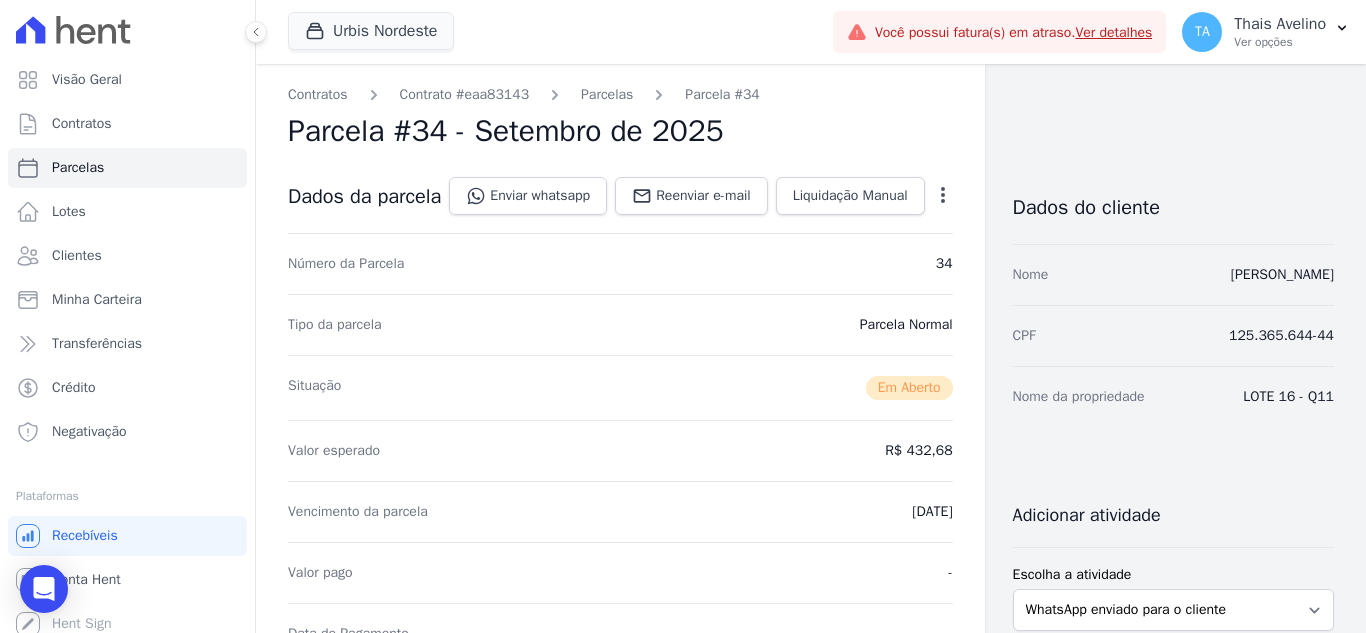 click 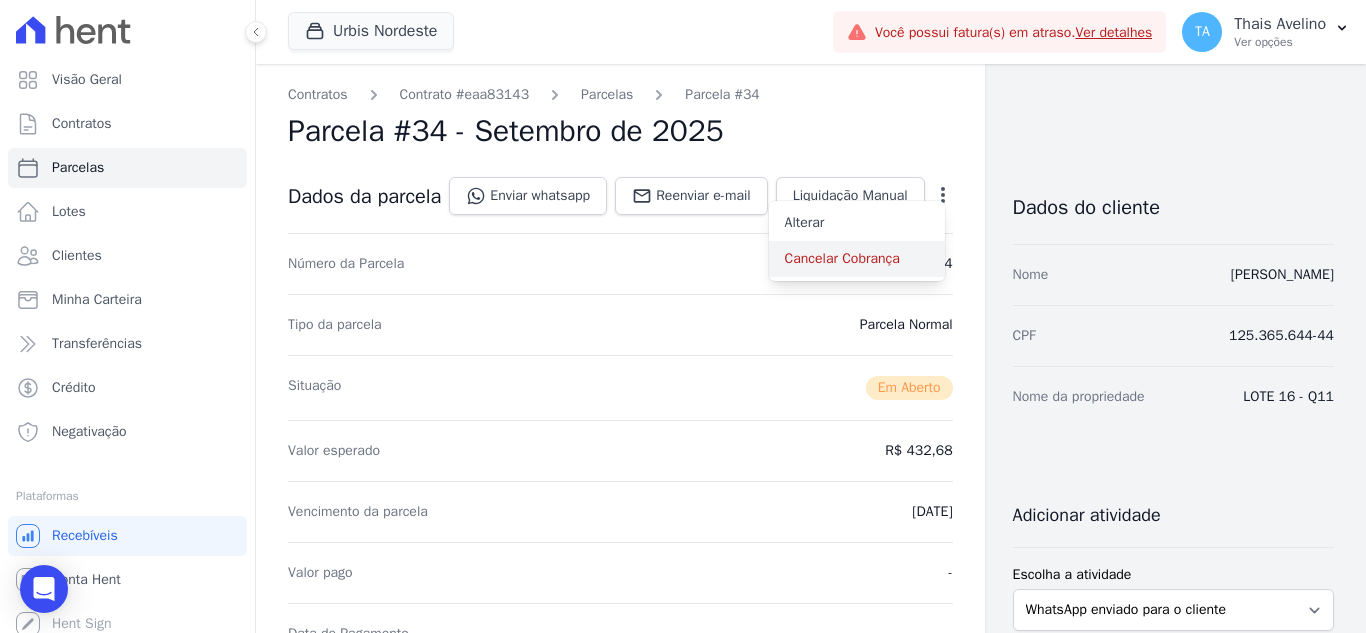 click on "Cancelar Cobrança" at bounding box center [857, 259] 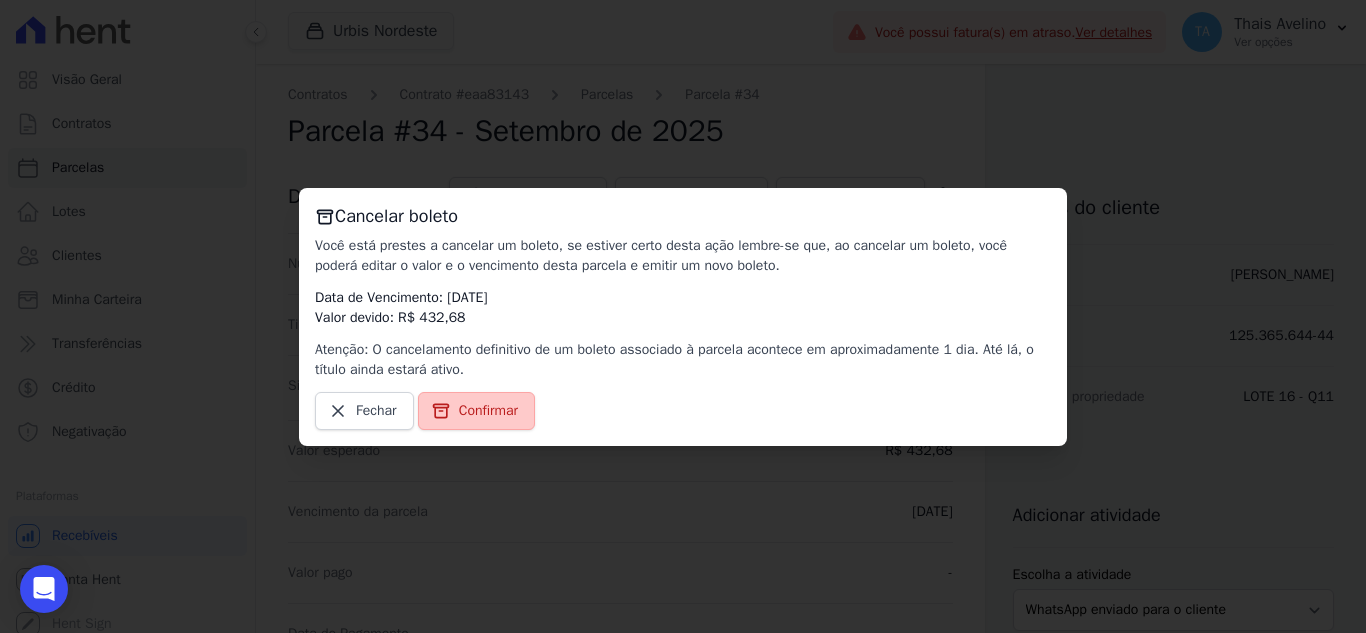 click 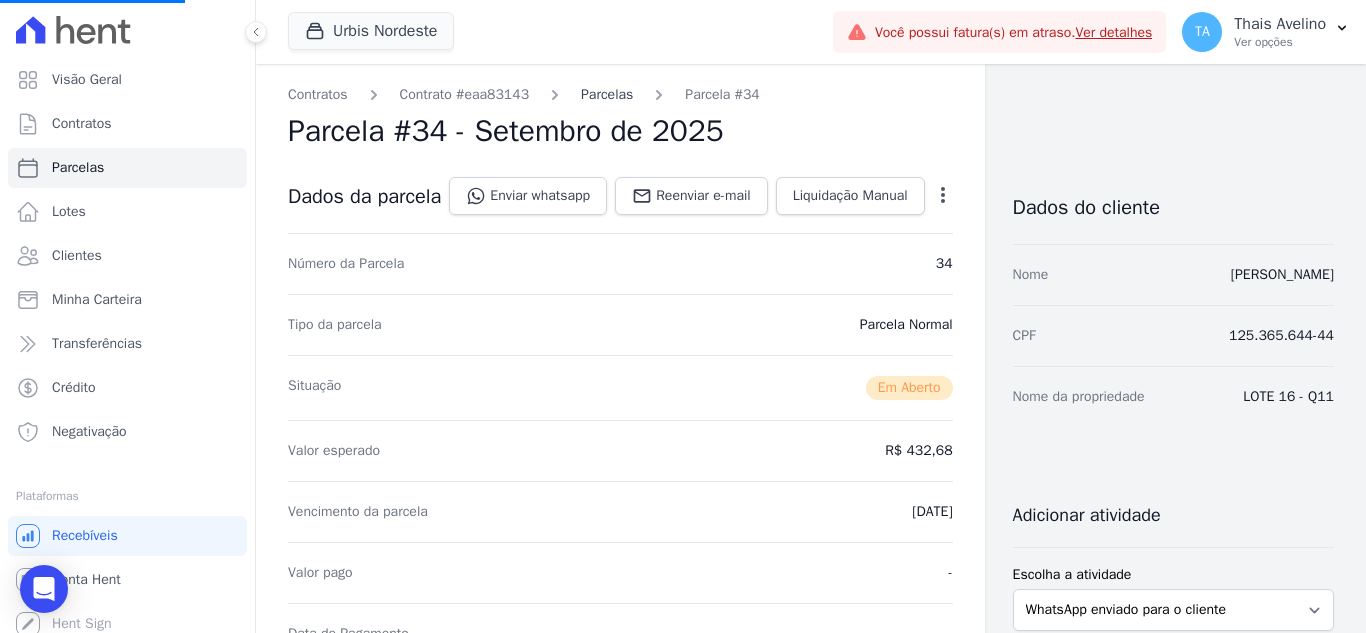 click on "Parcelas" at bounding box center [607, 94] 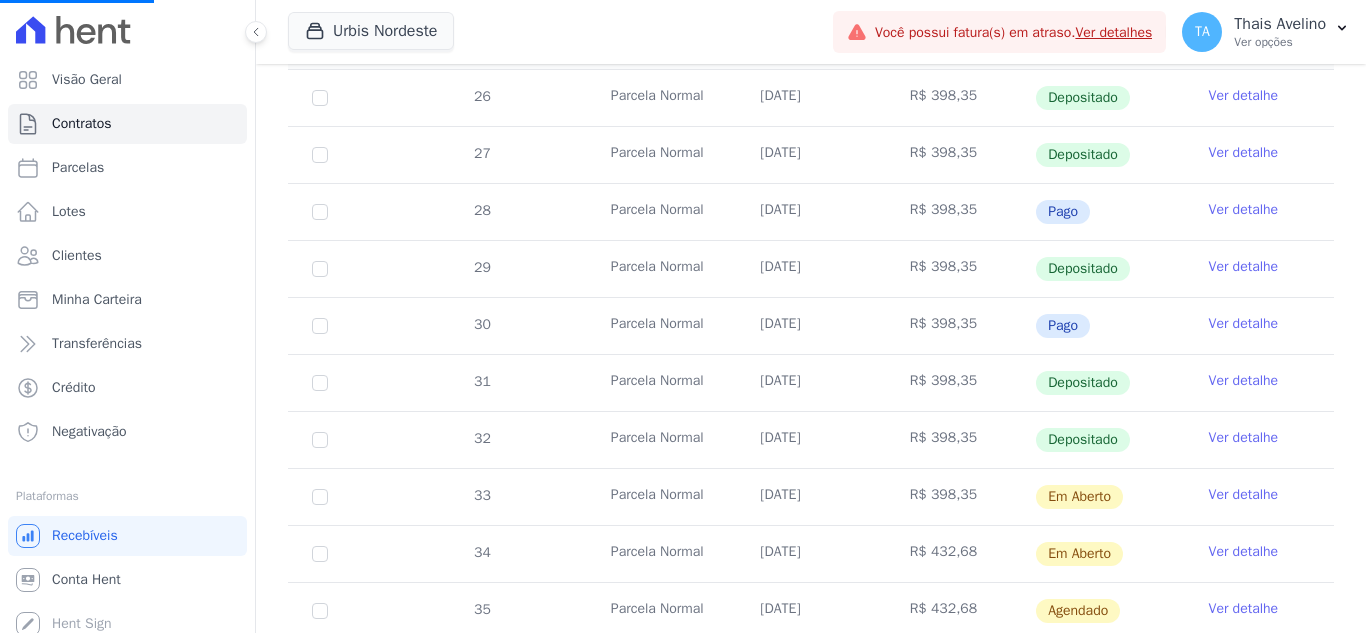 scroll, scrollTop: 500, scrollLeft: 0, axis: vertical 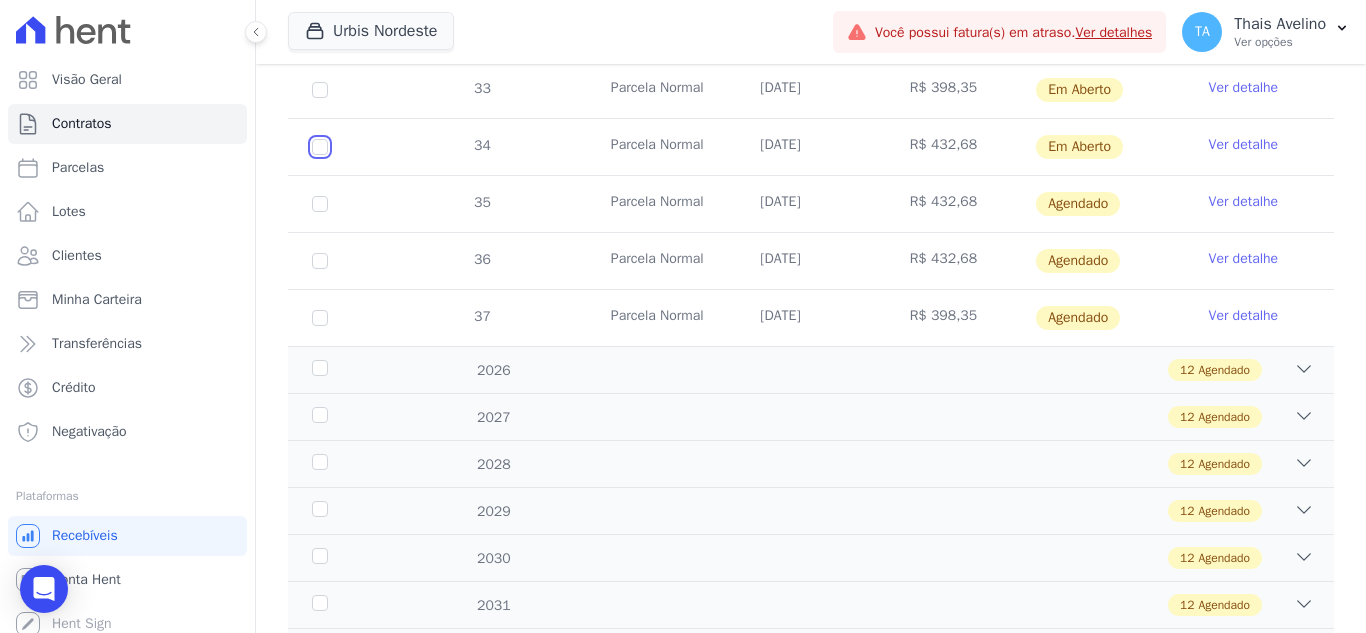 click at bounding box center [320, 90] 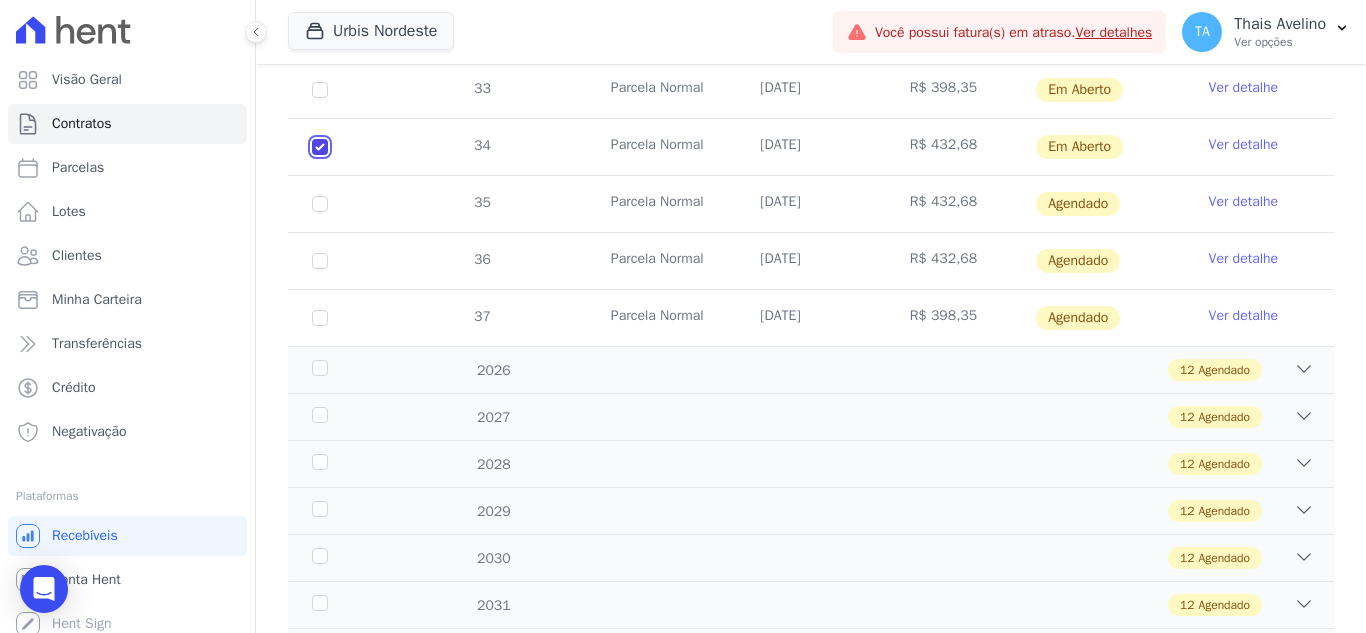 checkbox on "true" 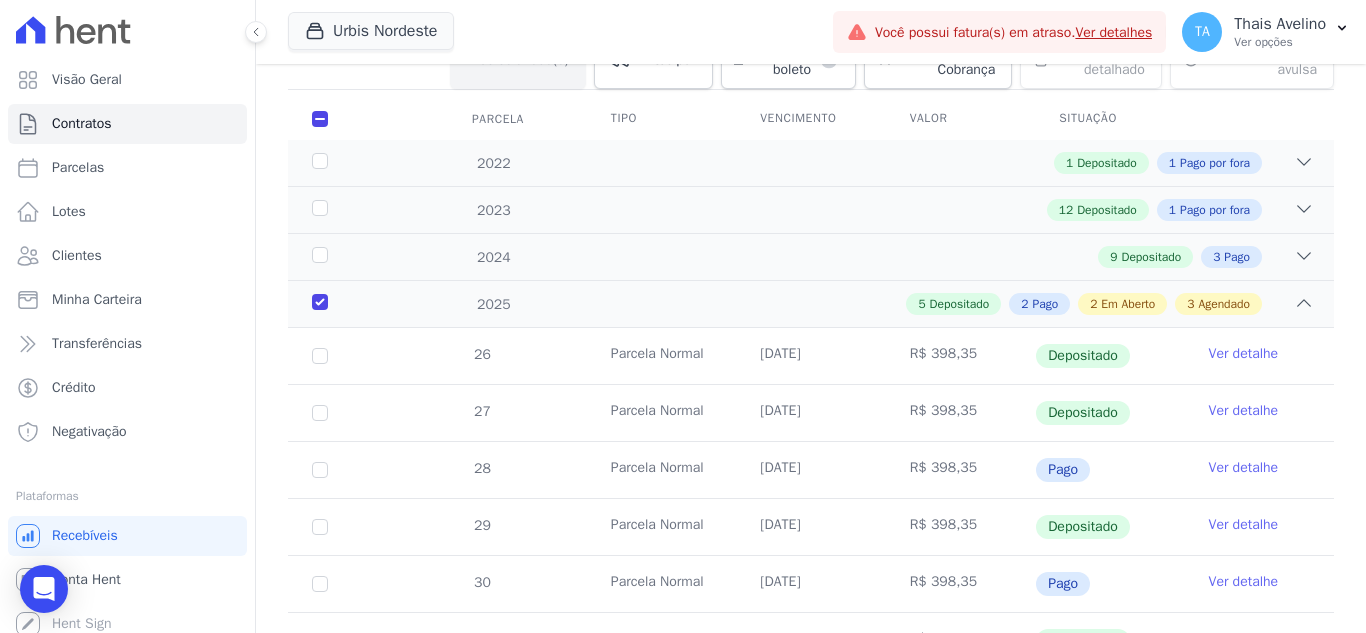 scroll, scrollTop: 16, scrollLeft: 0, axis: vertical 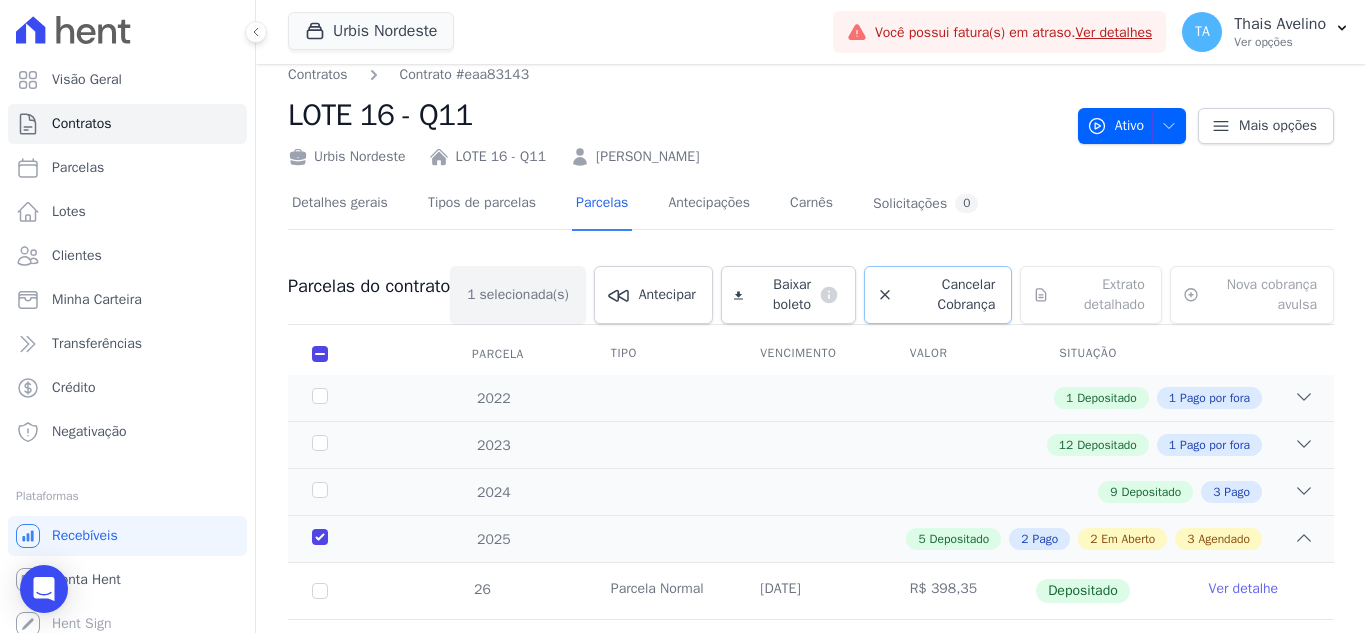 click on "Cancelar Cobrança" at bounding box center [948, 295] 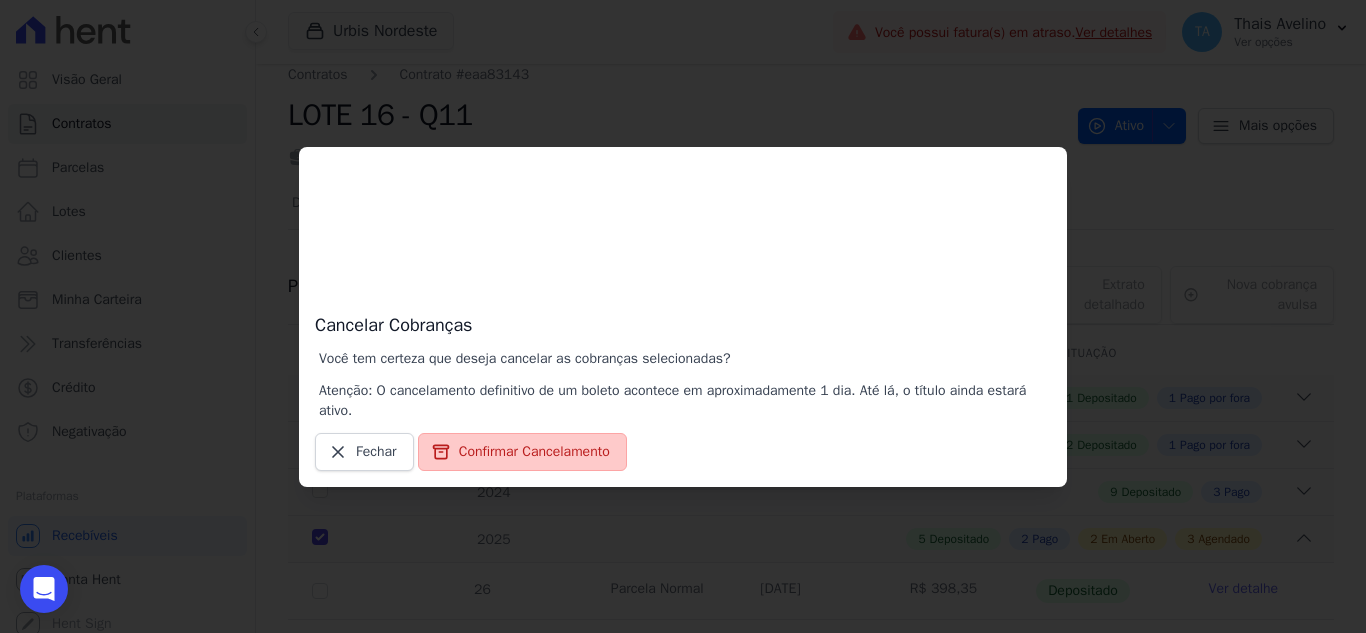 click on "Confirmar Cancelamento" at bounding box center [522, 452] 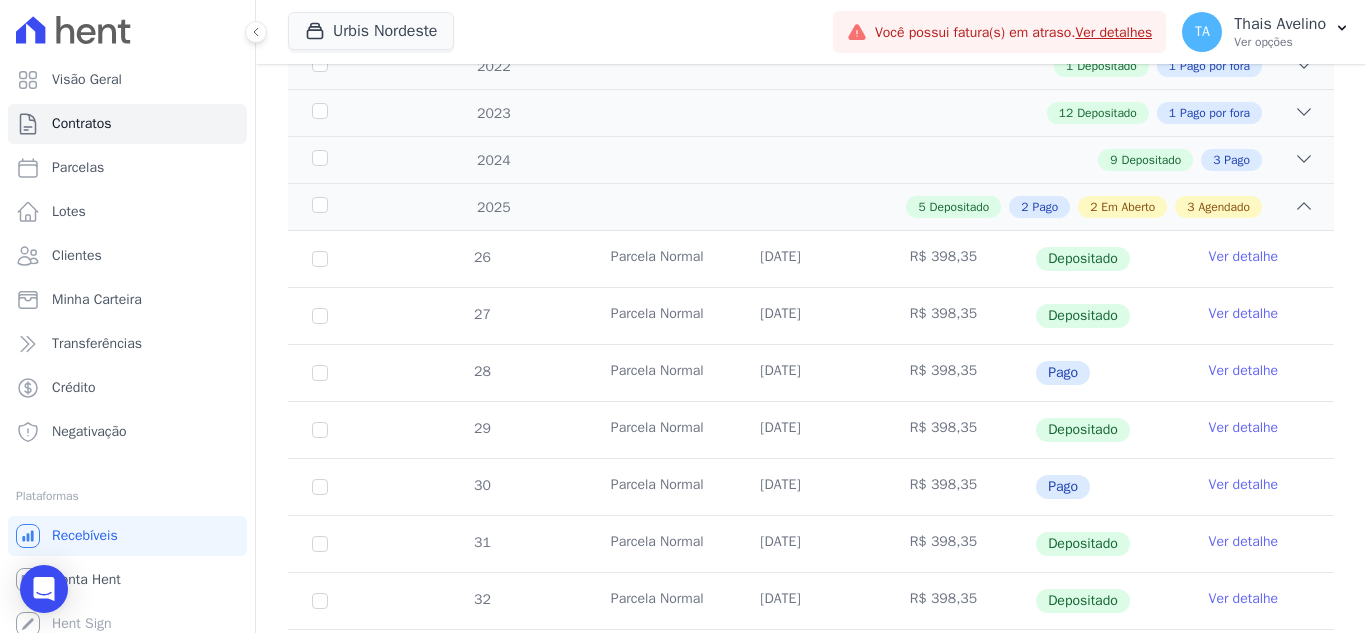 scroll, scrollTop: 900, scrollLeft: 0, axis: vertical 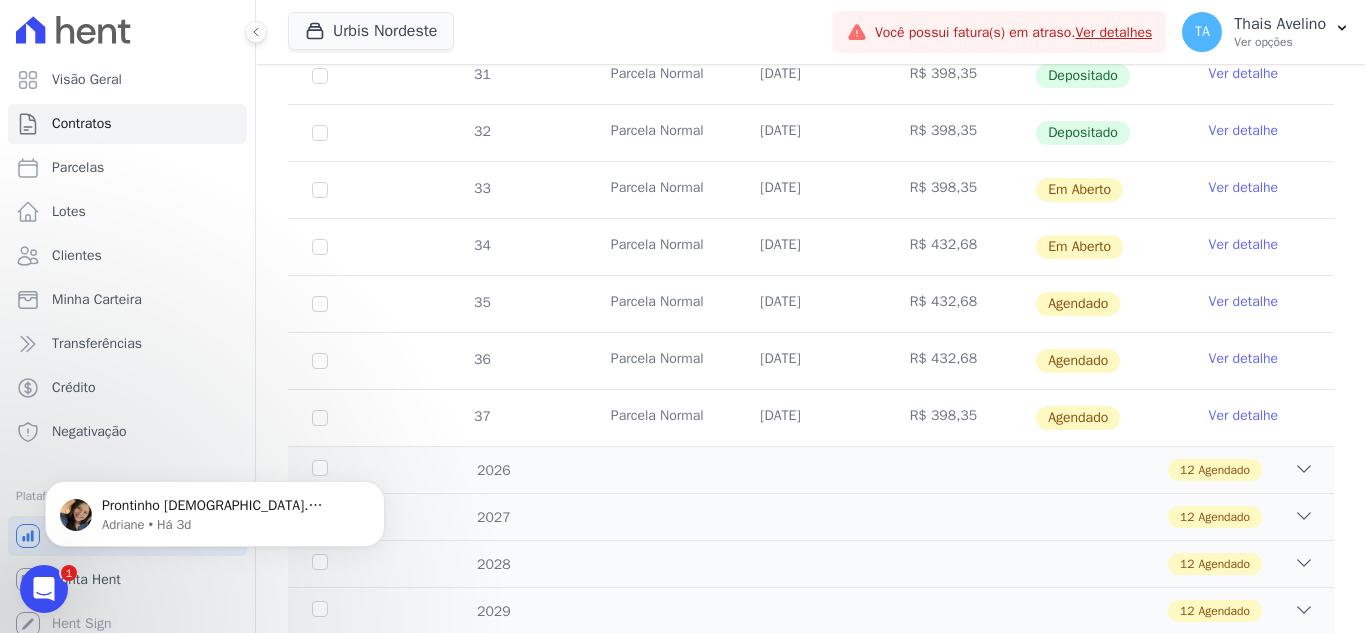 click 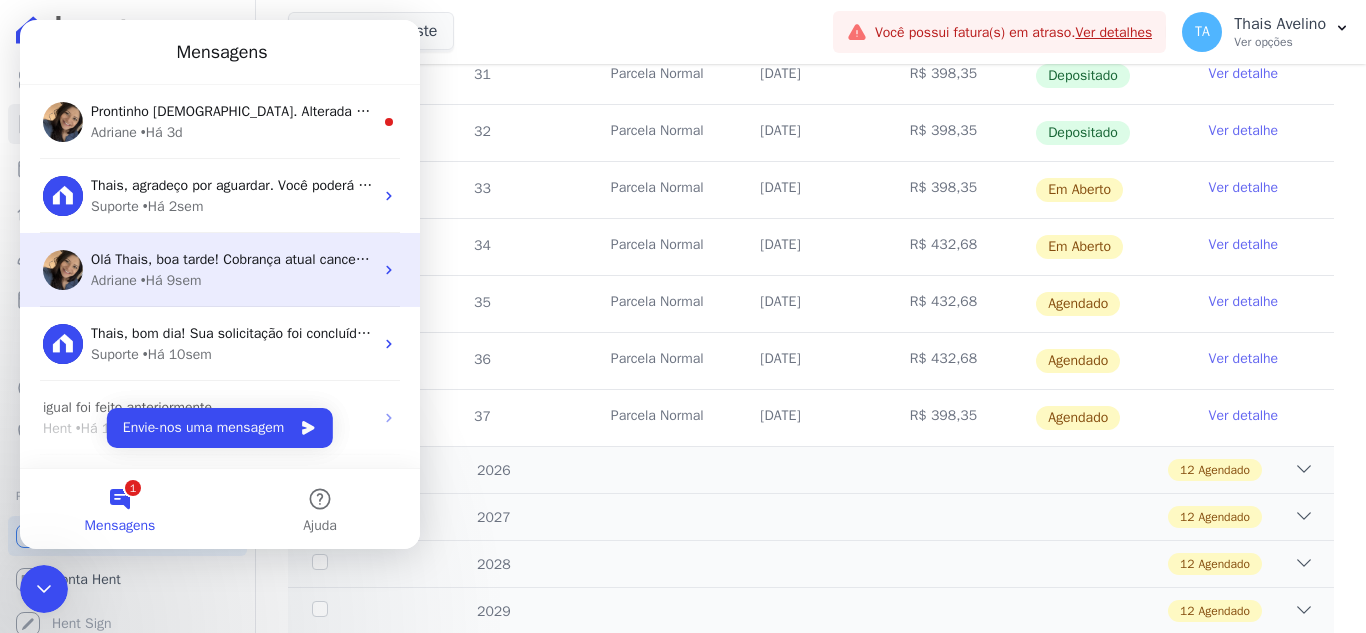 scroll, scrollTop: 0, scrollLeft: 0, axis: both 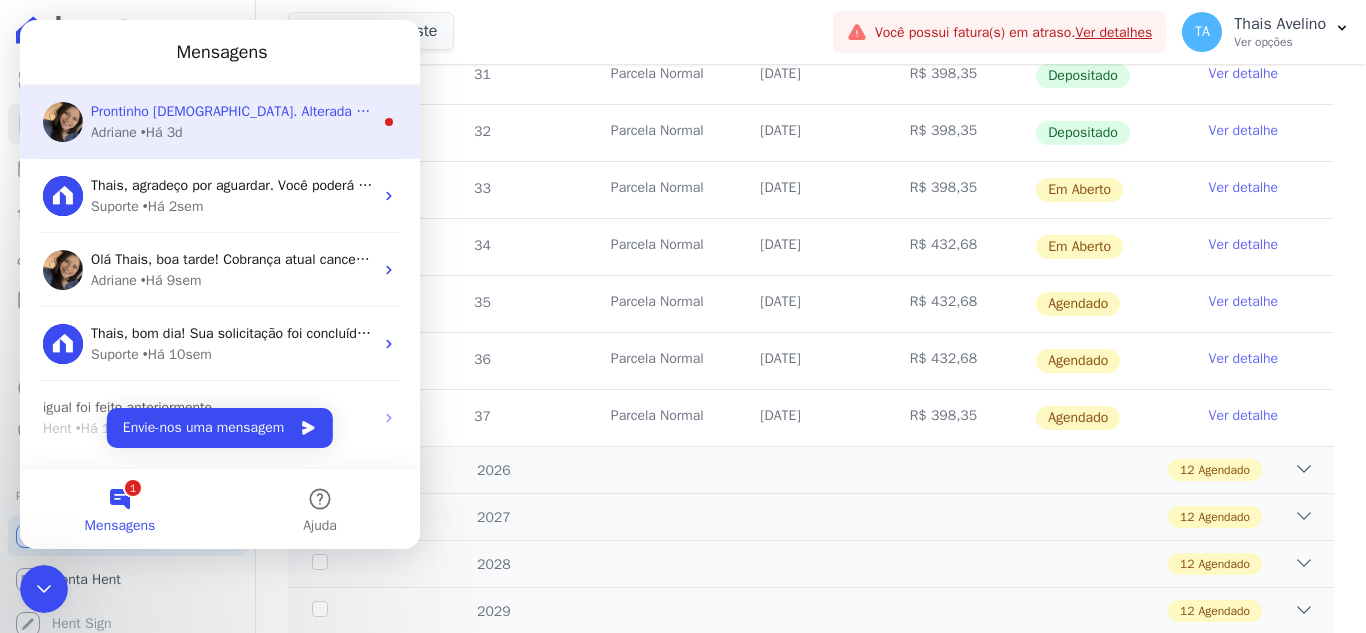 drag, startPoint x: 242, startPoint y: 125, endPoint x: 477, endPoint y: 380, distance: 346.7708 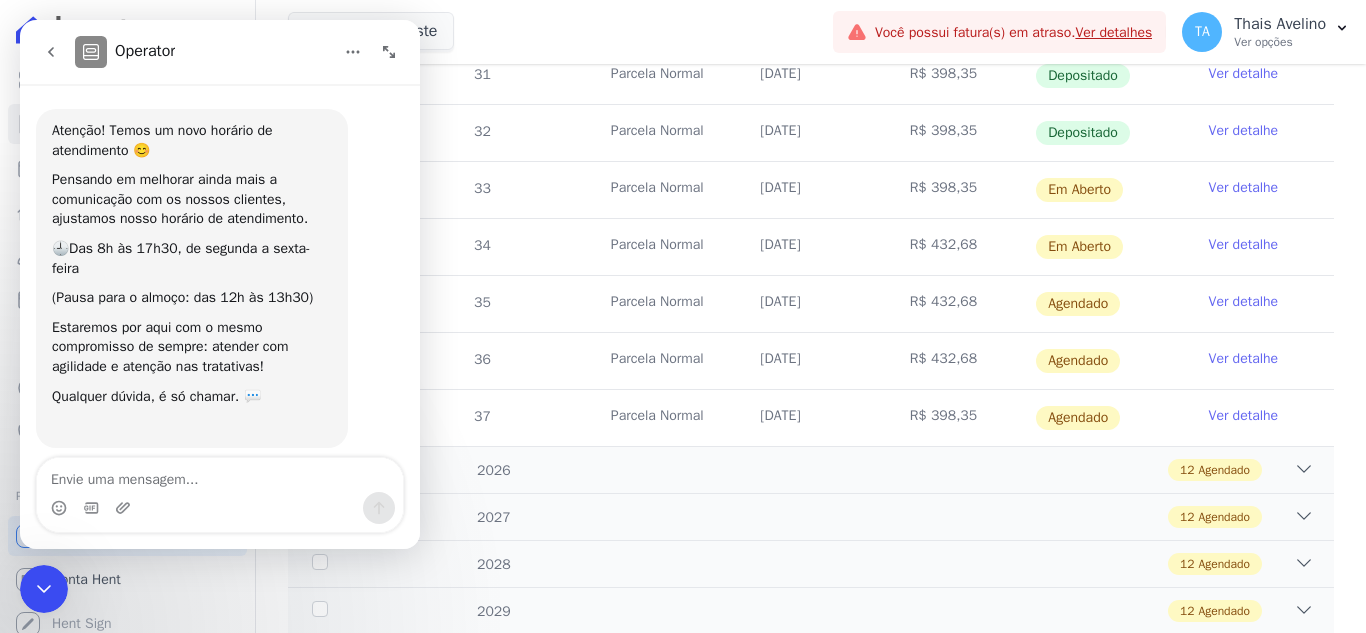 scroll, scrollTop: 3, scrollLeft: 0, axis: vertical 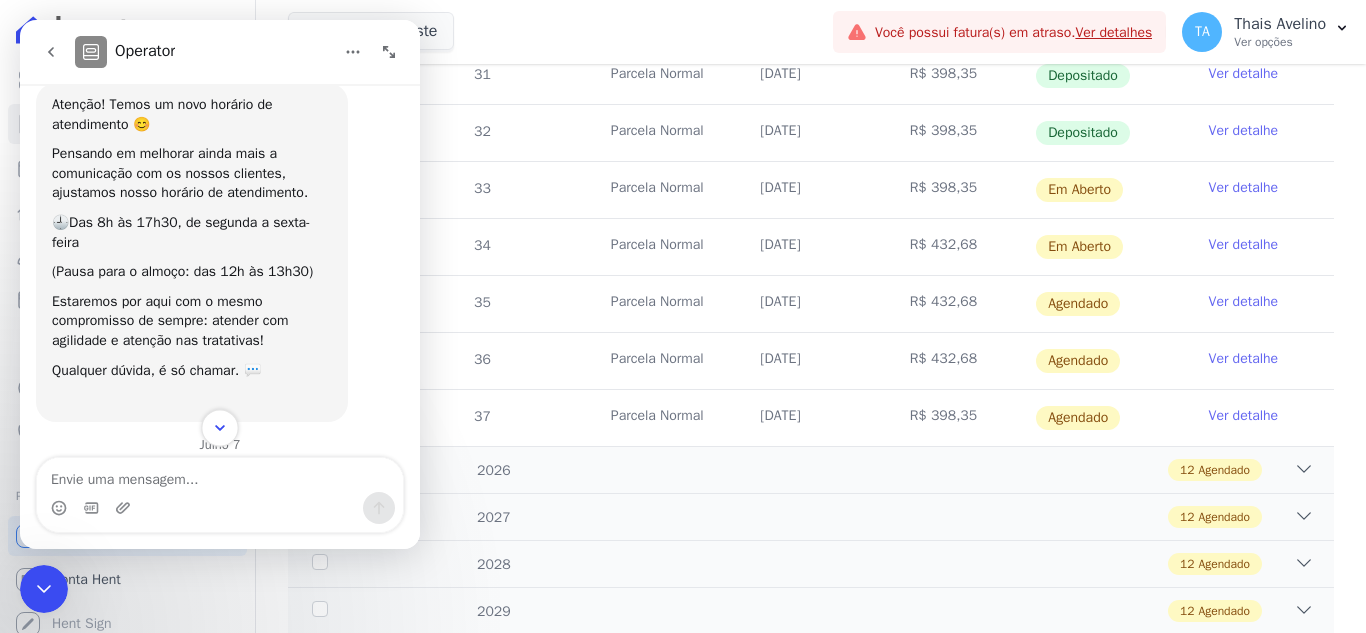 click 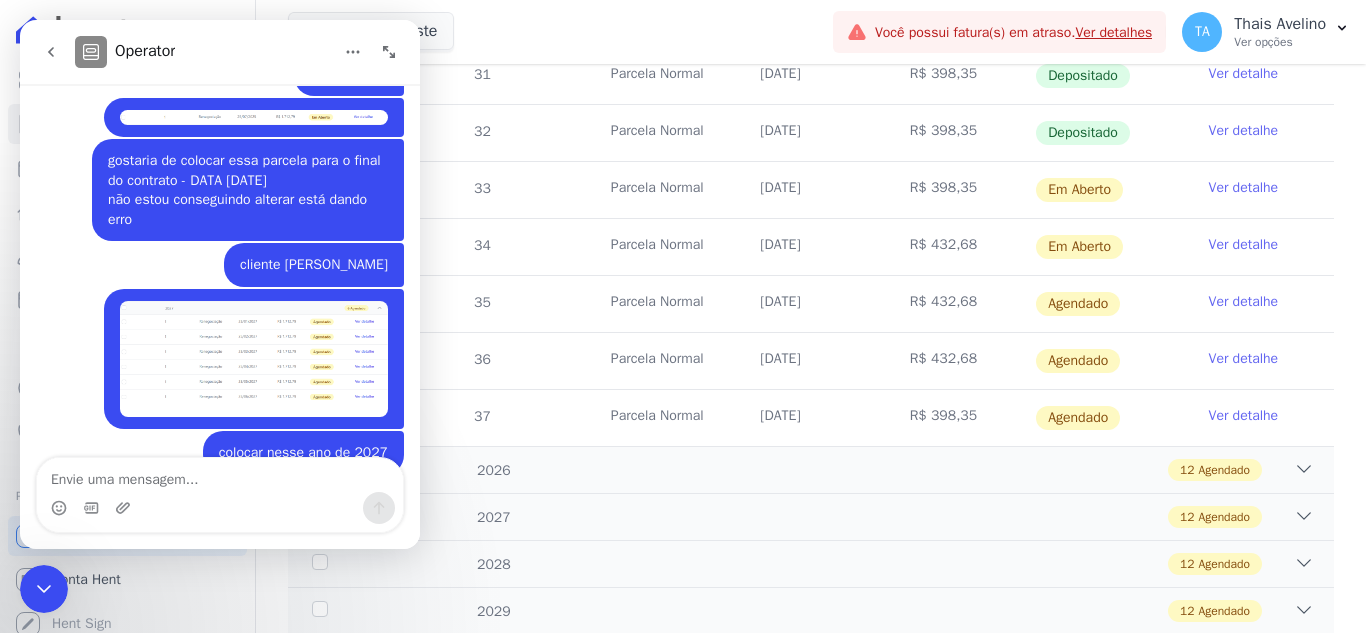scroll, scrollTop: 4065, scrollLeft: 0, axis: vertical 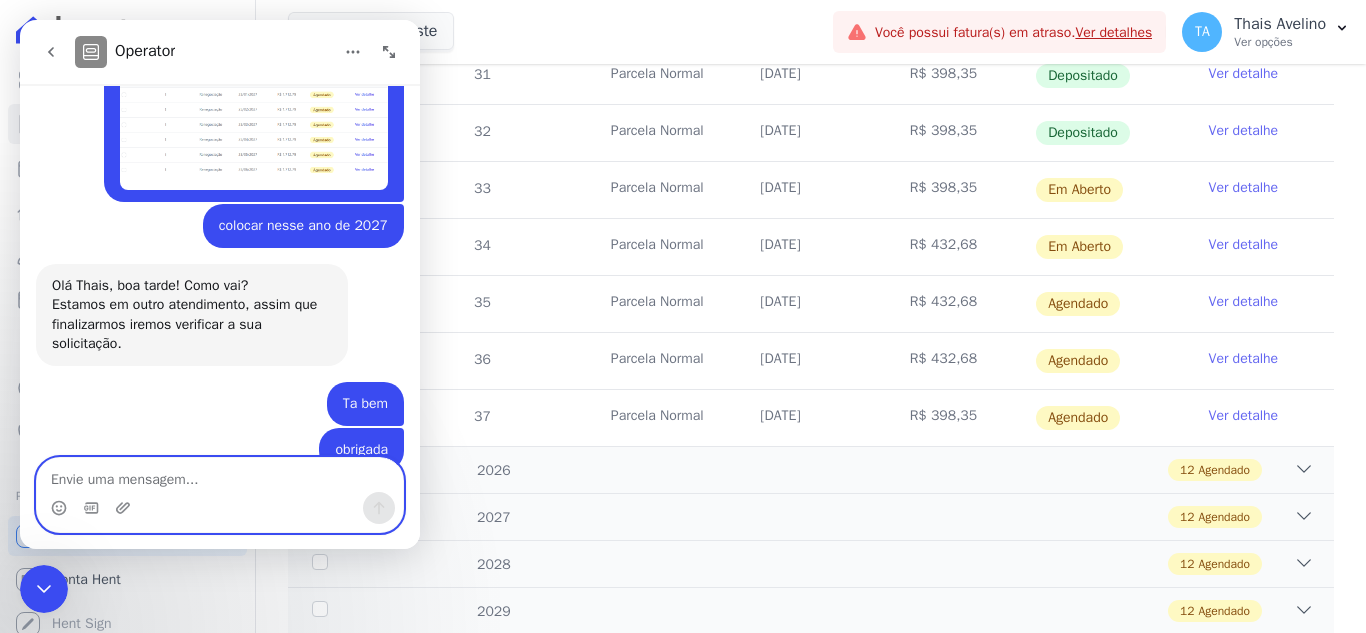 click at bounding box center [220, 475] 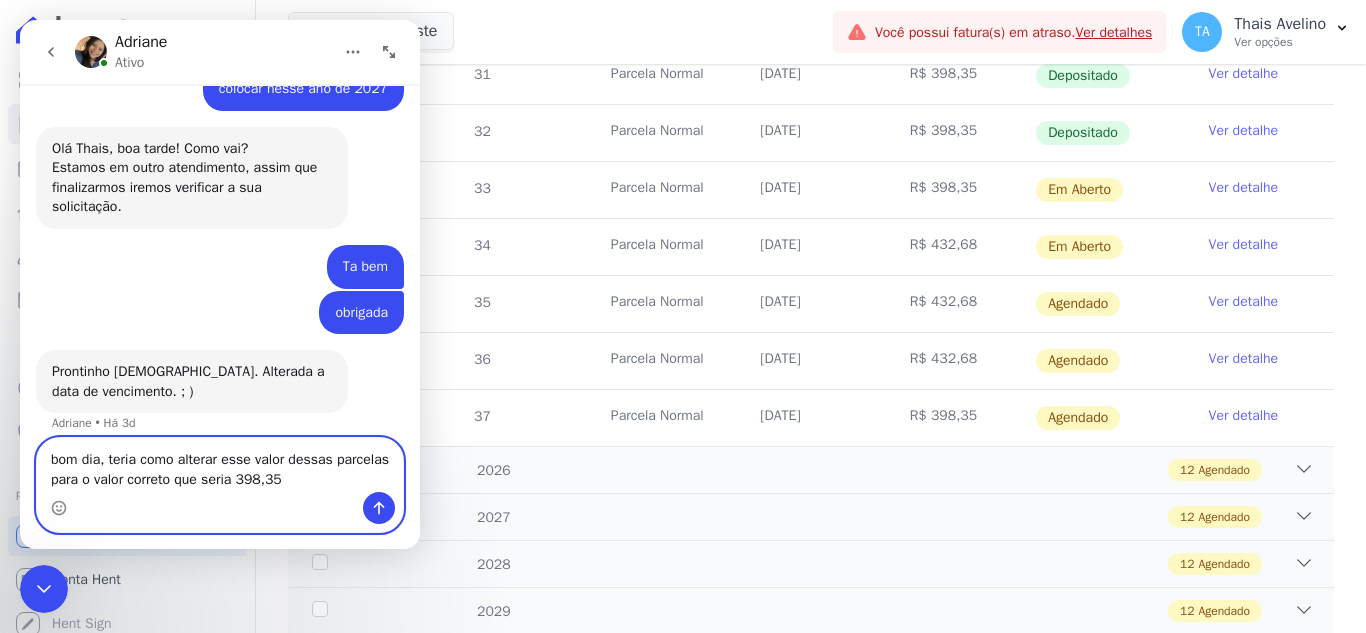 scroll, scrollTop: 4242, scrollLeft: 0, axis: vertical 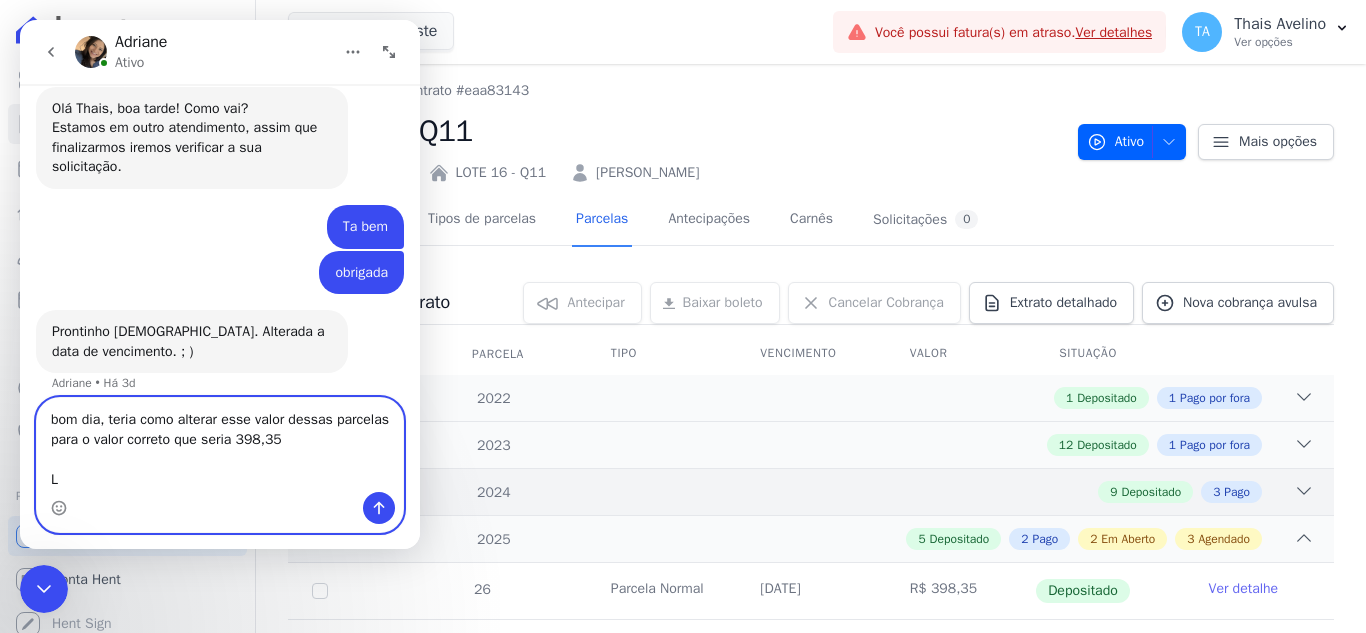 type on "bom dia, teria como alterar esse valor dessas parcelas para o valor correto que seria 398,35
L" 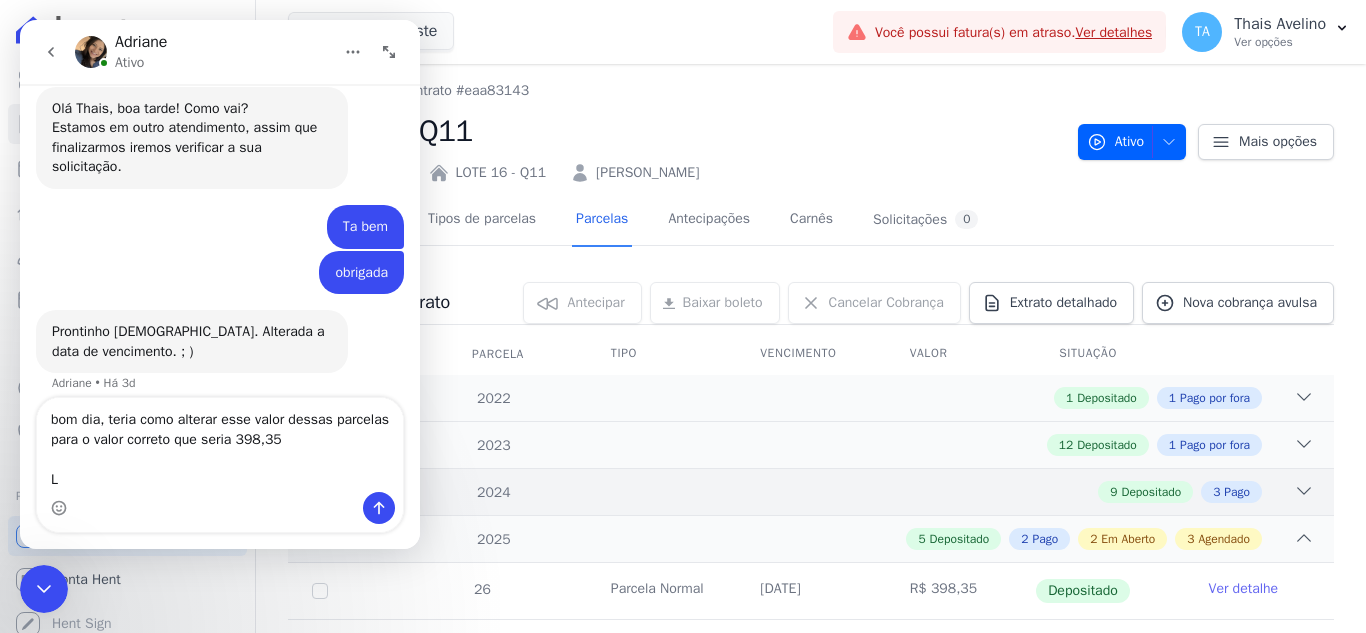 click on "2024
9
Depositado
3
Pago" at bounding box center (811, 491) 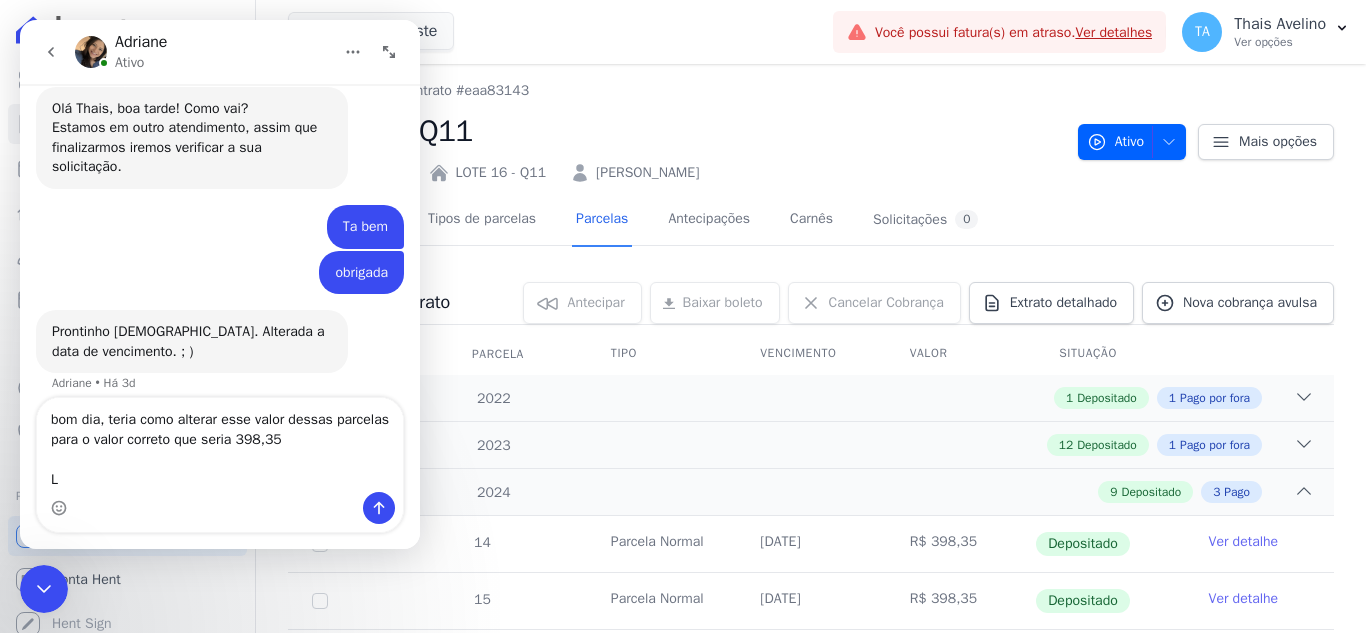 click at bounding box center (53, 52) 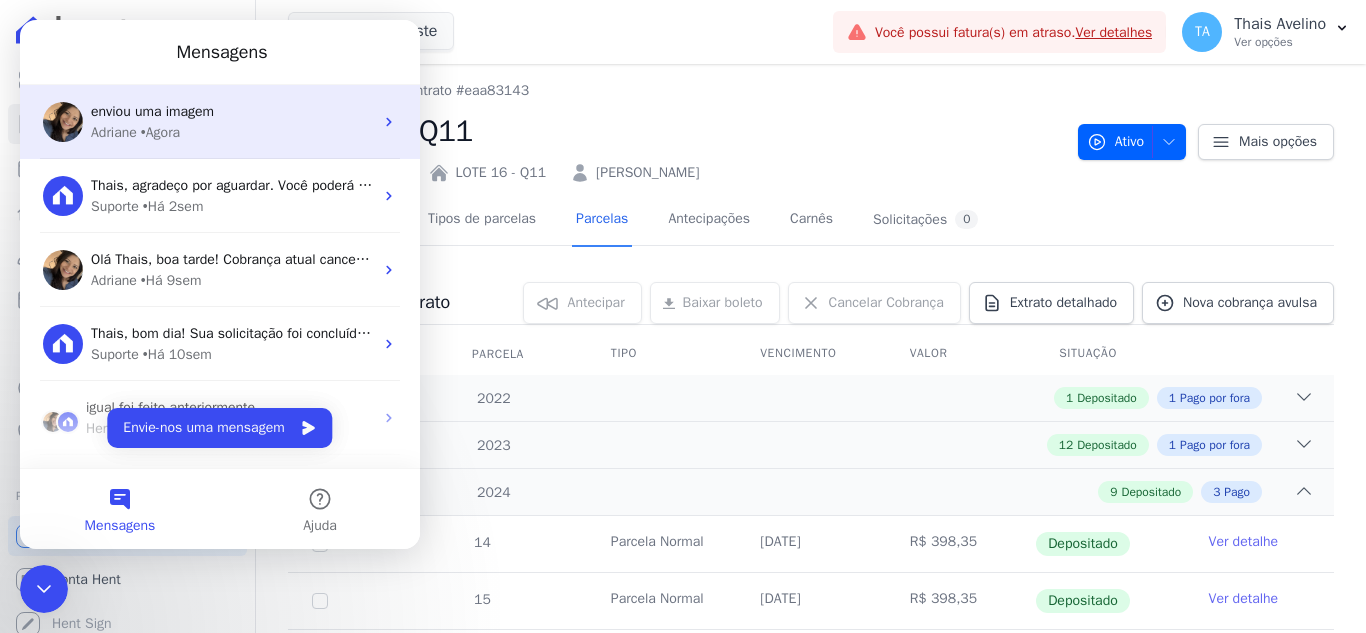 scroll, scrollTop: 0, scrollLeft: 0, axis: both 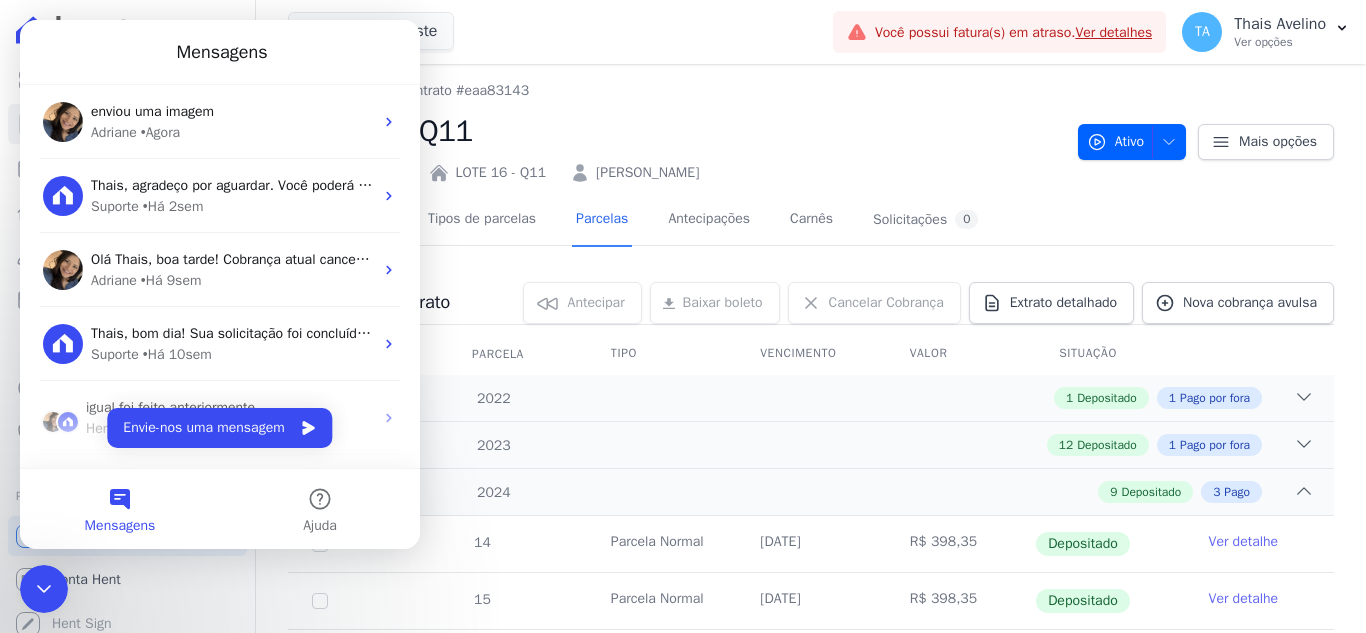 click 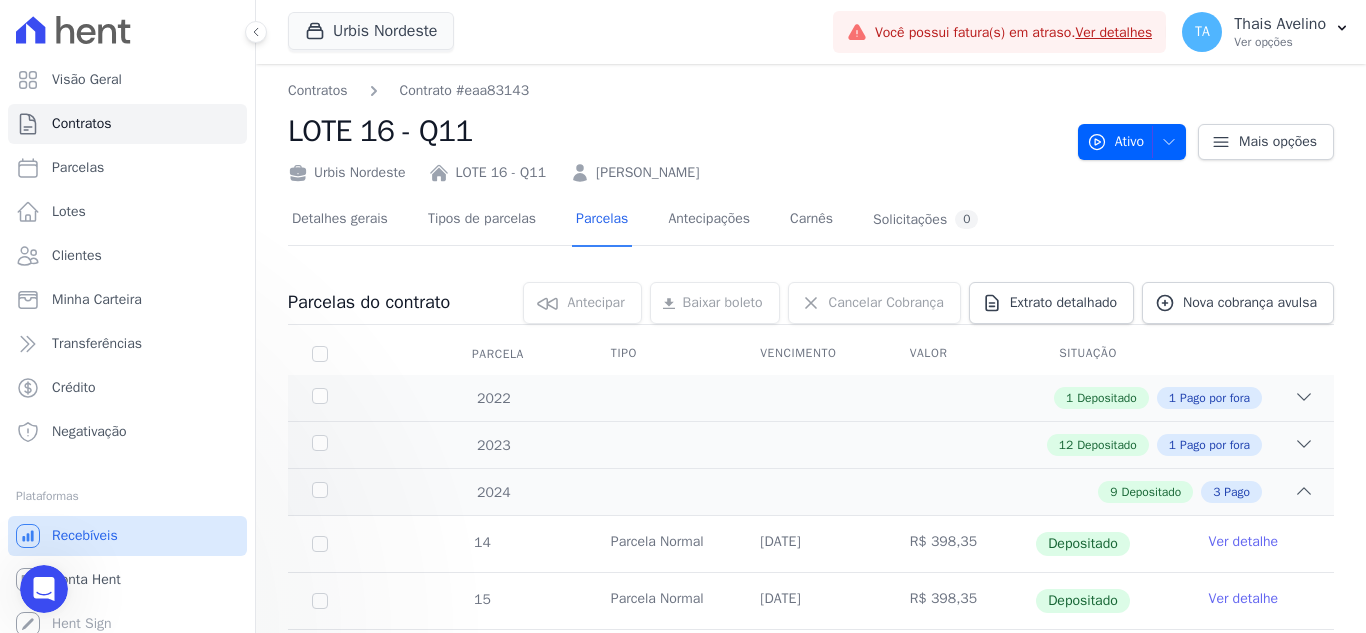 scroll, scrollTop: 0, scrollLeft: 0, axis: both 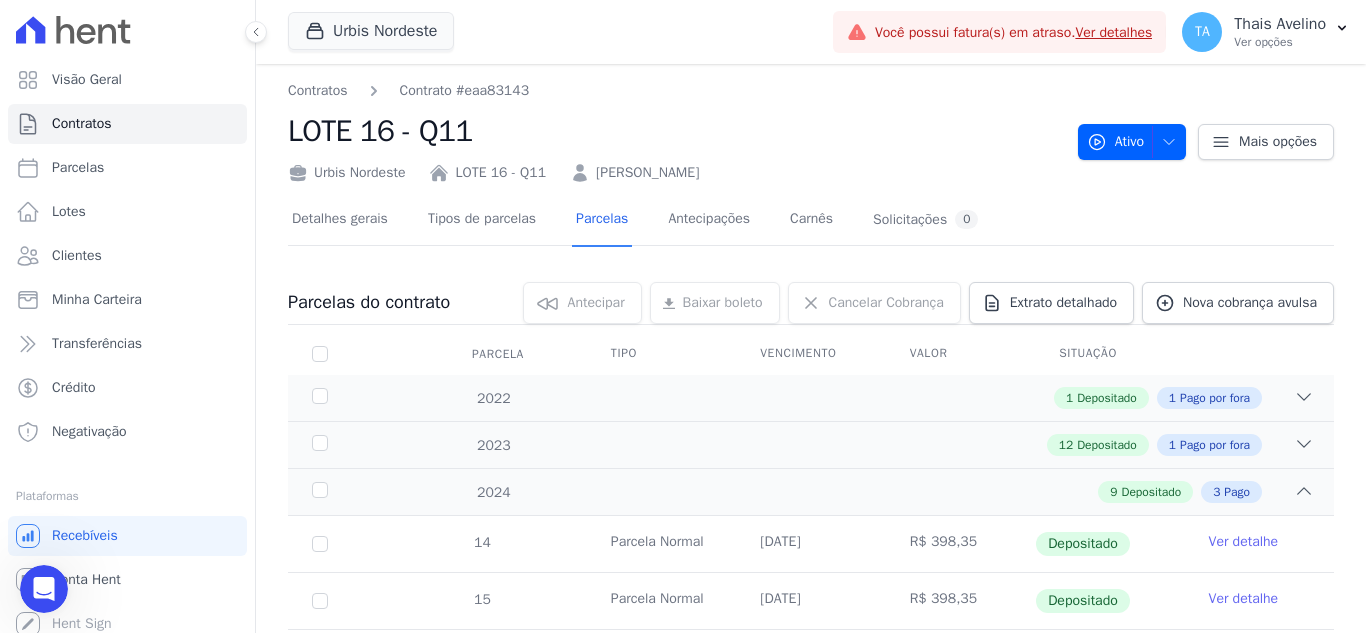 click 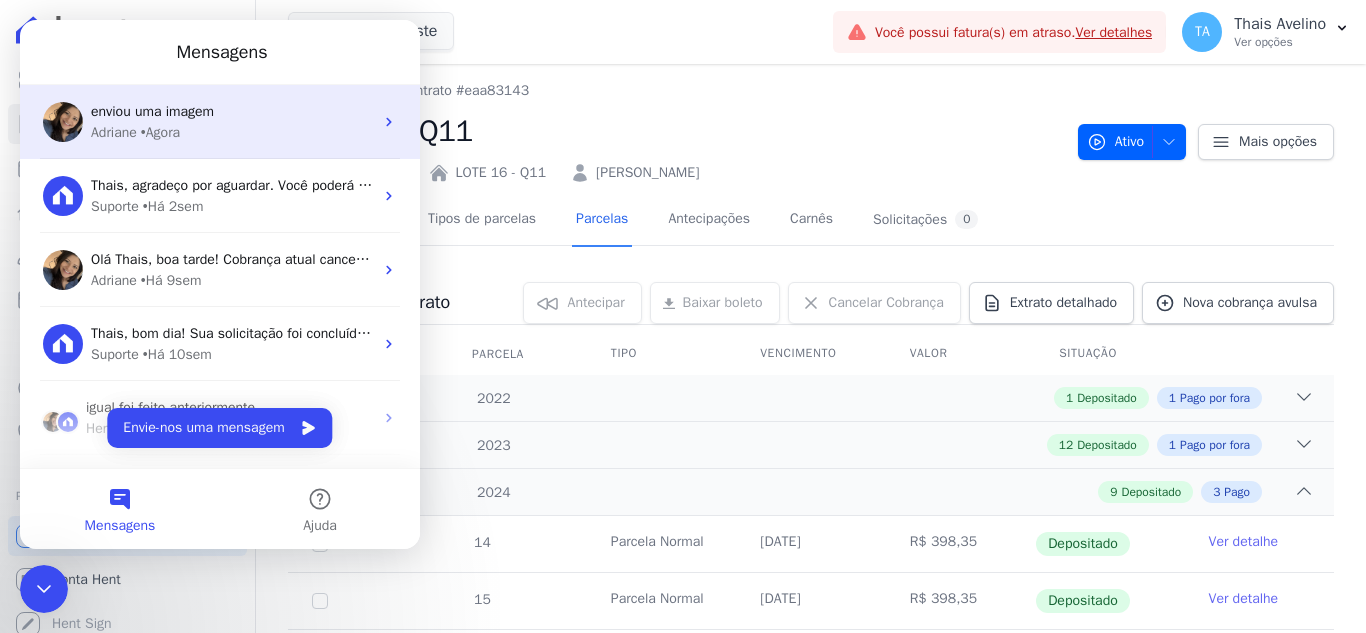 click on "•  Agora" at bounding box center (160, 132) 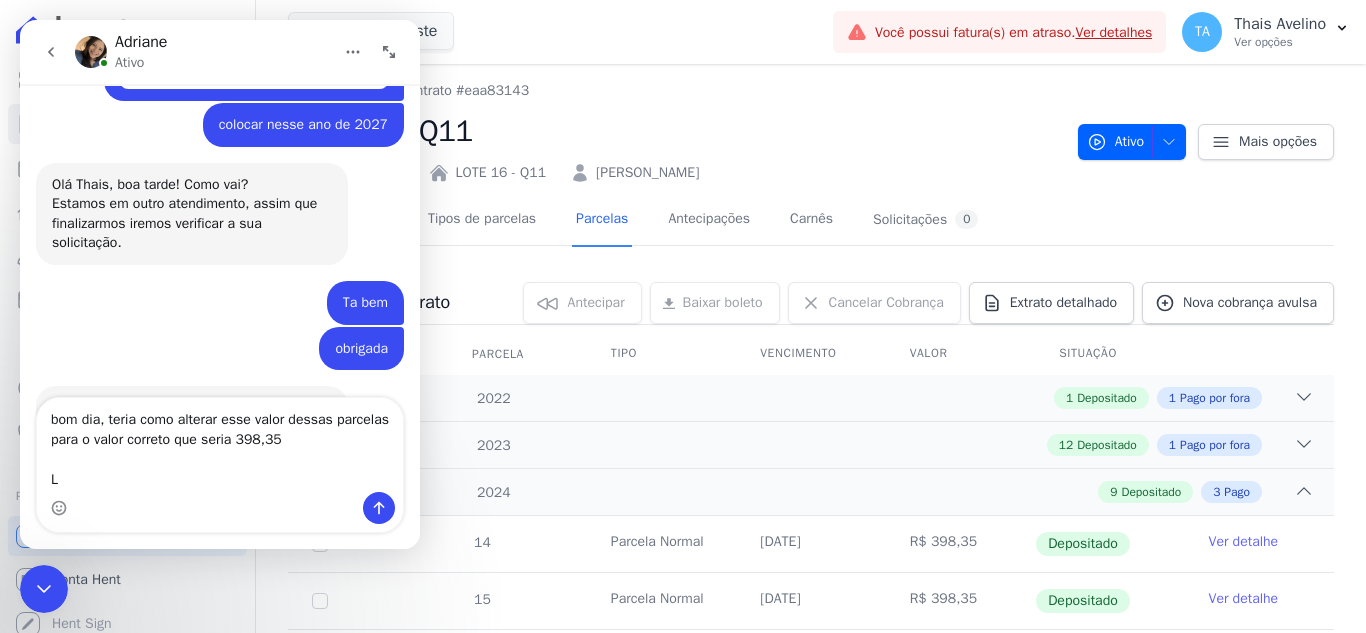 scroll, scrollTop: 4242, scrollLeft: 0, axis: vertical 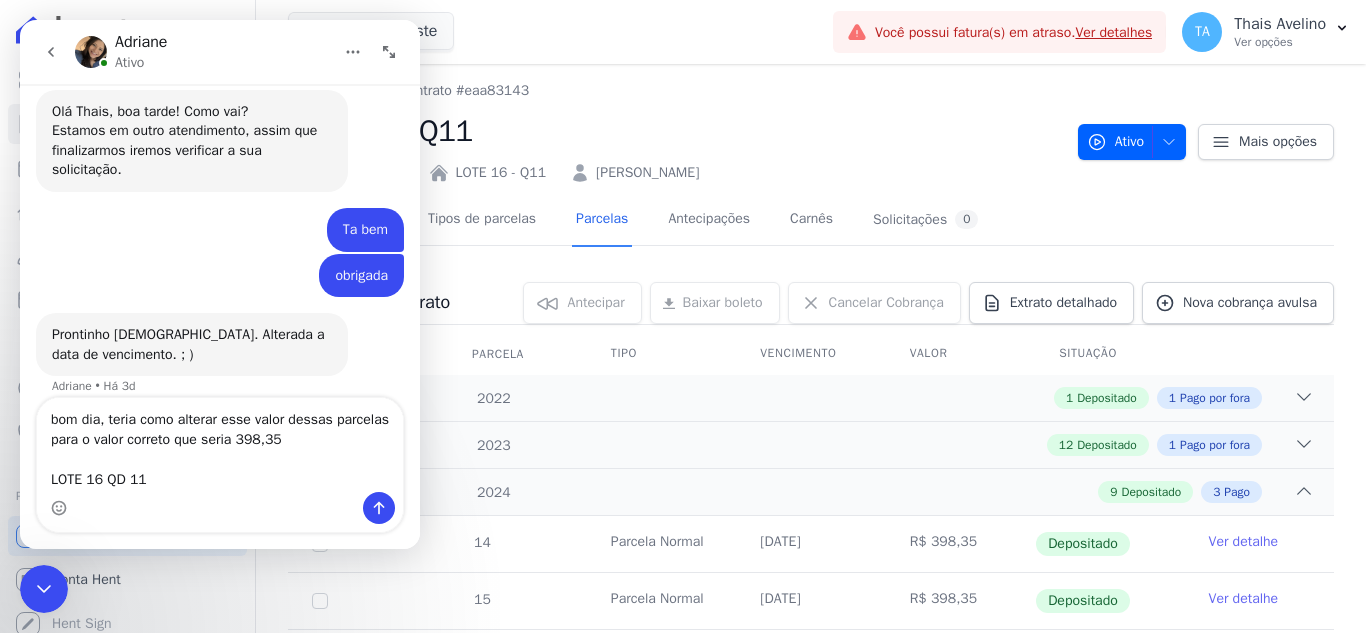 type on "bom dia, teria como alterar esse valor dessas parcelas para o valor correto que seria 398,35
LOTE 16 QD 11" 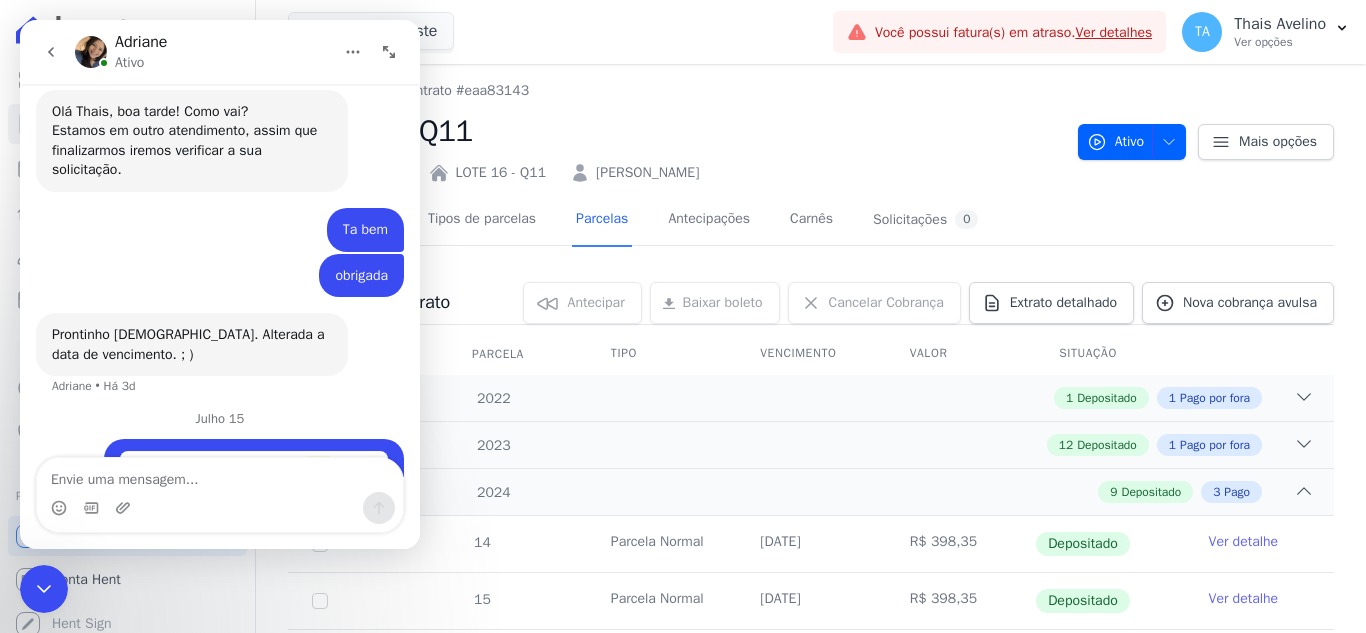 scroll, scrollTop: 4296, scrollLeft: 0, axis: vertical 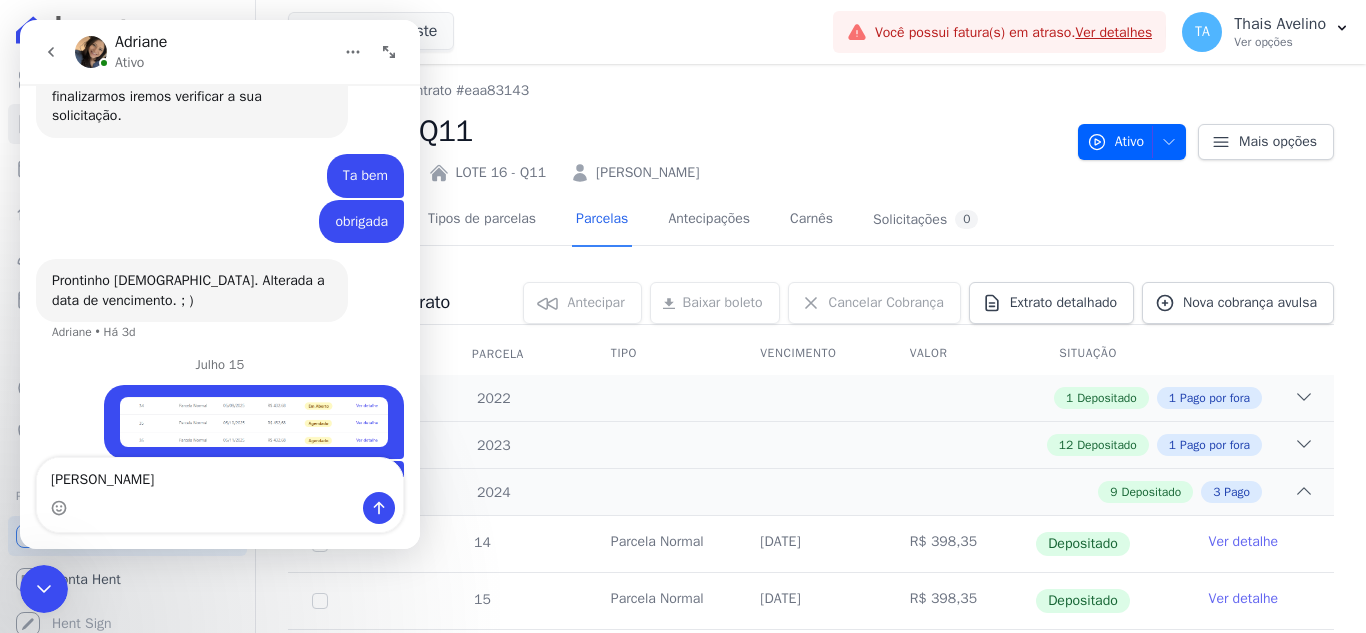 type on "[PERSON_NAME]" 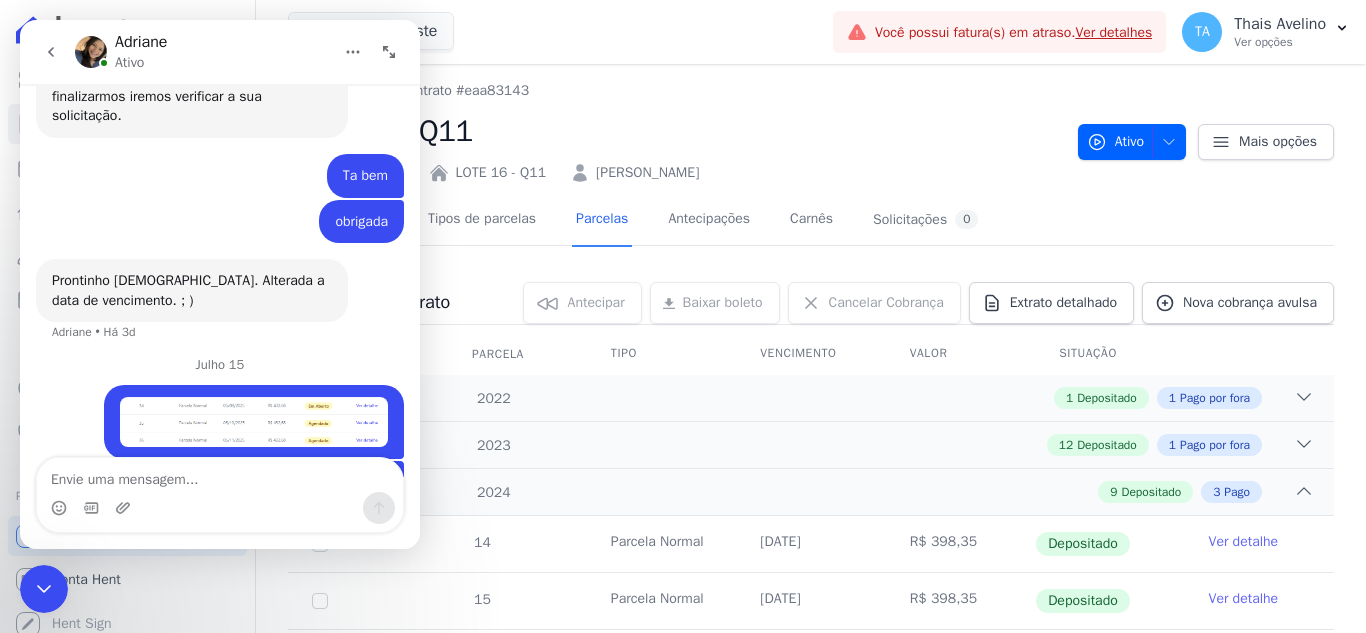 scroll, scrollTop: 4342, scrollLeft: 0, axis: vertical 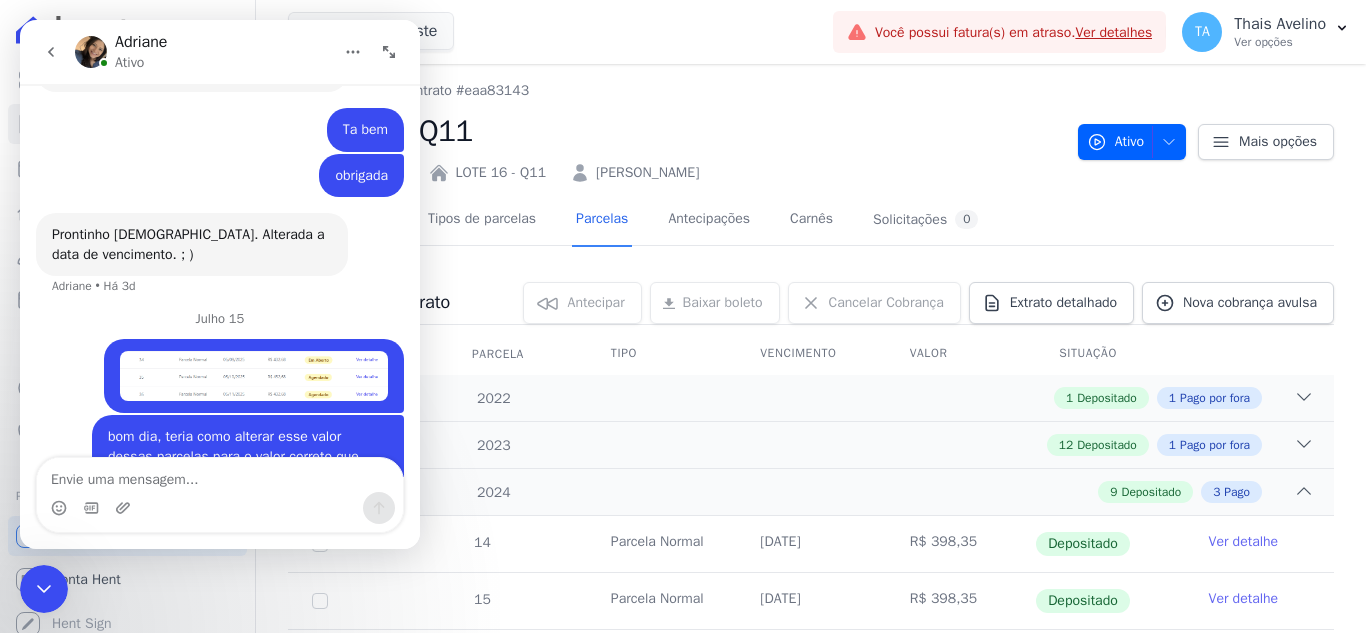 type 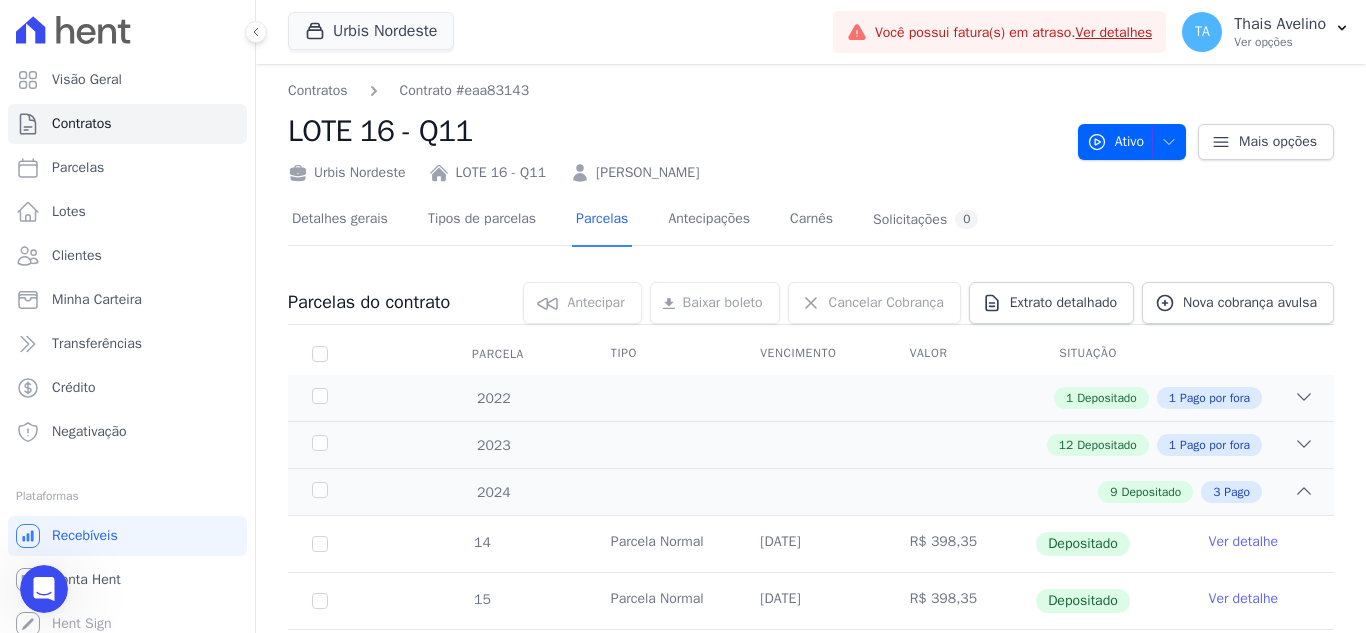 click on "[PERSON_NAME]" at bounding box center (647, 172) 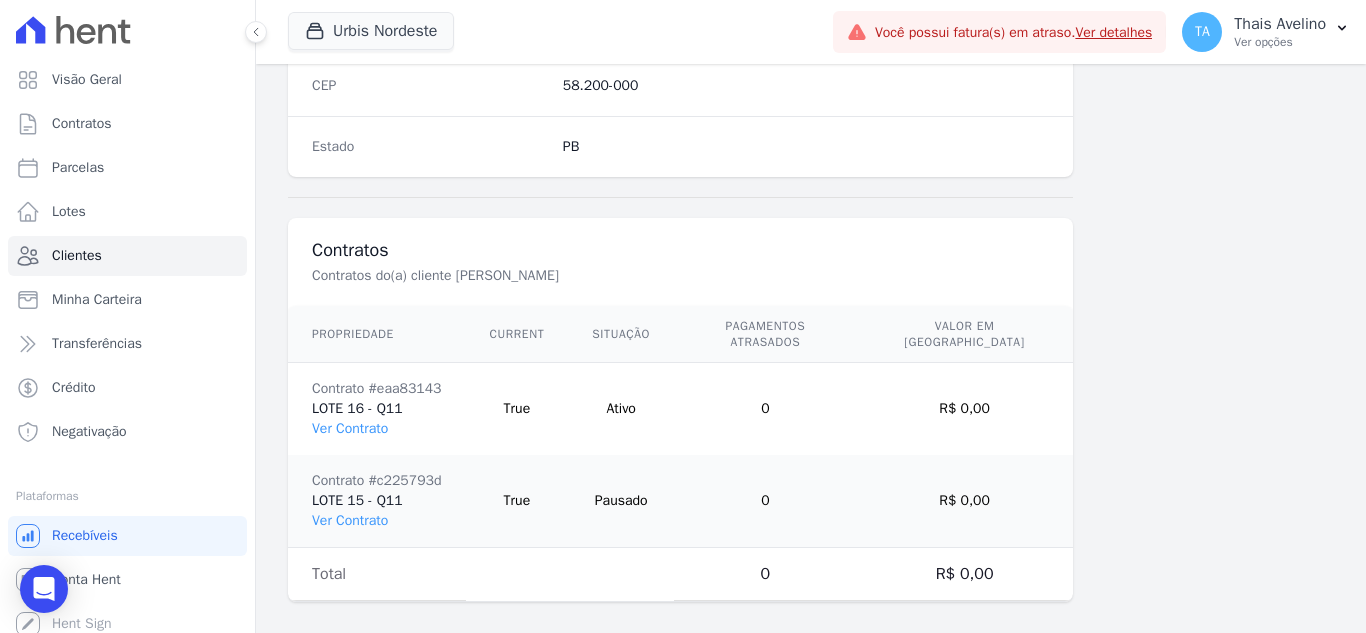 scroll, scrollTop: 1330, scrollLeft: 0, axis: vertical 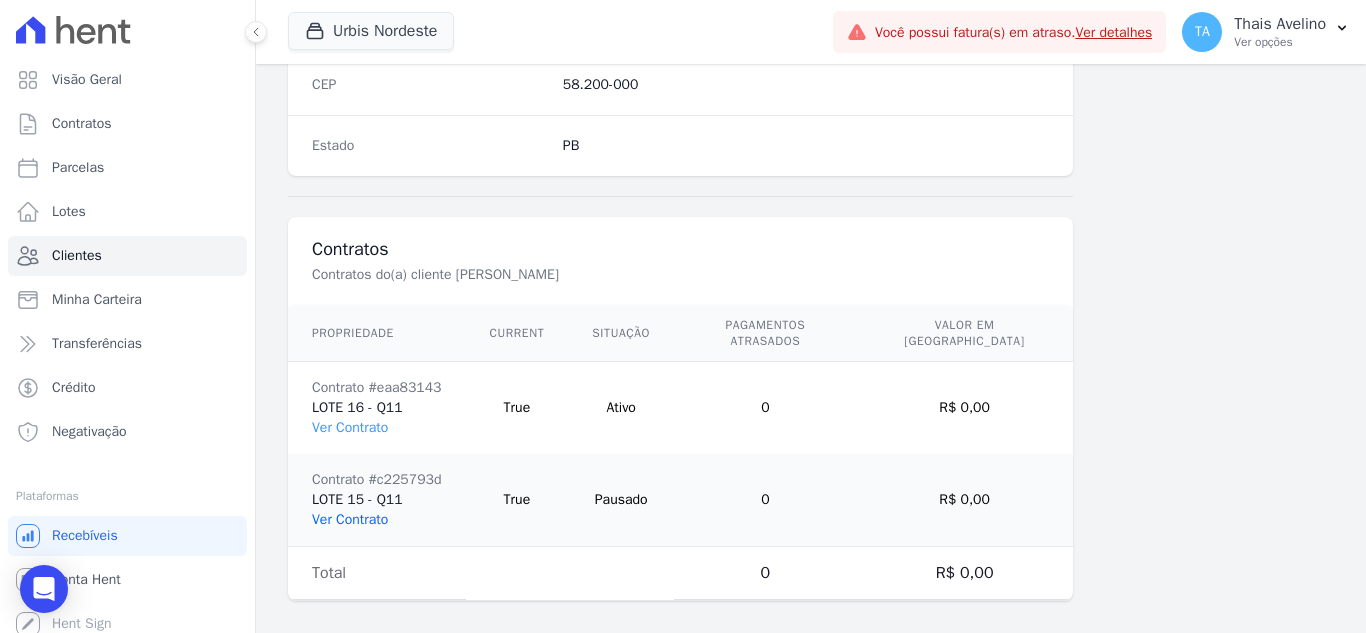 click on "Ver Contrato" at bounding box center (350, 519) 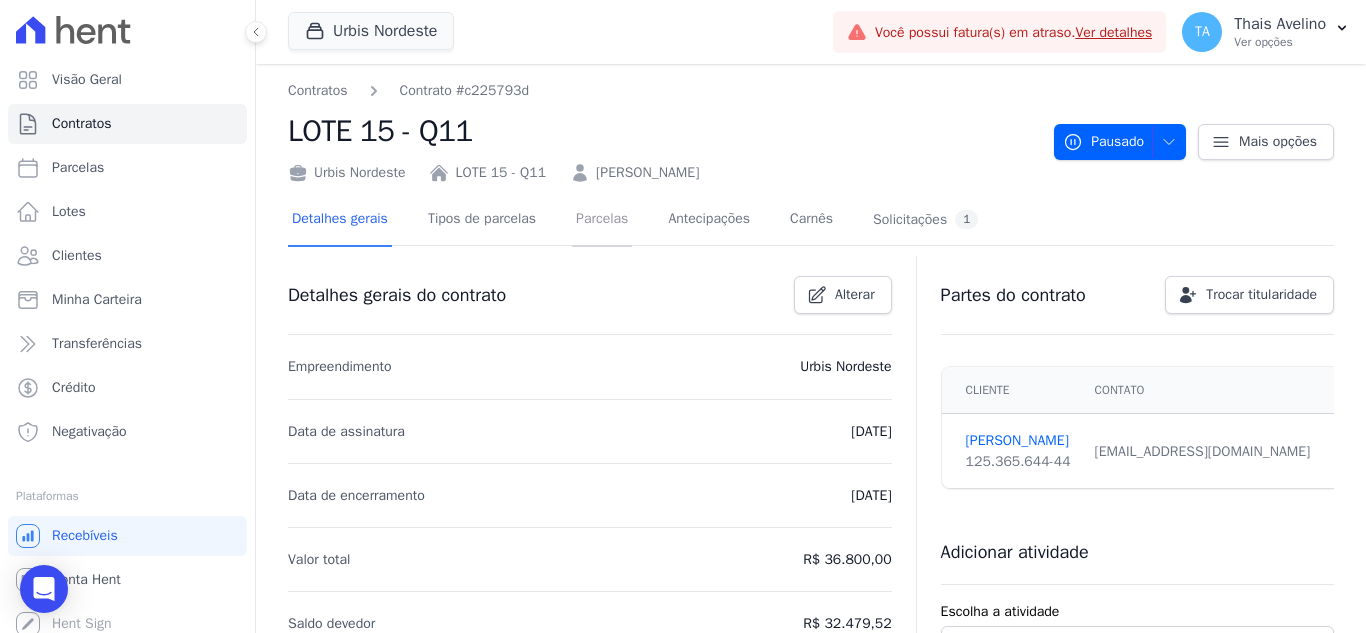 click on "Parcelas" at bounding box center [602, 220] 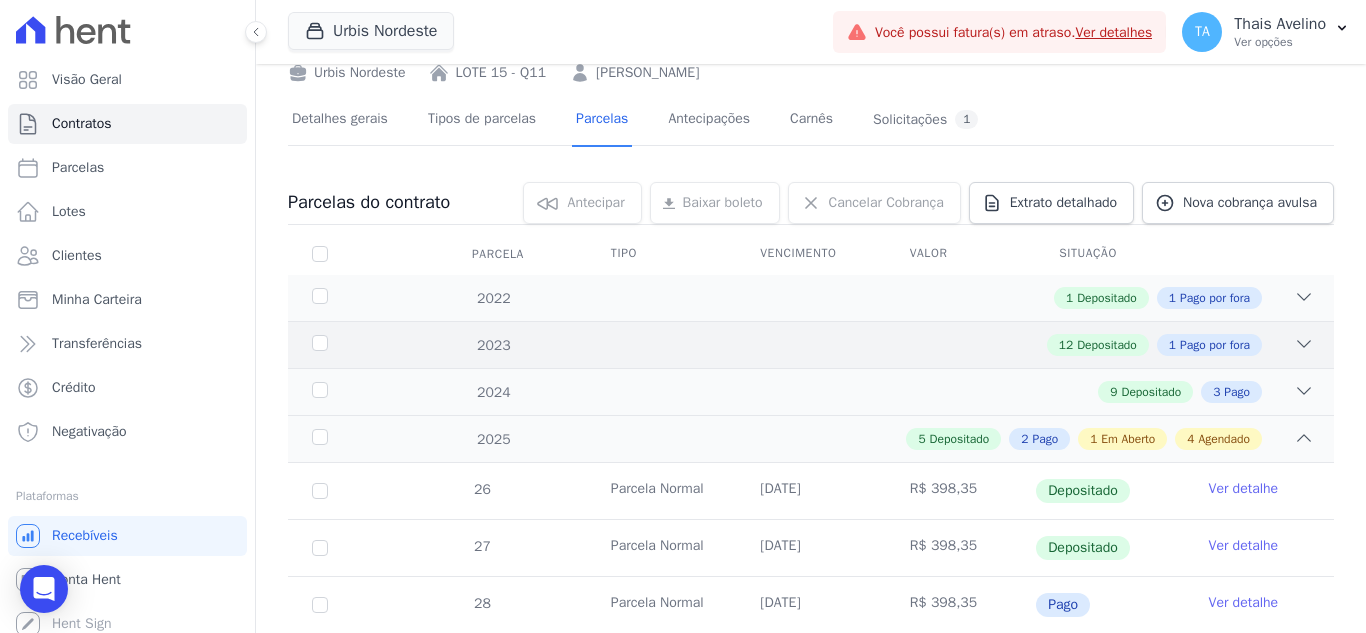 scroll, scrollTop: 0, scrollLeft: 0, axis: both 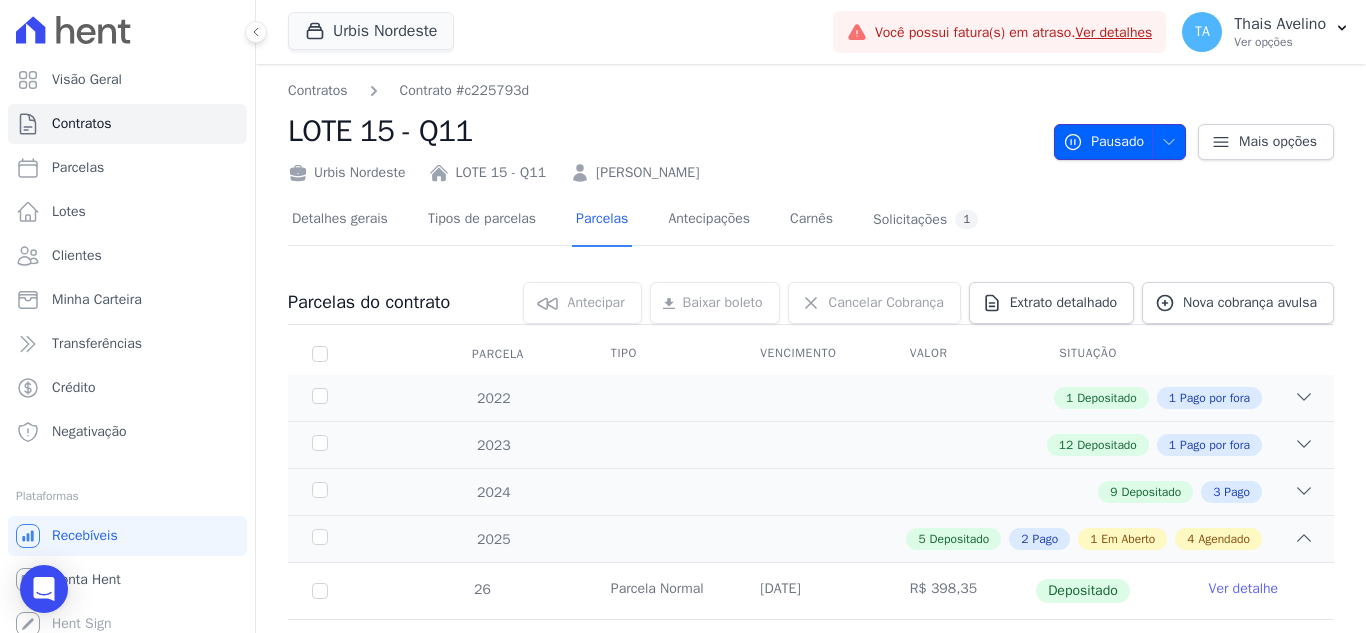 click 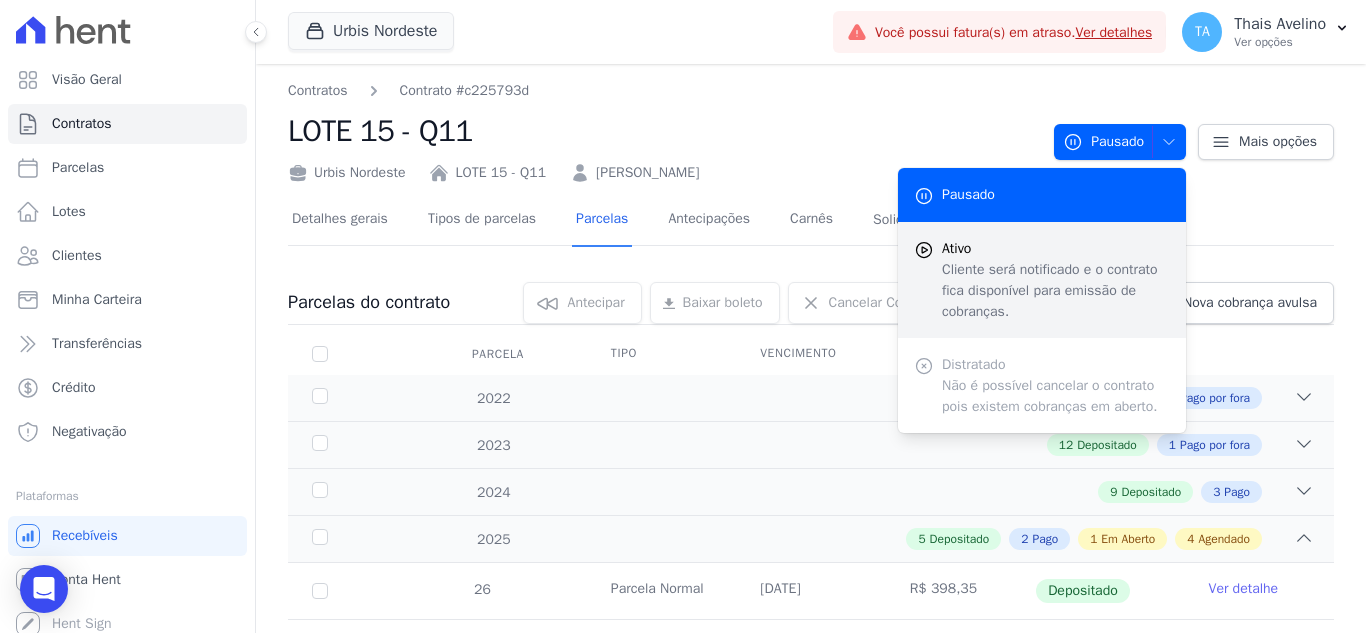 click on "Cliente será notificado e o contrato fica disponível para emissão de cobranças." at bounding box center (1056, 290) 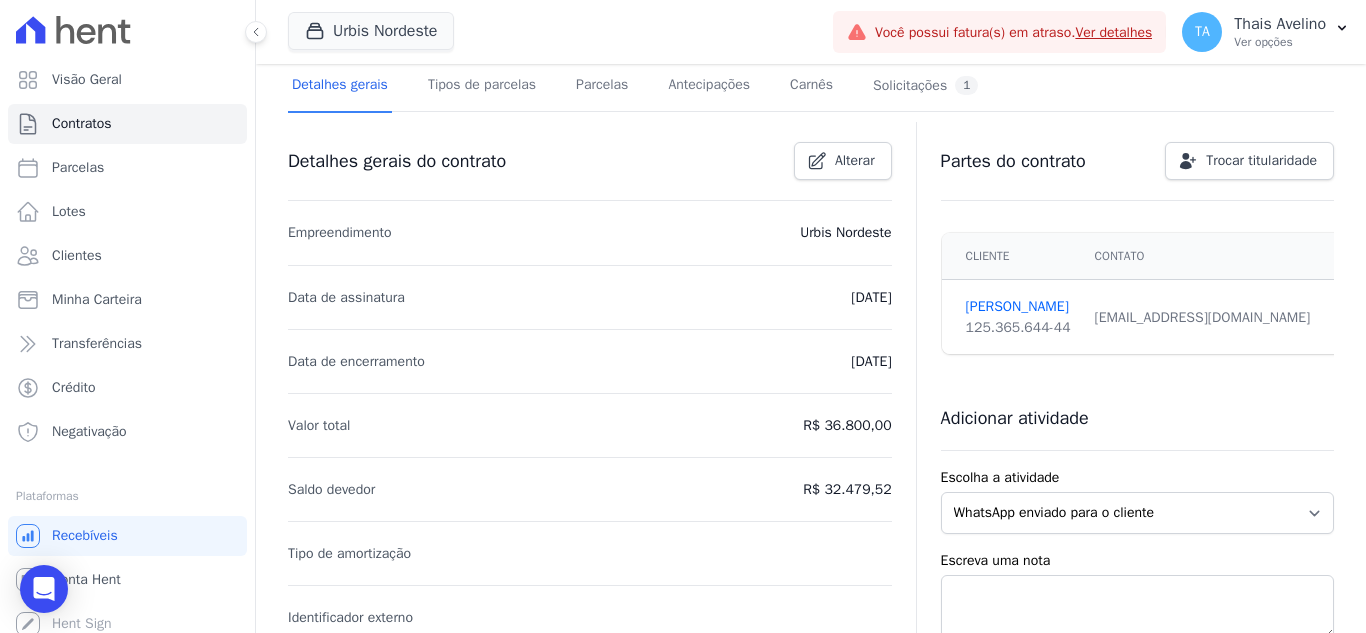 scroll, scrollTop: 0, scrollLeft: 0, axis: both 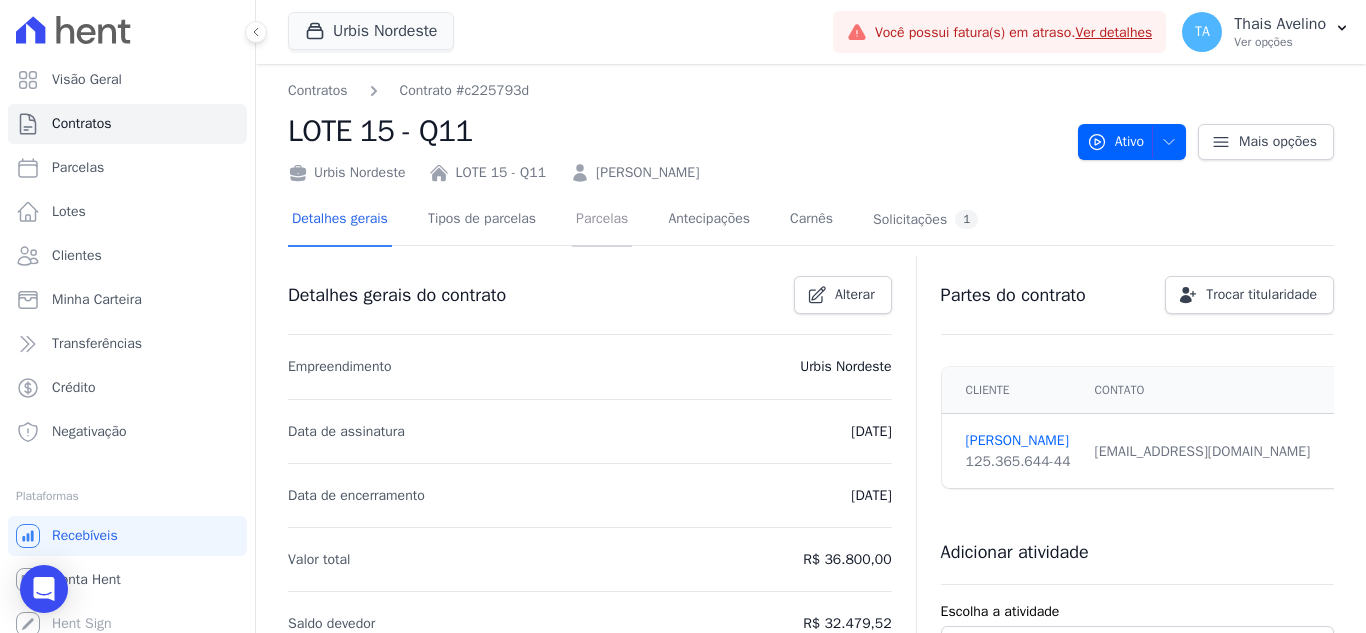 click on "Parcelas" at bounding box center [602, 220] 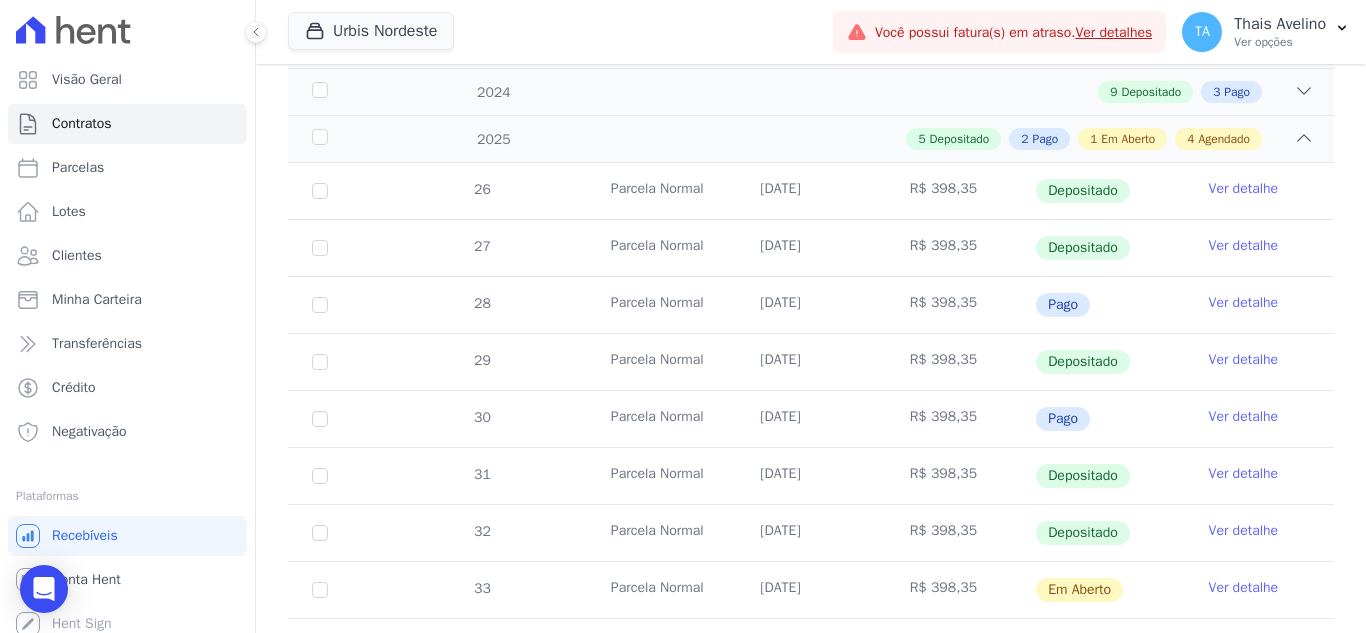scroll, scrollTop: 800, scrollLeft: 0, axis: vertical 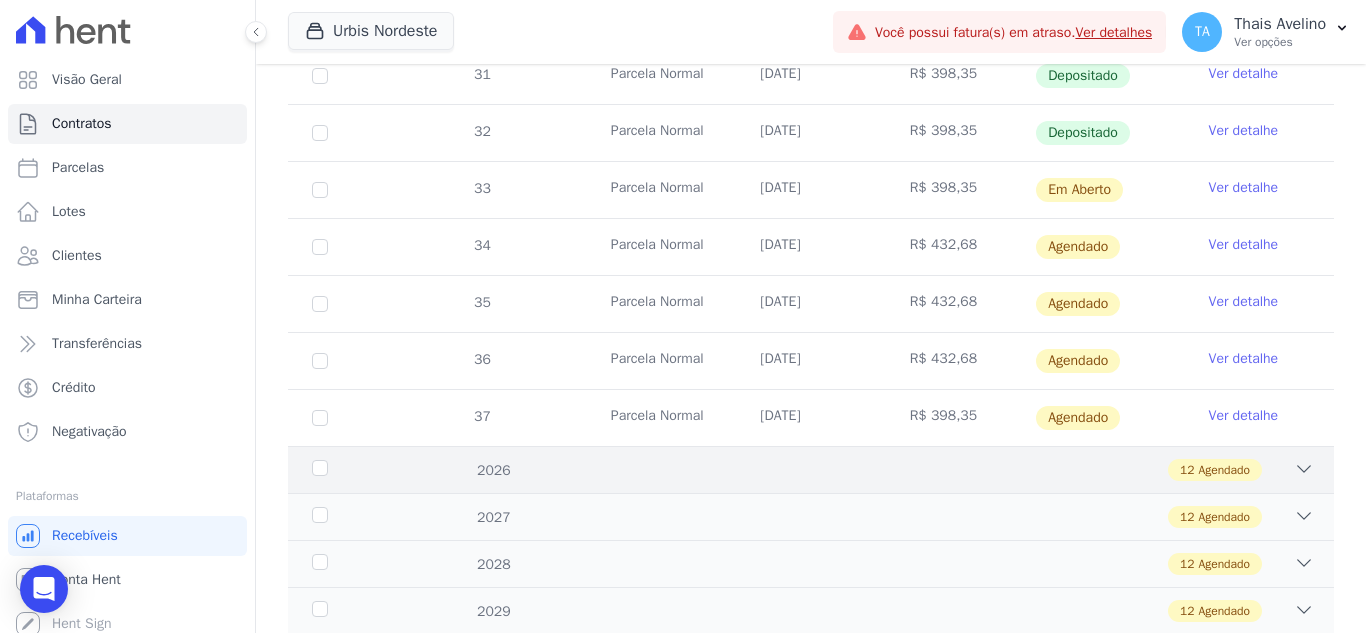click on "12
Agendado" at bounding box center (862, 470) 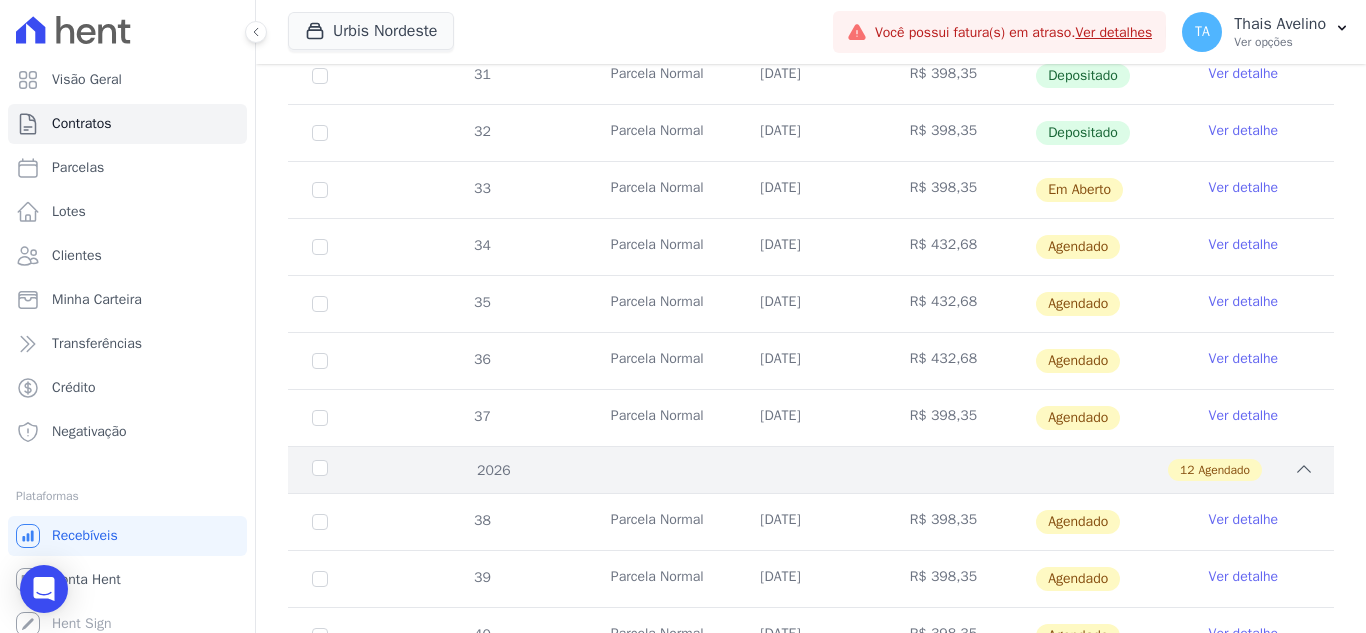 click on "12
Agendado" at bounding box center [862, 470] 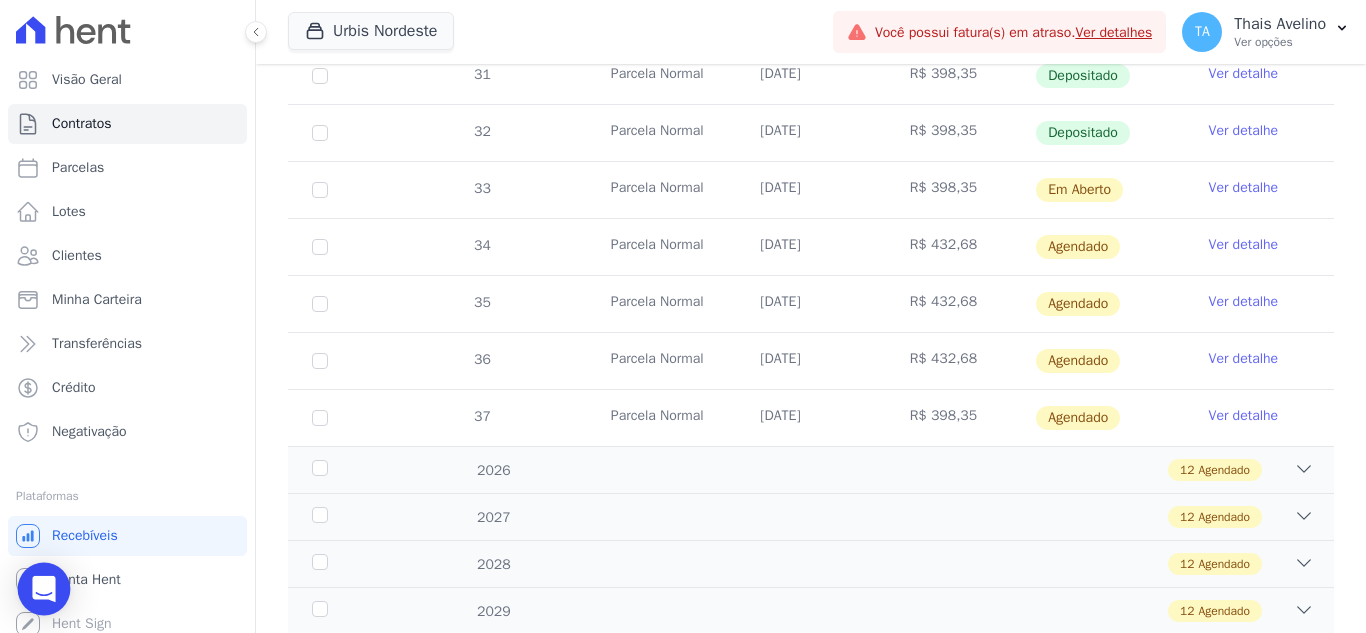 click at bounding box center (44, 589) 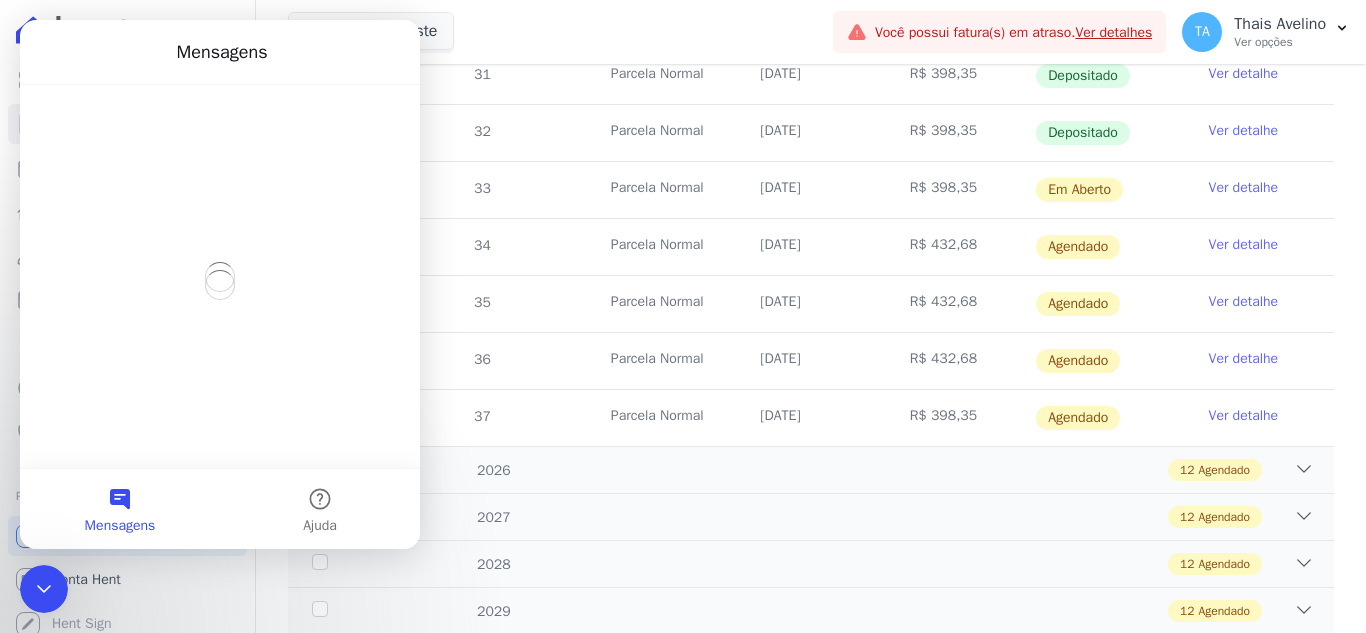 scroll, scrollTop: 0, scrollLeft: 0, axis: both 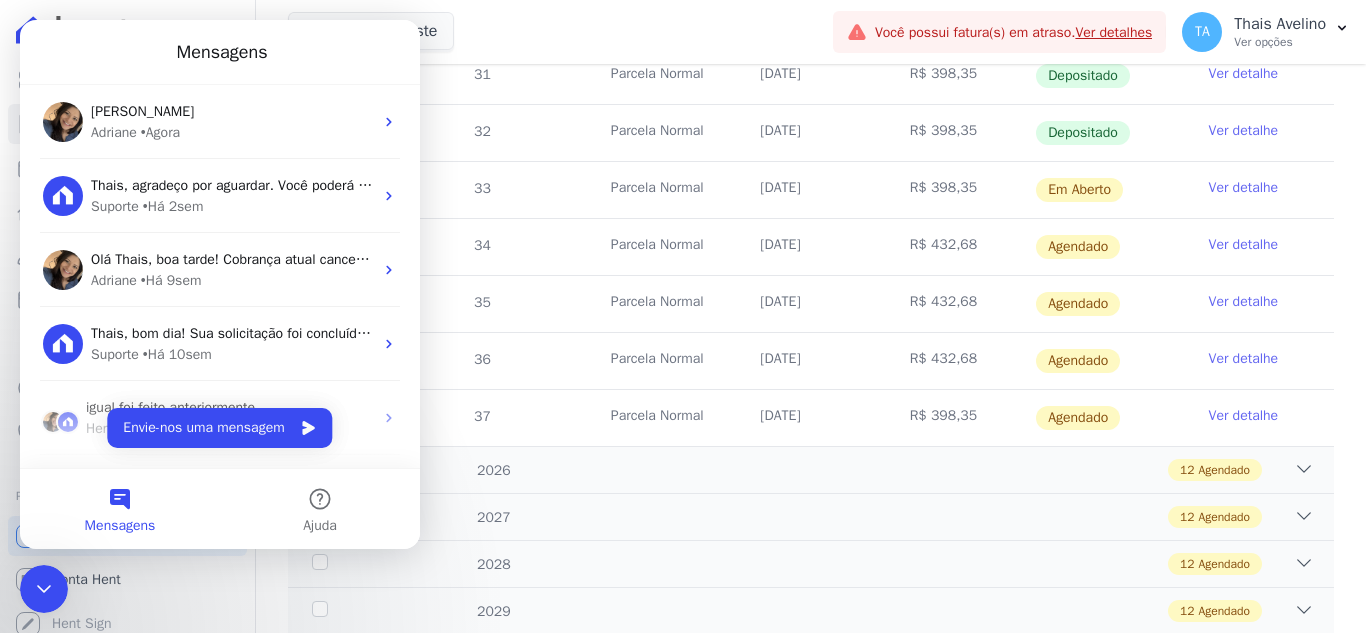 click on "Adriane •  Agora" at bounding box center [232, 132] 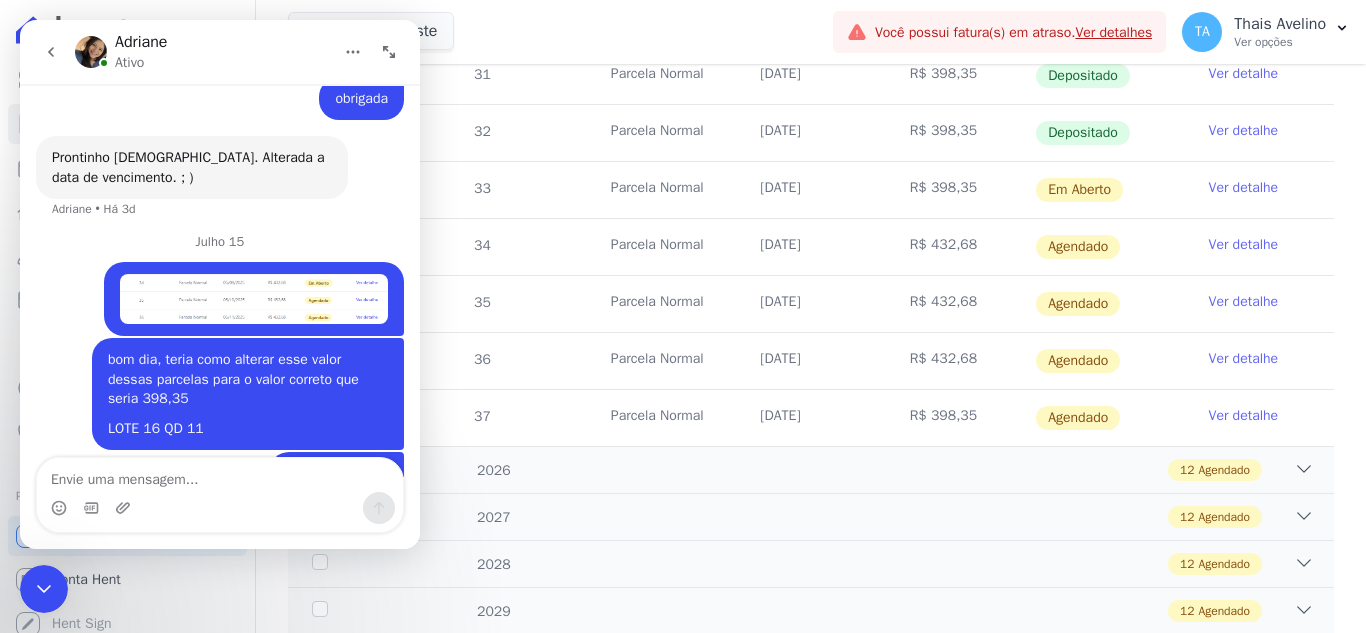 scroll, scrollTop: 4420, scrollLeft: 0, axis: vertical 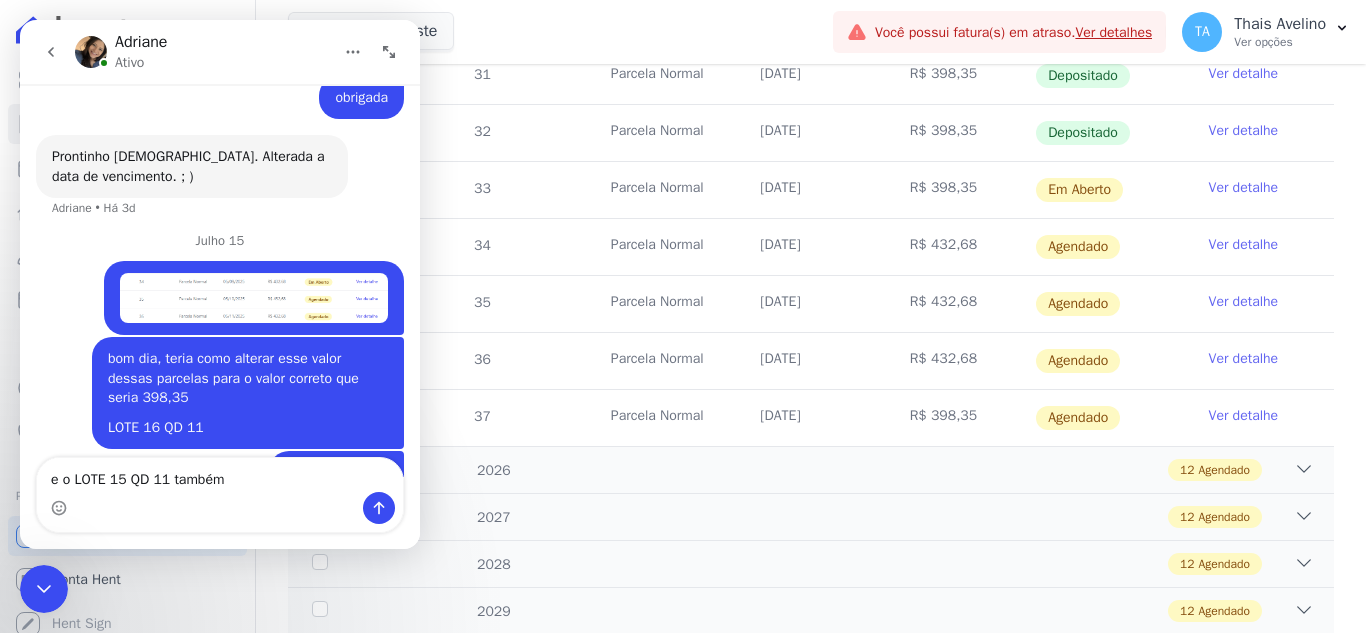 type on "e o LOTE 15 QD 11 também" 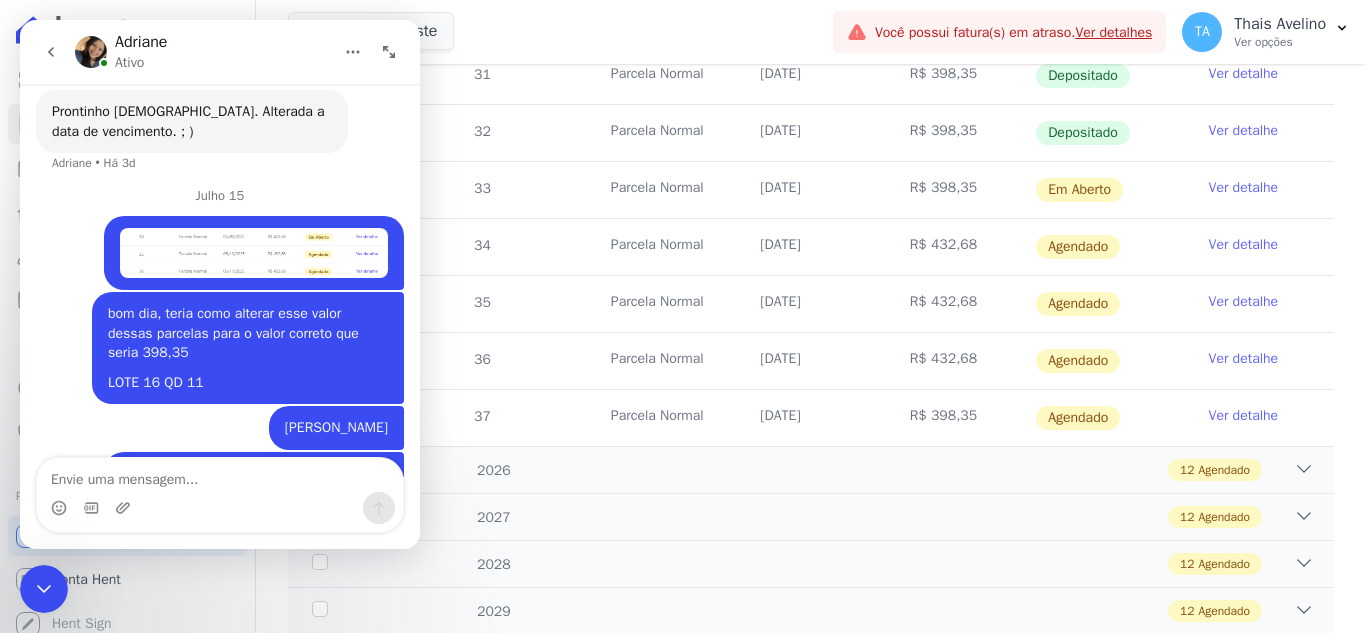 scroll, scrollTop: 4466, scrollLeft: 0, axis: vertical 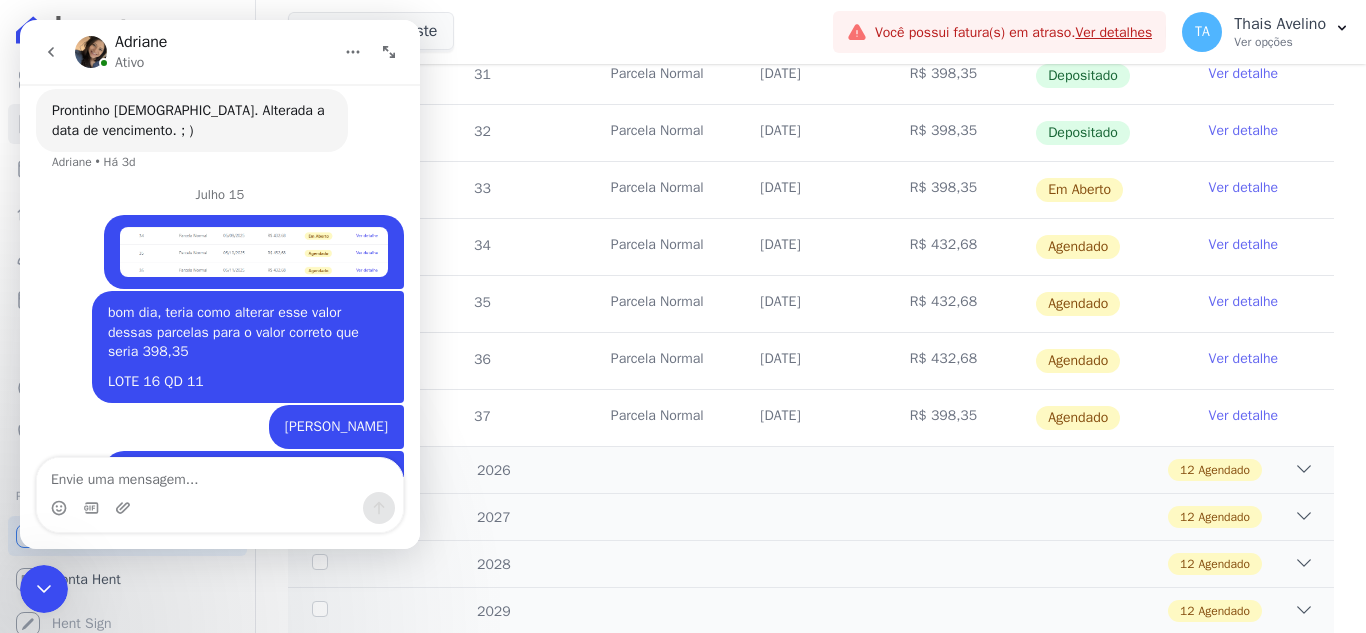 click on "Urbis Nordeste
Innova
Innova Empreendimentos e Icorporadora
Urbis Nordeste
Aplicar" at bounding box center [556, 32] 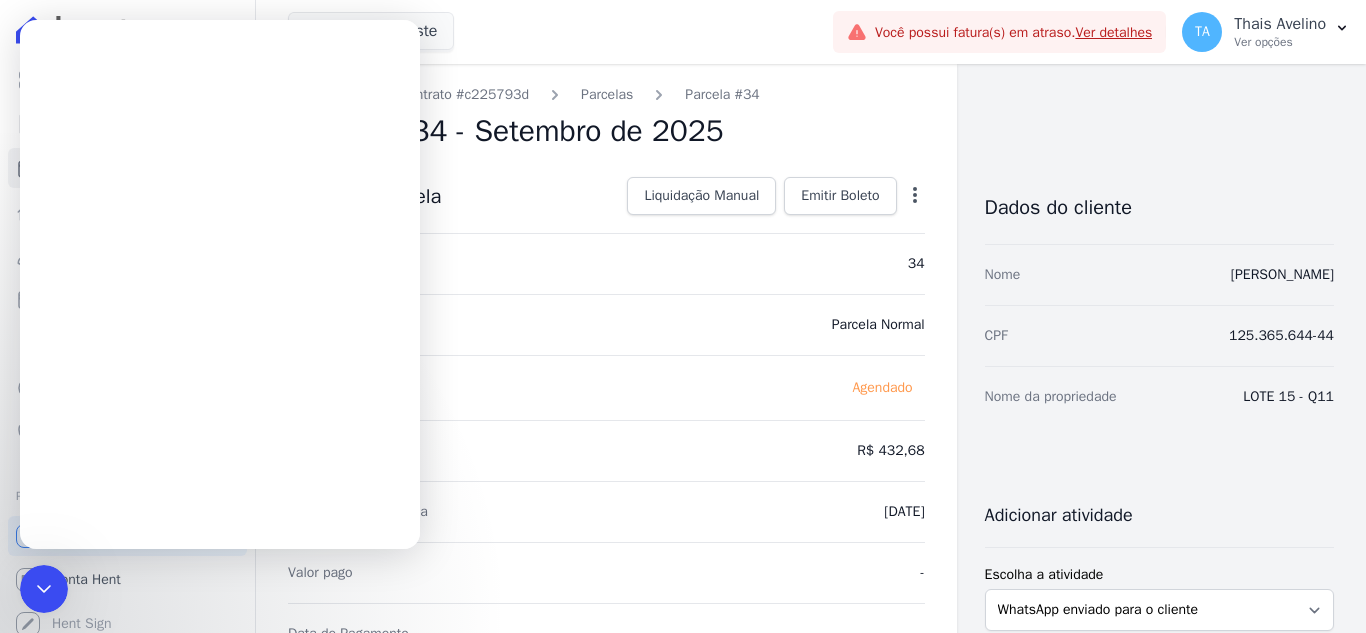 scroll, scrollTop: 0, scrollLeft: 0, axis: both 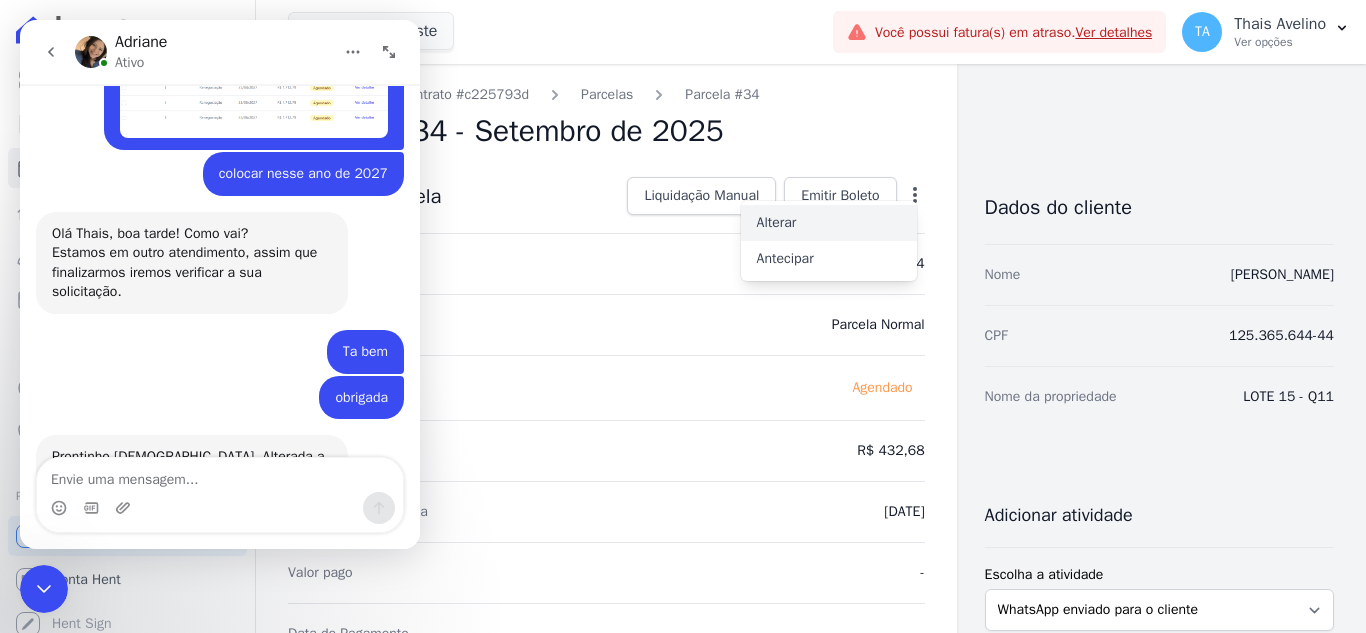 click on "Alterar" at bounding box center (829, 223) 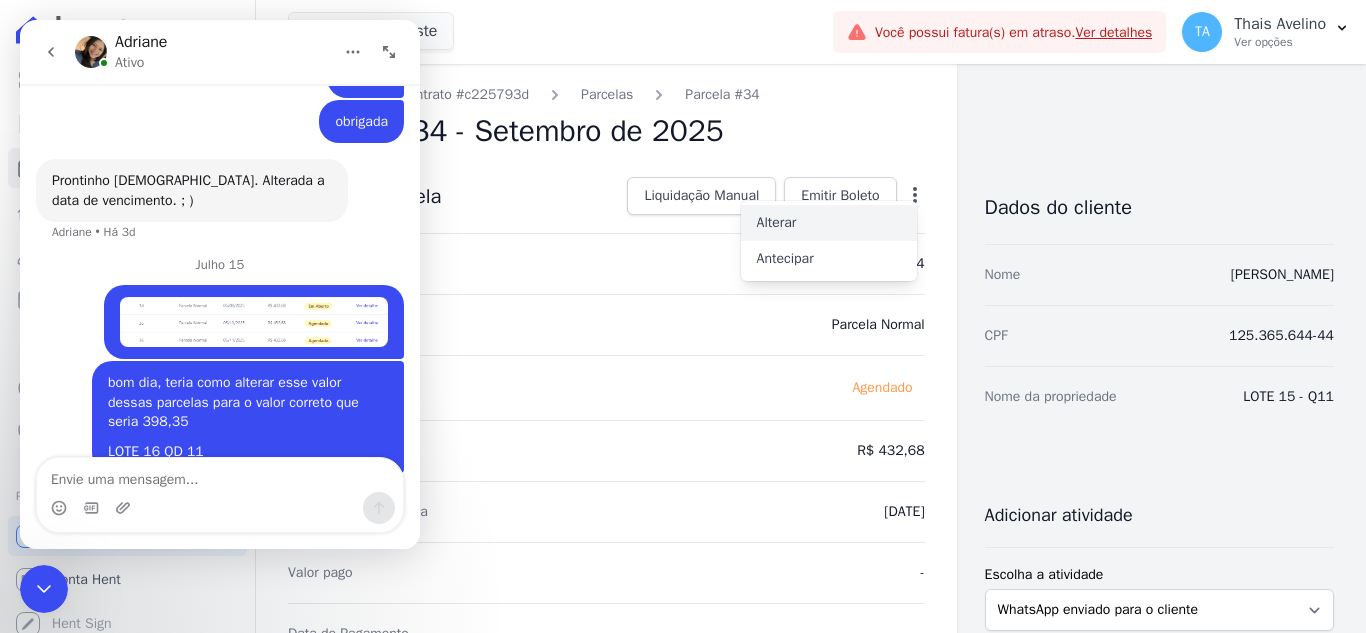scroll, scrollTop: 4466, scrollLeft: 0, axis: vertical 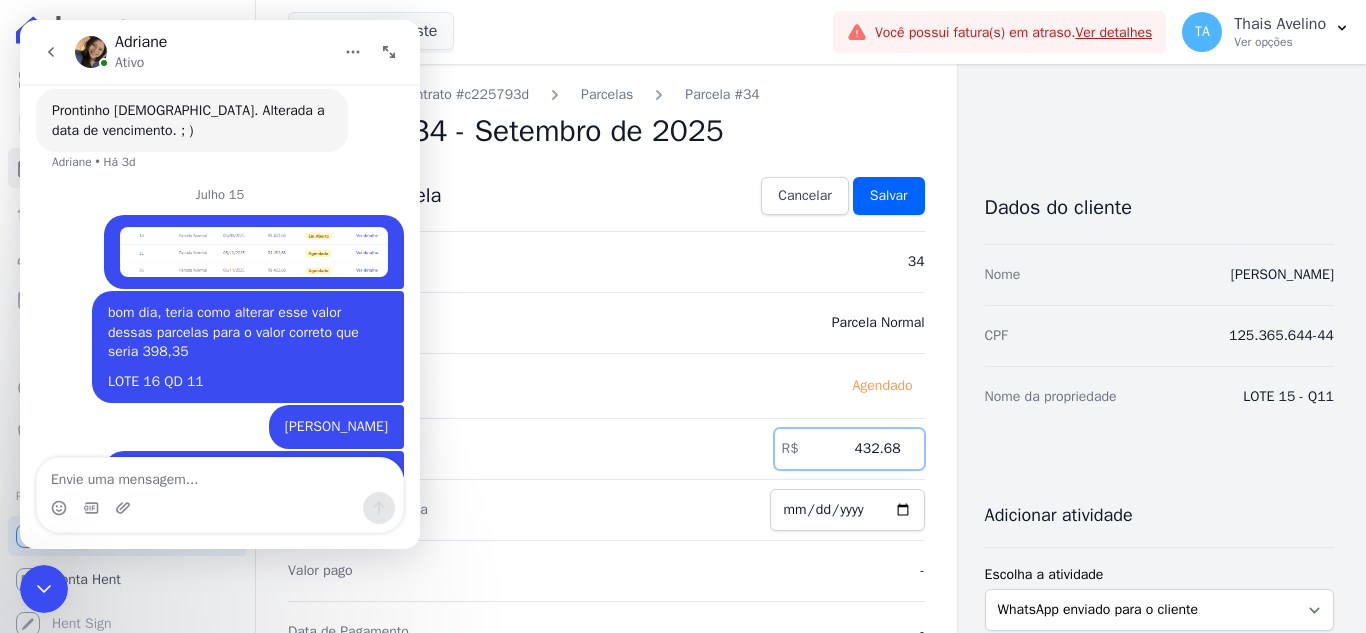 drag, startPoint x: 848, startPoint y: 442, endPoint x: 958, endPoint y: 468, distance: 113.03097 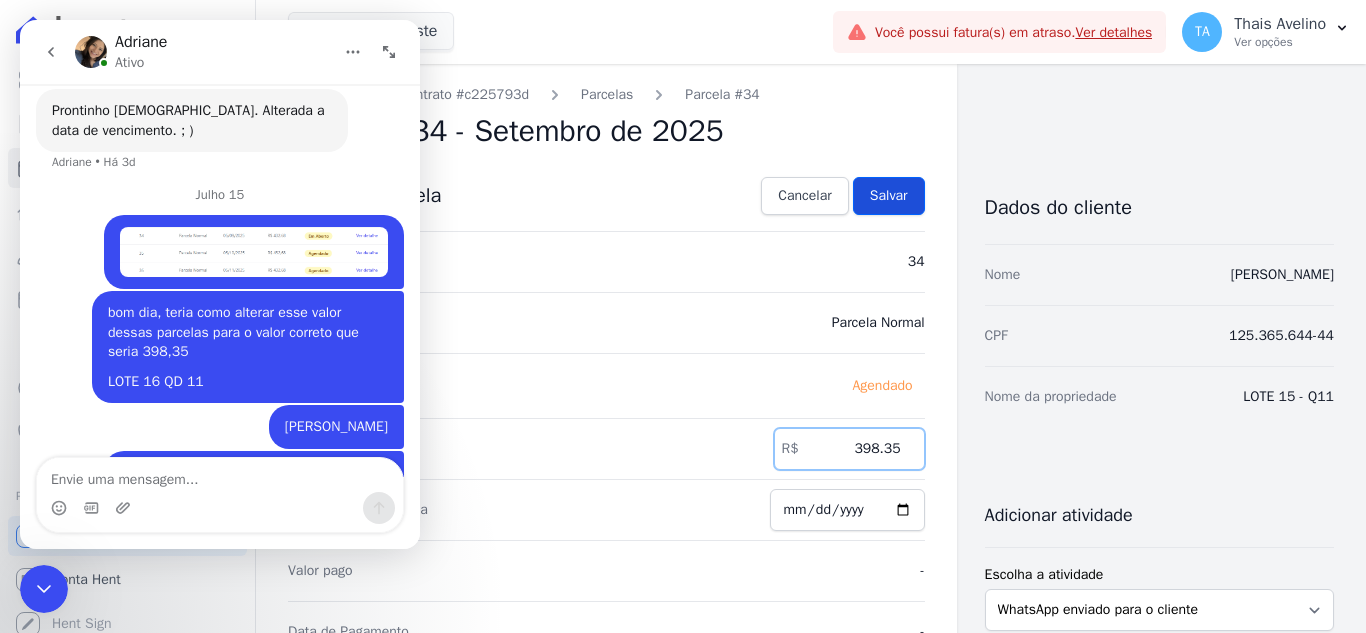 type on "398.35" 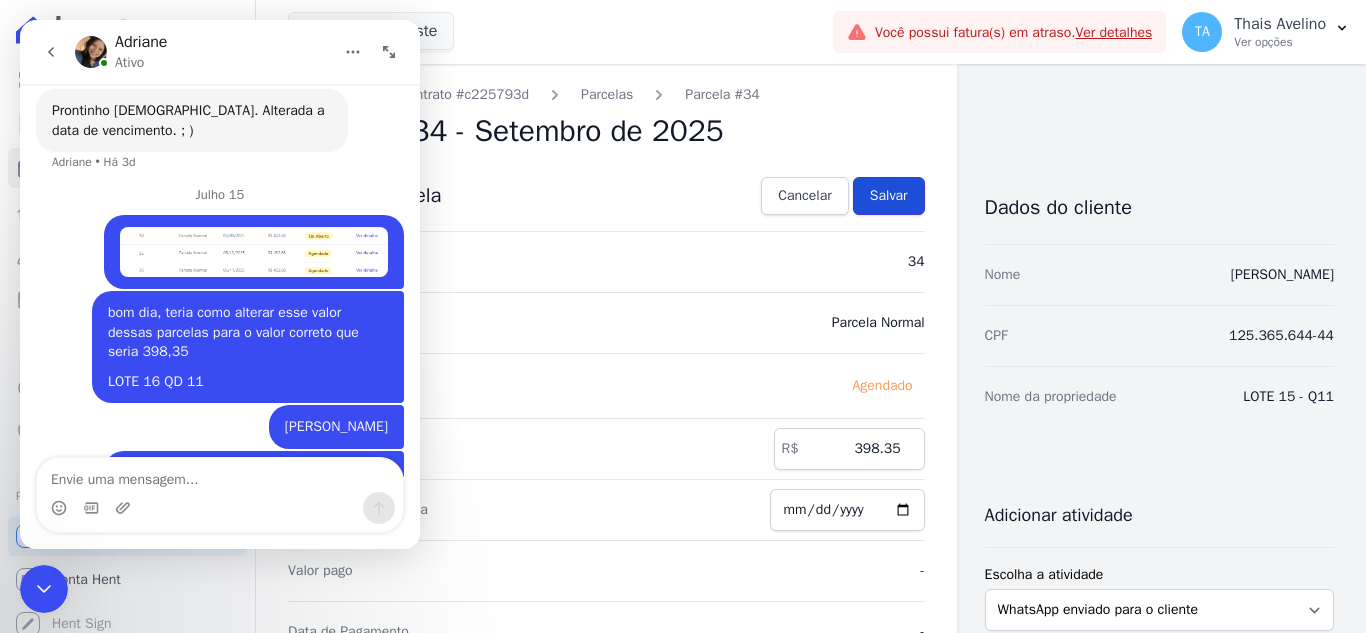 click on "Salvar" at bounding box center [889, 196] 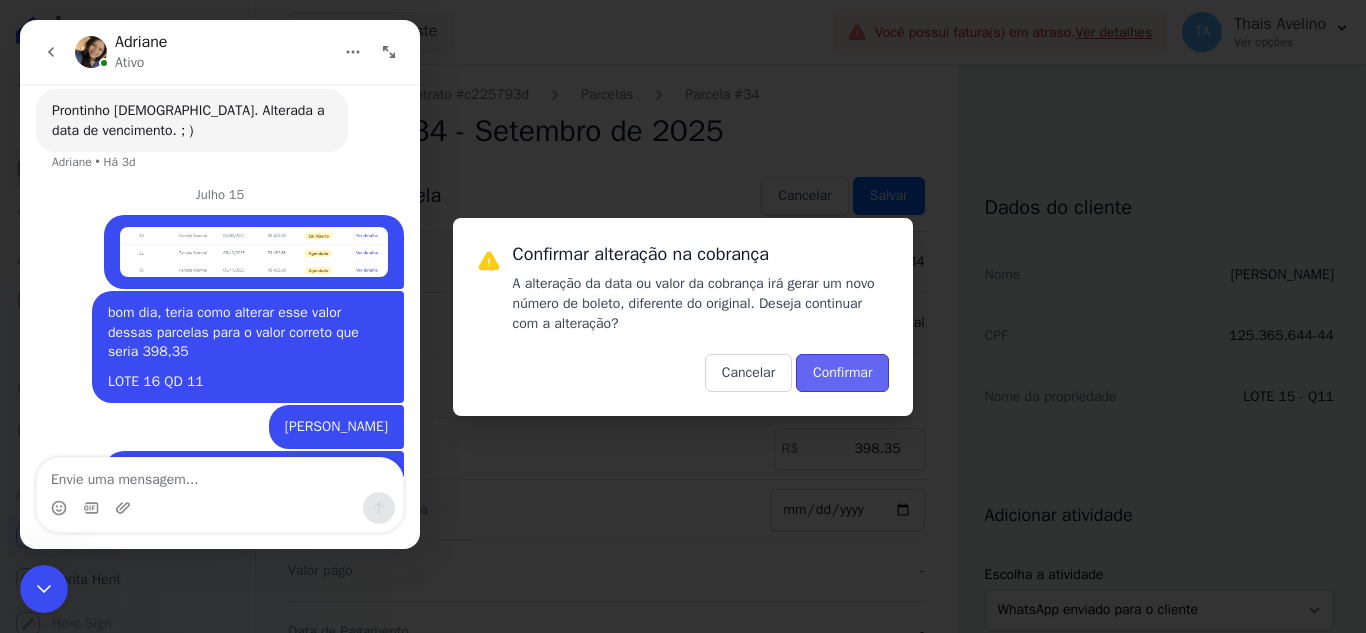click on "Confirmar" at bounding box center (842, 373) 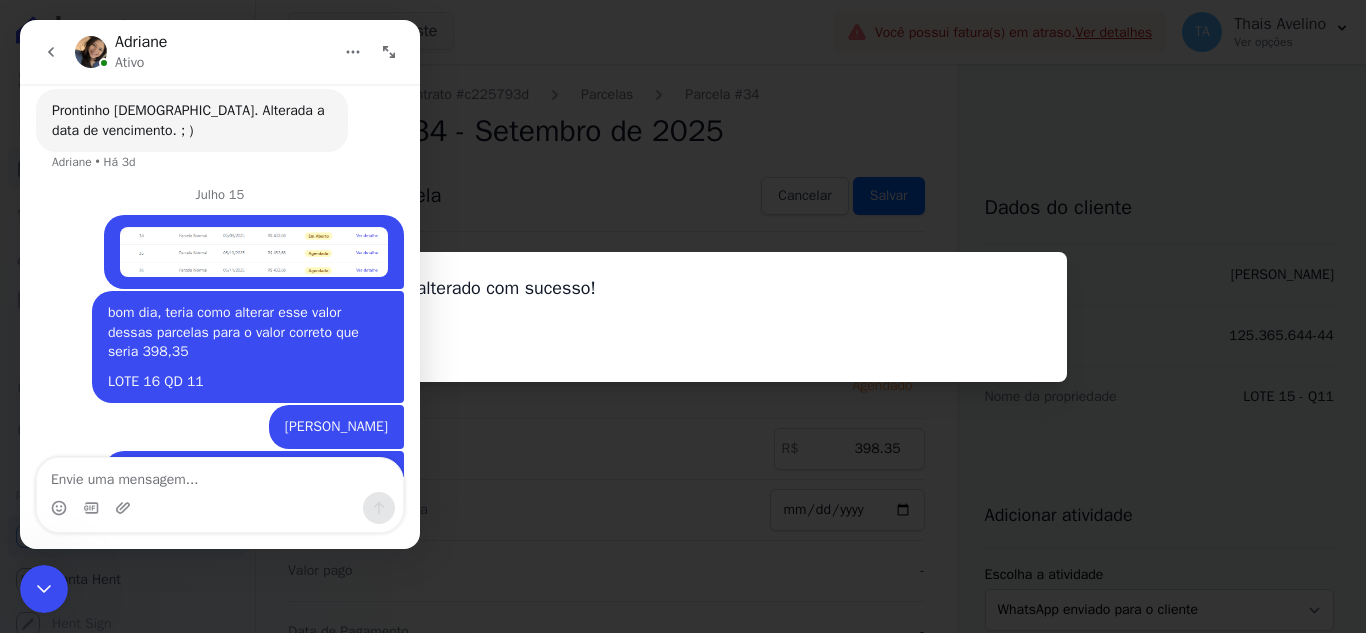 click at bounding box center [44, 589] 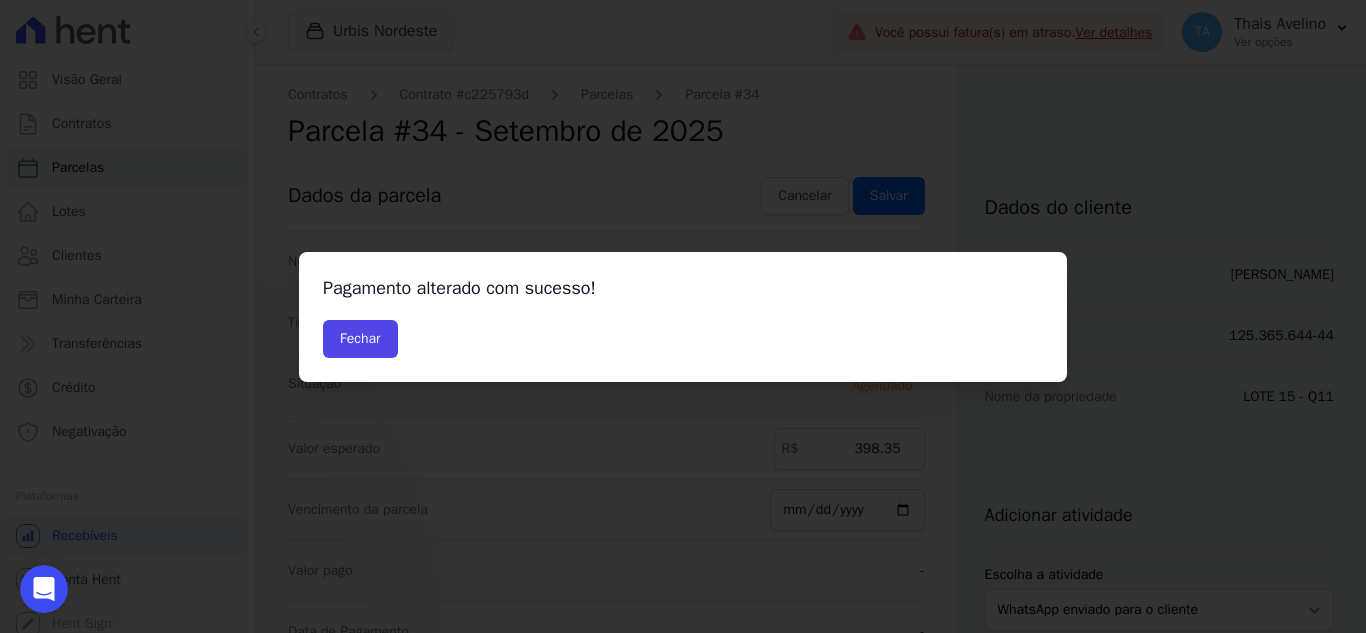 scroll, scrollTop: 0, scrollLeft: 0, axis: both 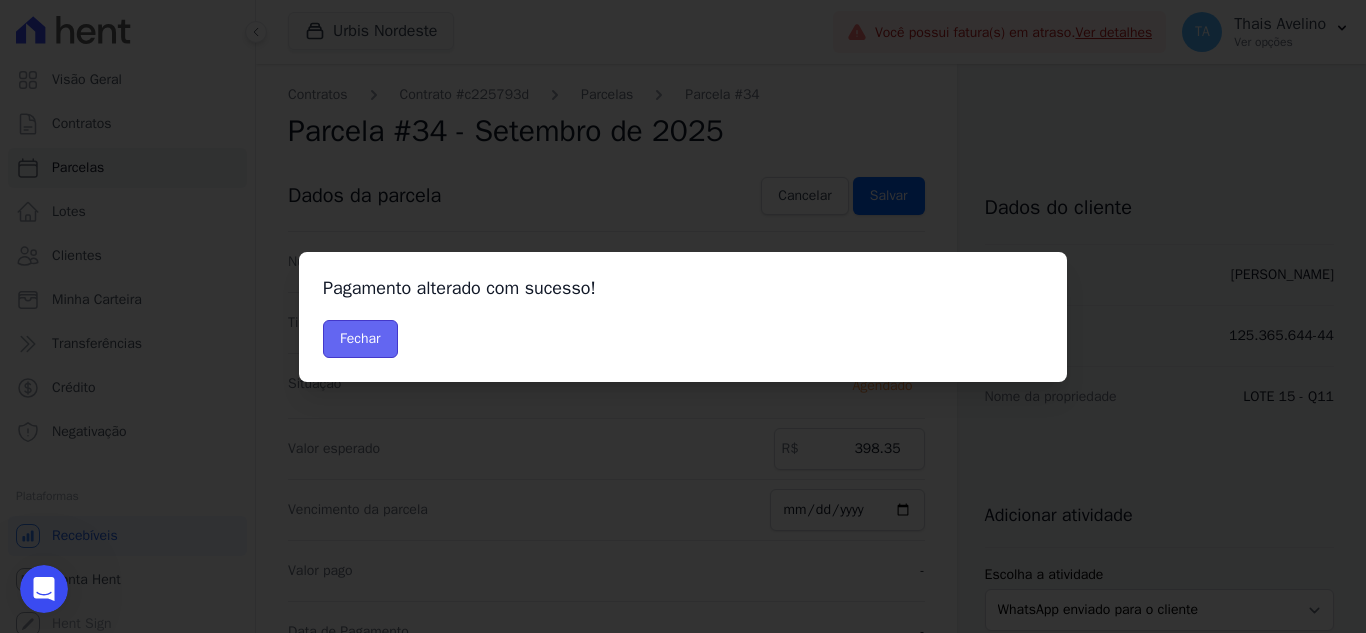 click on "Fechar" at bounding box center [360, 339] 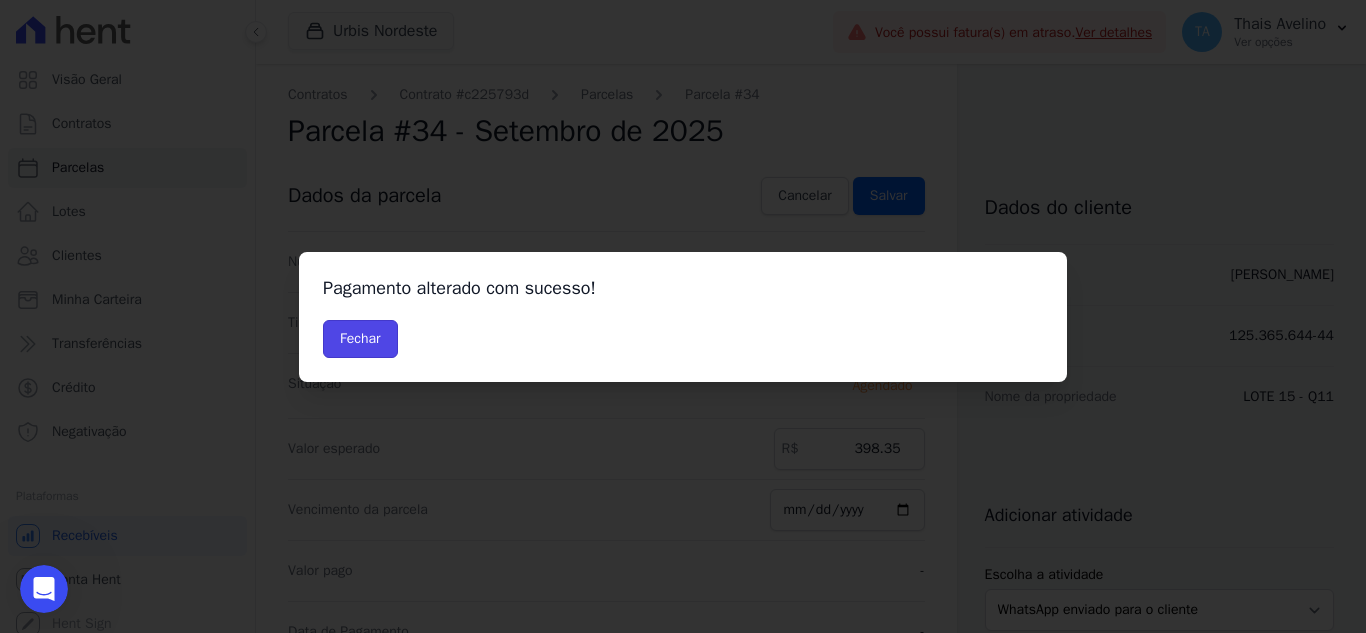 scroll, scrollTop: 4466, scrollLeft: 0, axis: vertical 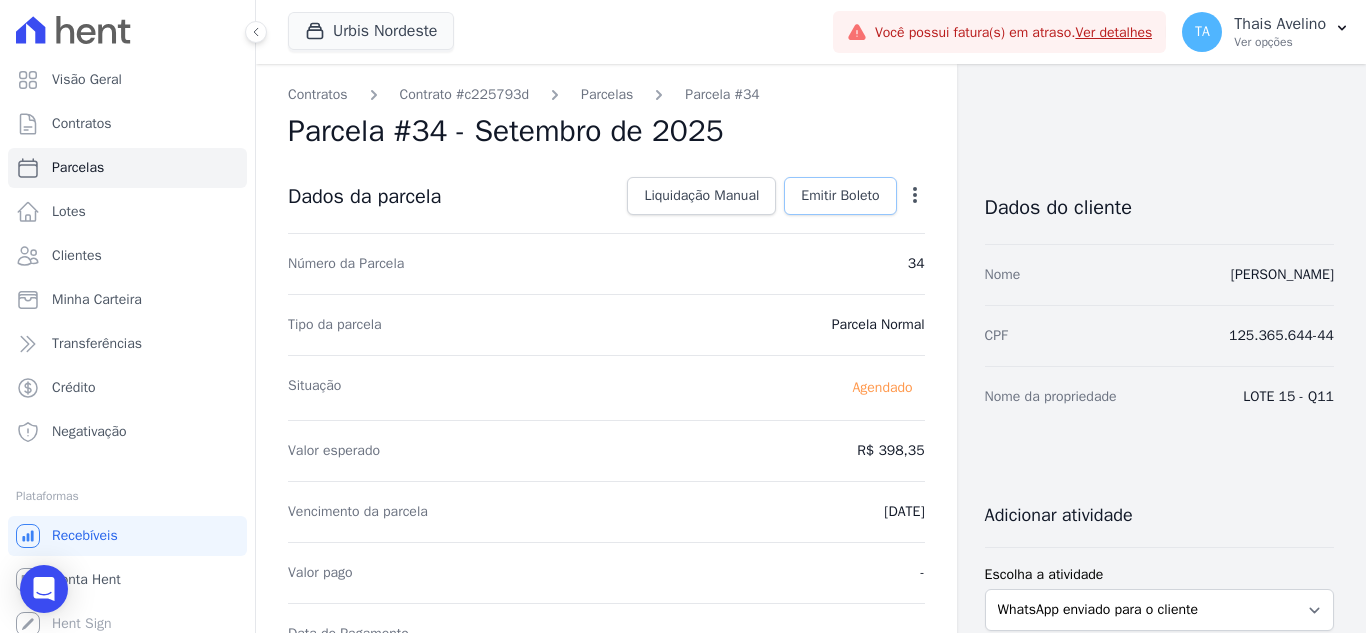 click on "Emitir Boleto" at bounding box center (840, 196) 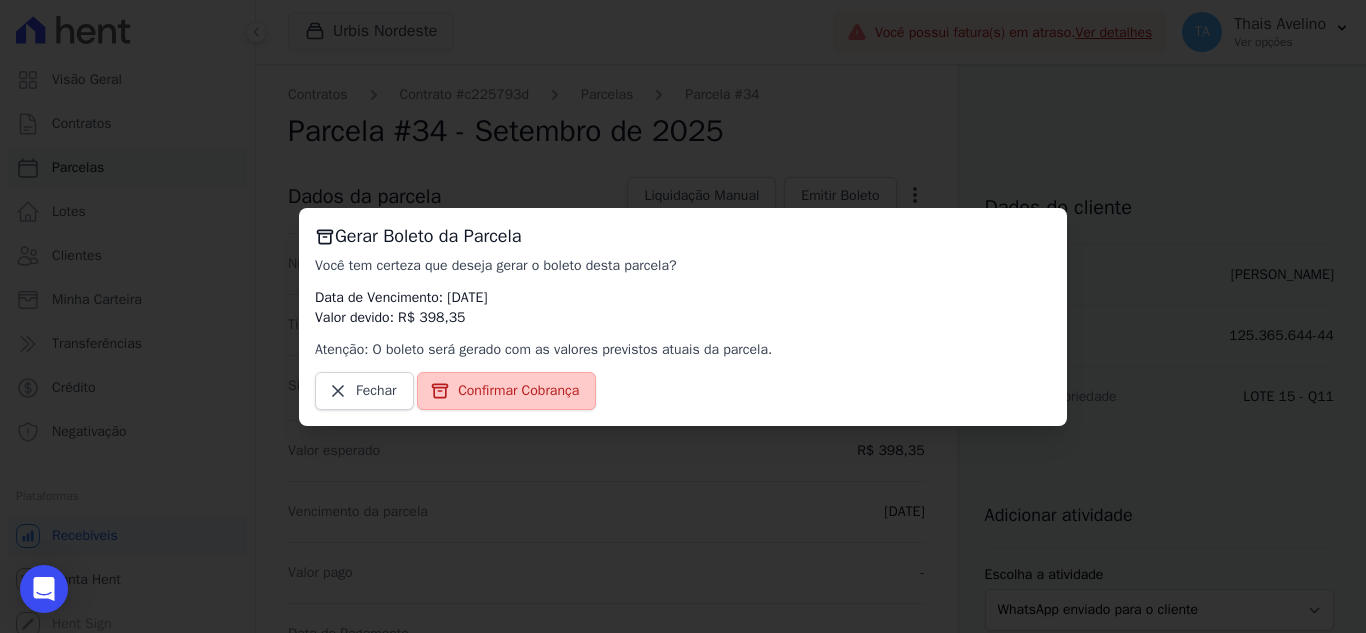 click on "Confirmar Cobrança" at bounding box center [518, 391] 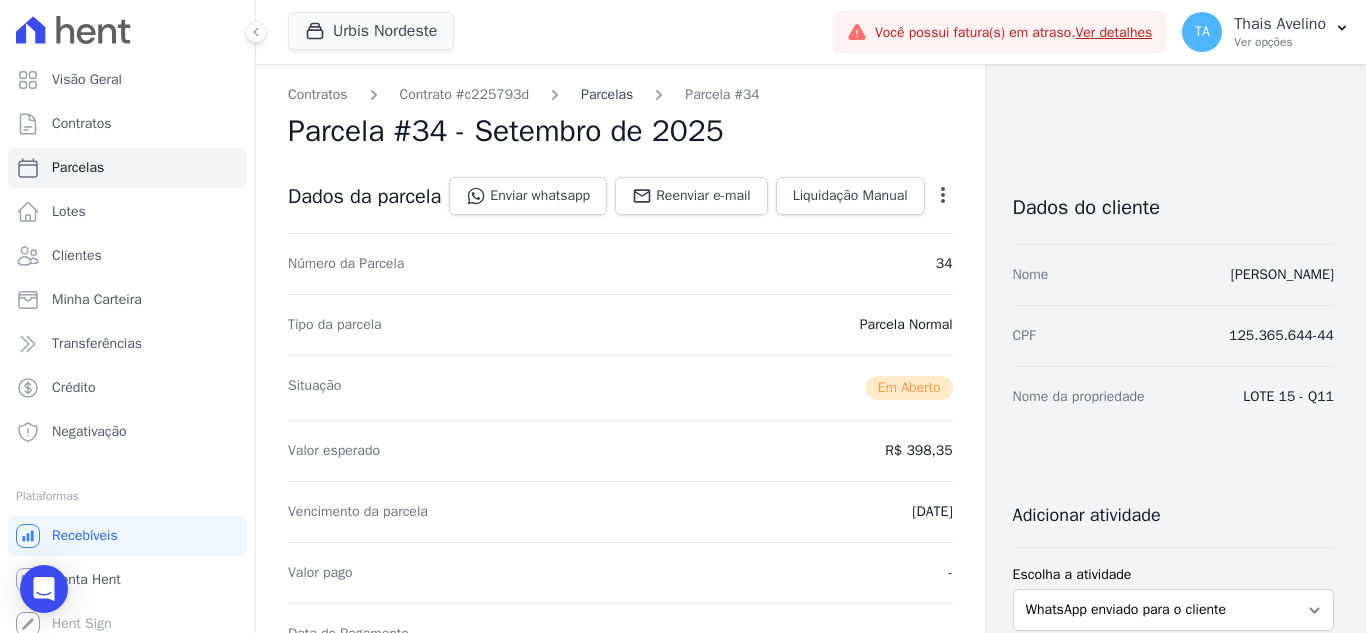 click on "Parcelas" at bounding box center [607, 94] 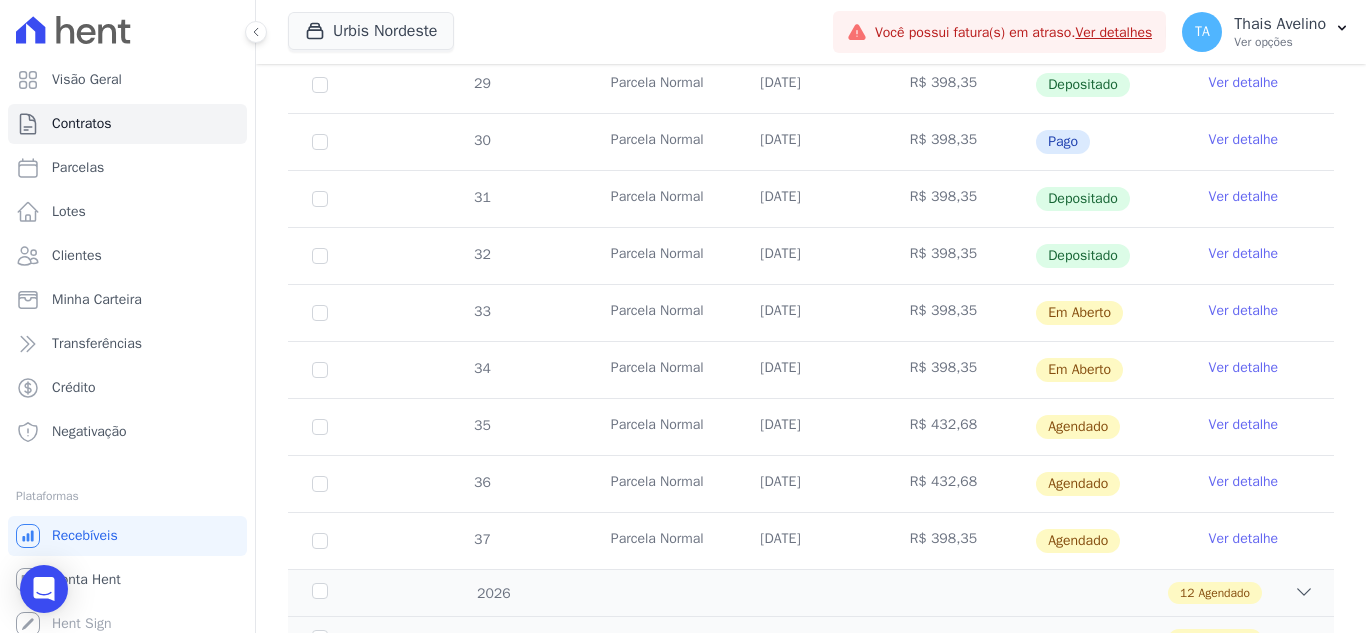 scroll, scrollTop: 700, scrollLeft: 0, axis: vertical 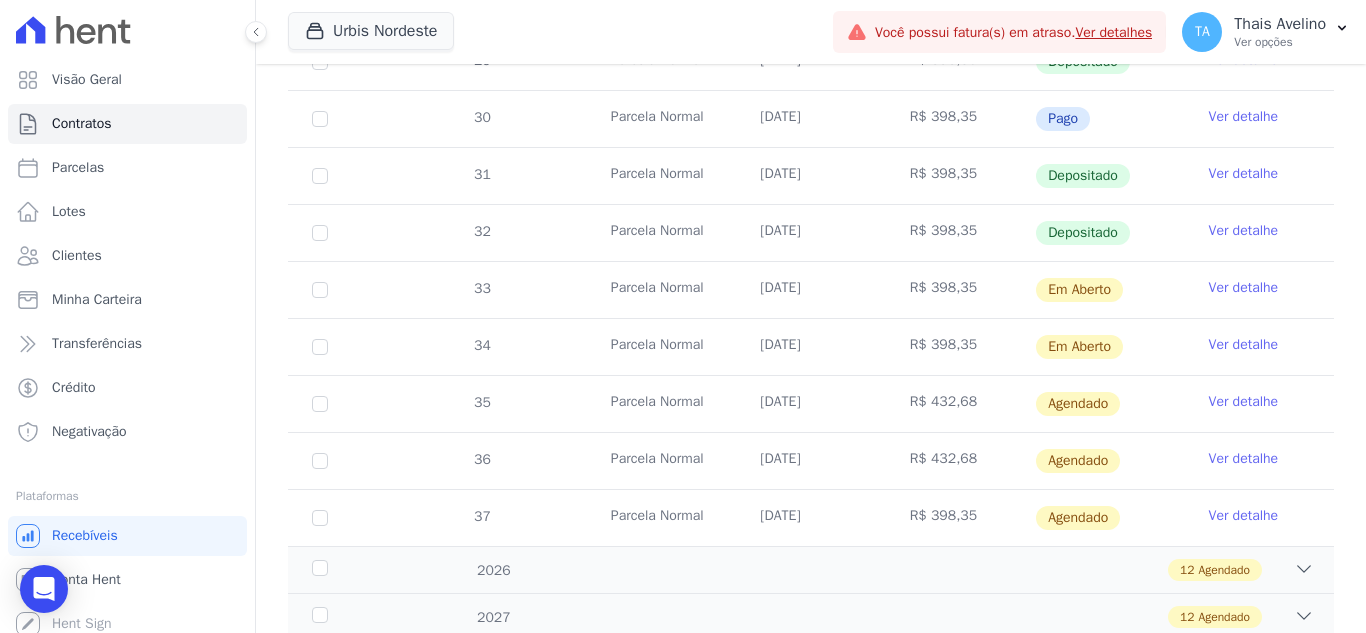 click on "Ver detalhe" at bounding box center [1244, 402] 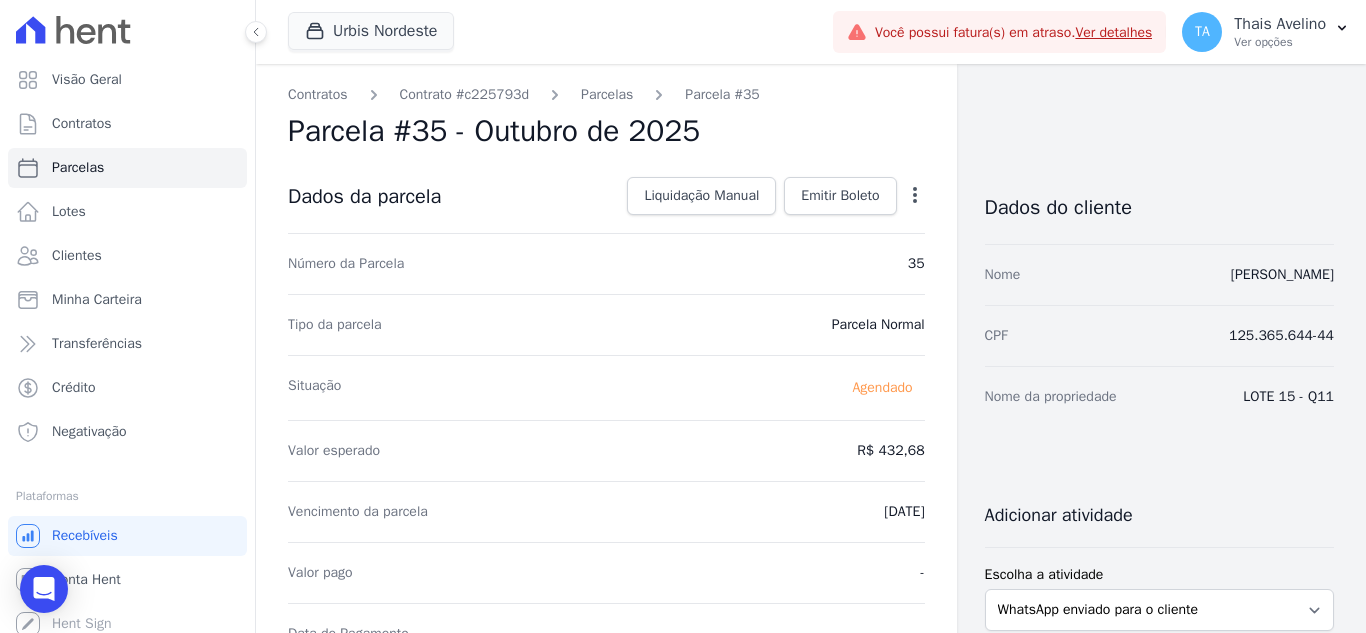 click 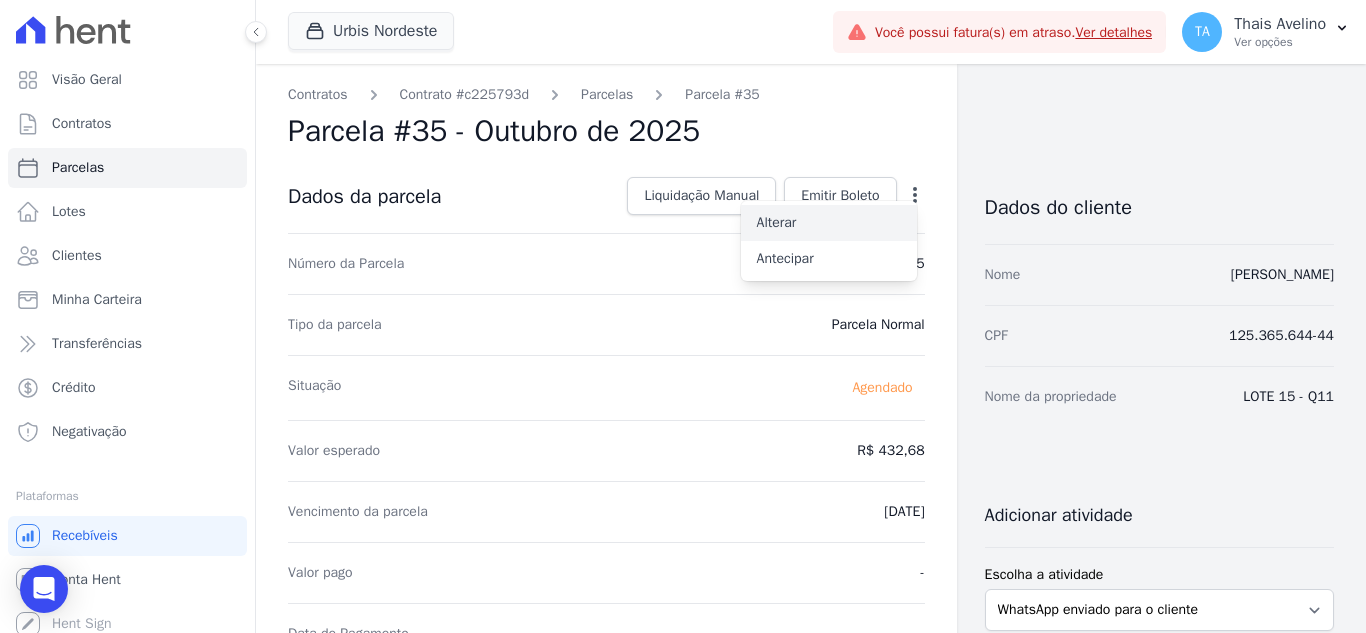 click on "Alterar" at bounding box center (829, 223) 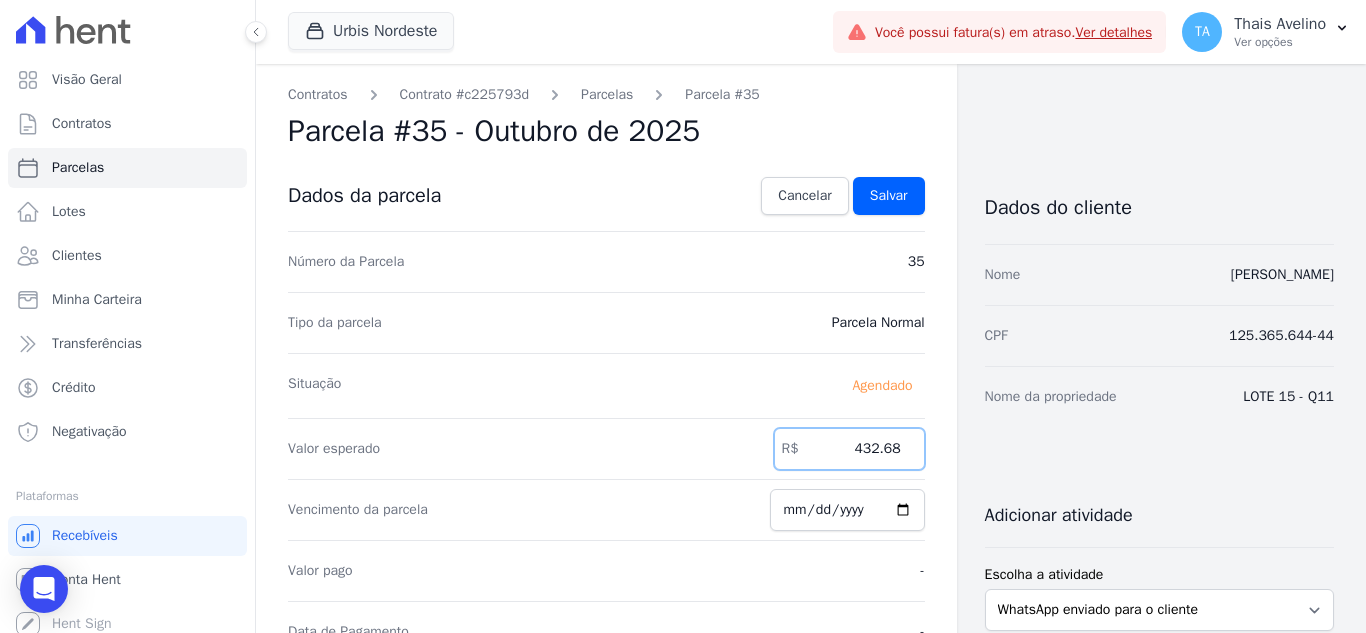 drag, startPoint x: 825, startPoint y: 458, endPoint x: 949, endPoint y: 458, distance: 124 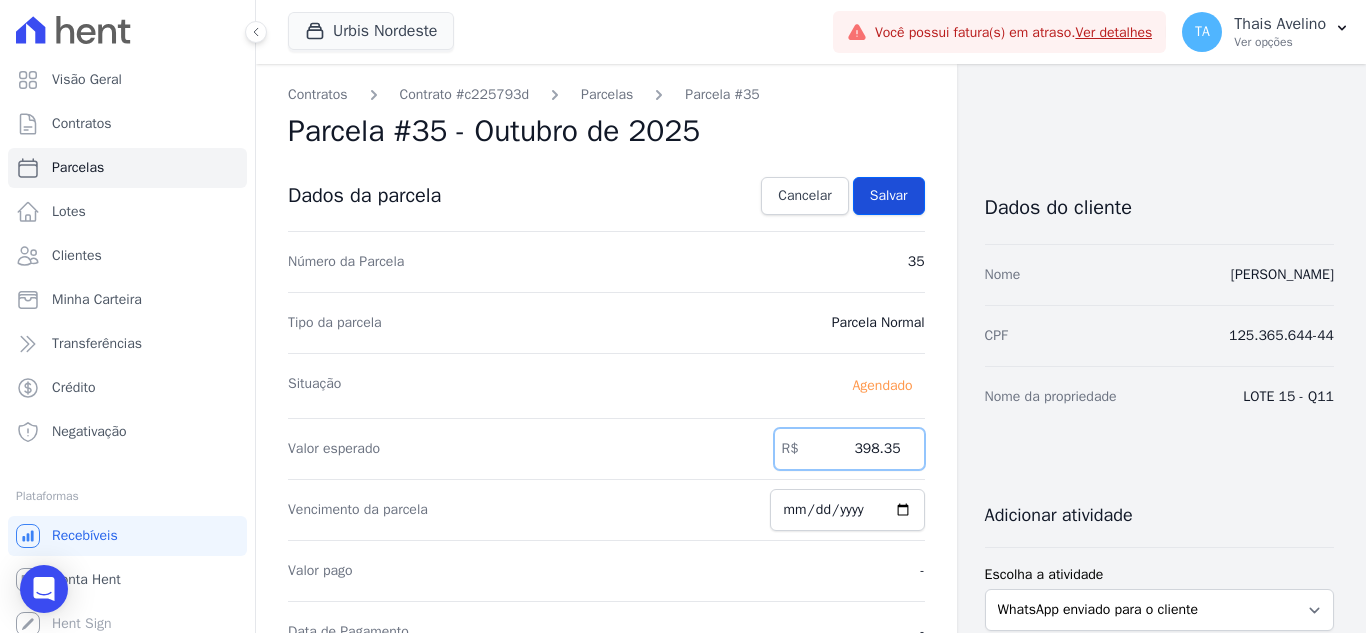 type on "398.35" 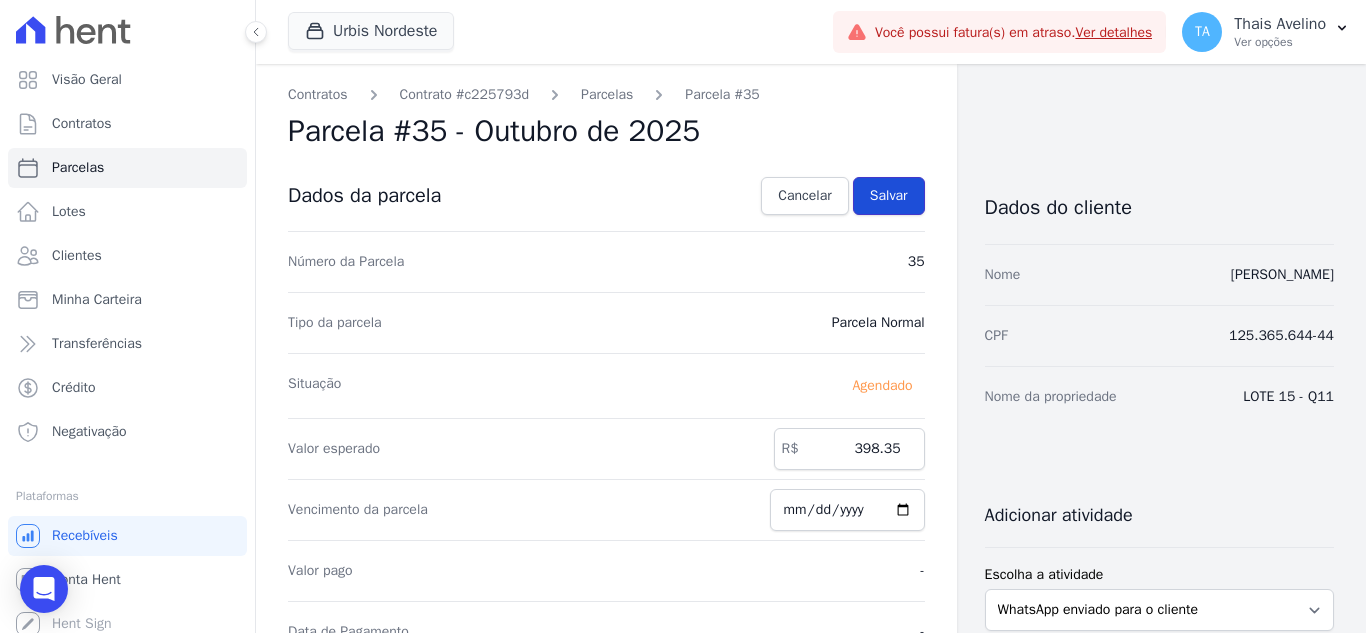 click on "Salvar" at bounding box center (889, 196) 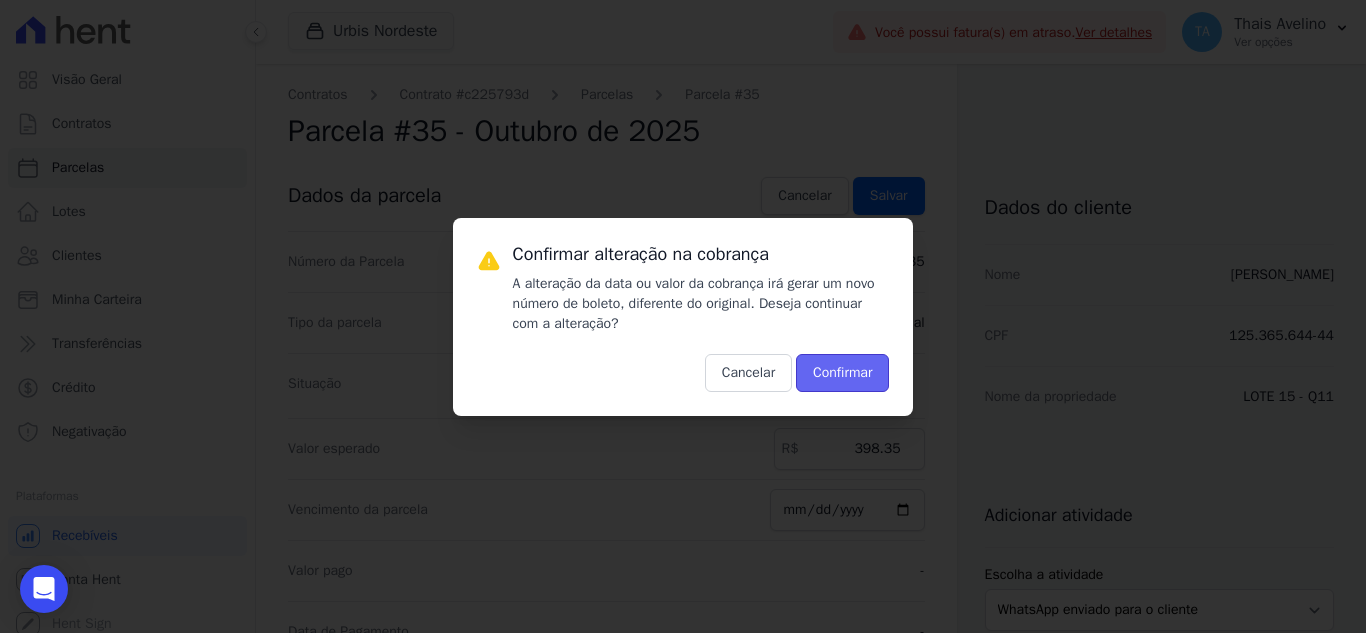 click on "Confirmar" at bounding box center (842, 373) 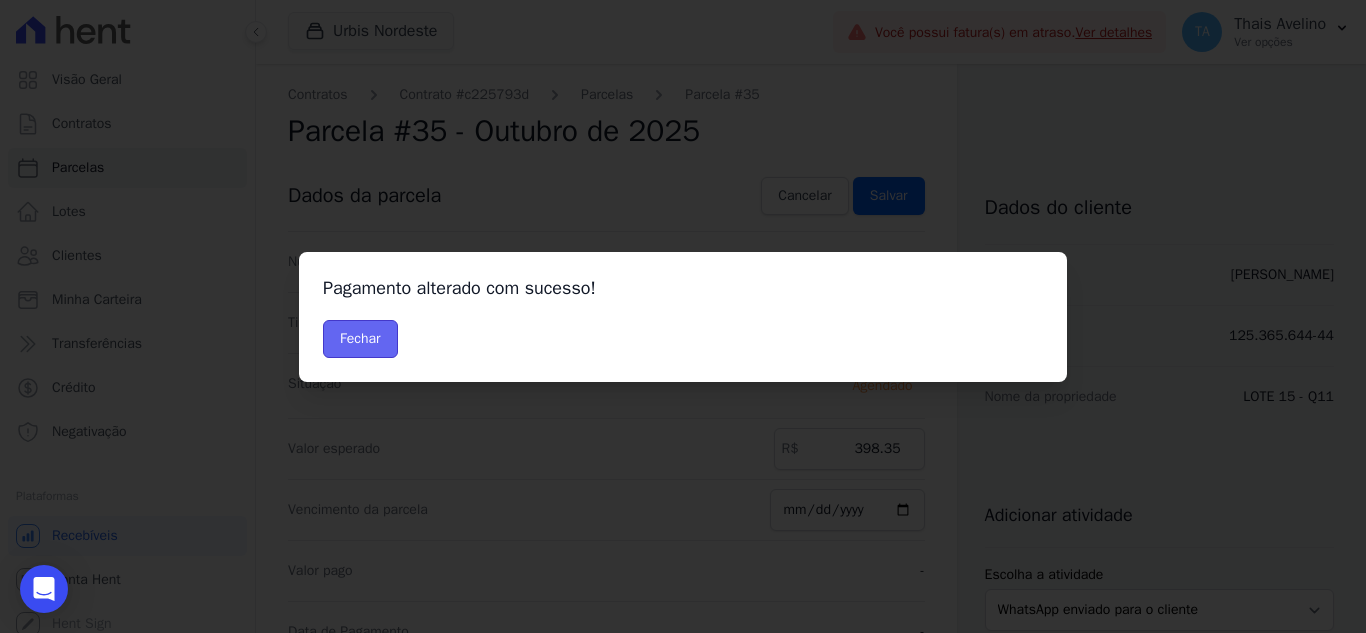 click on "Fechar" at bounding box center (360, 339) 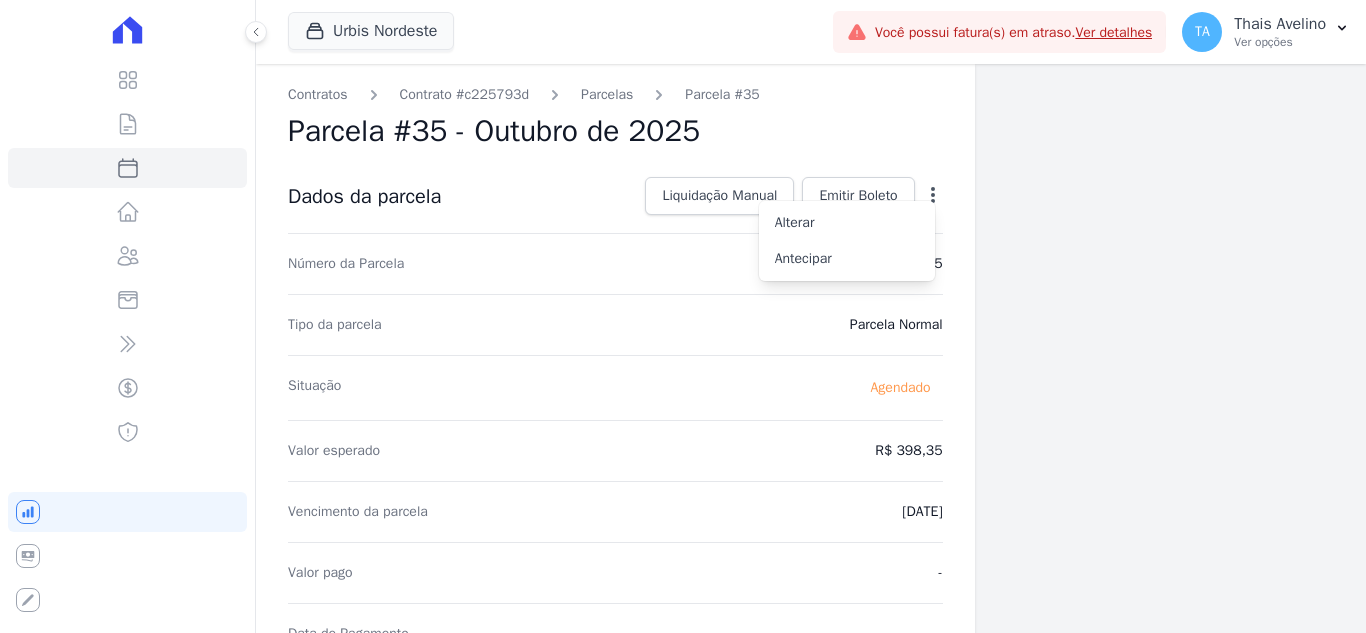 scroll, scrollTop: 0, scrollLeft: 0, axis: both 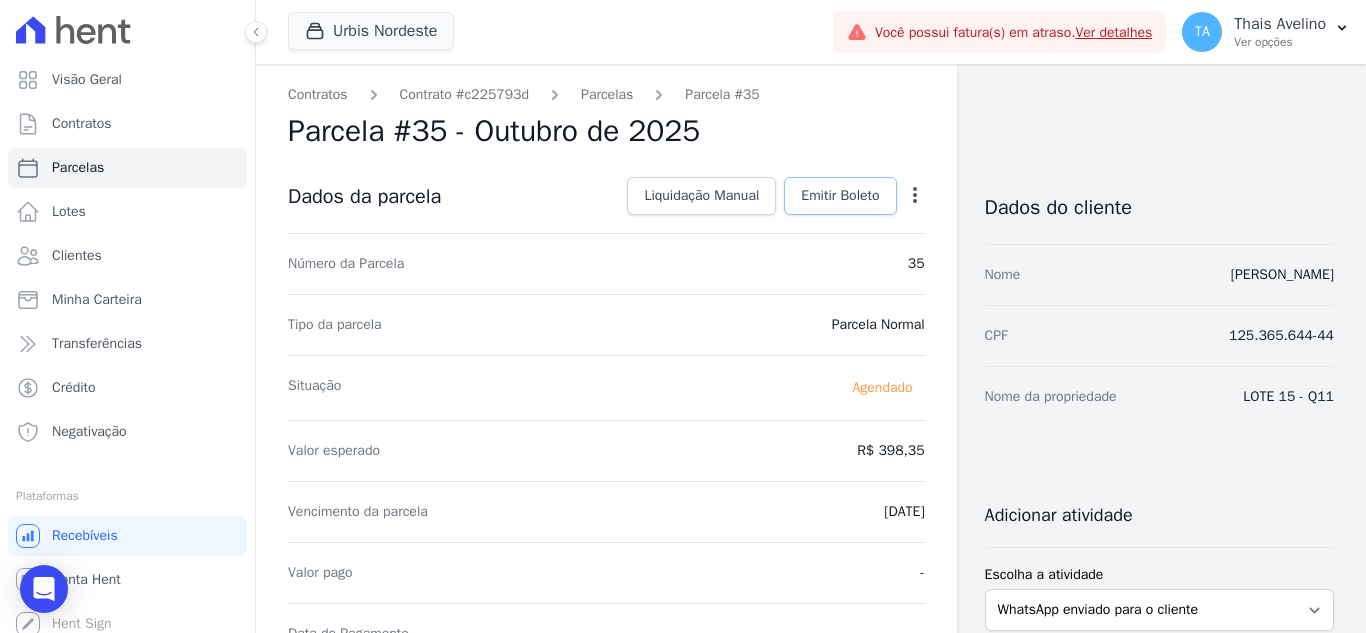 click on "Emitir Boleto" at bounding box center (840, 196) 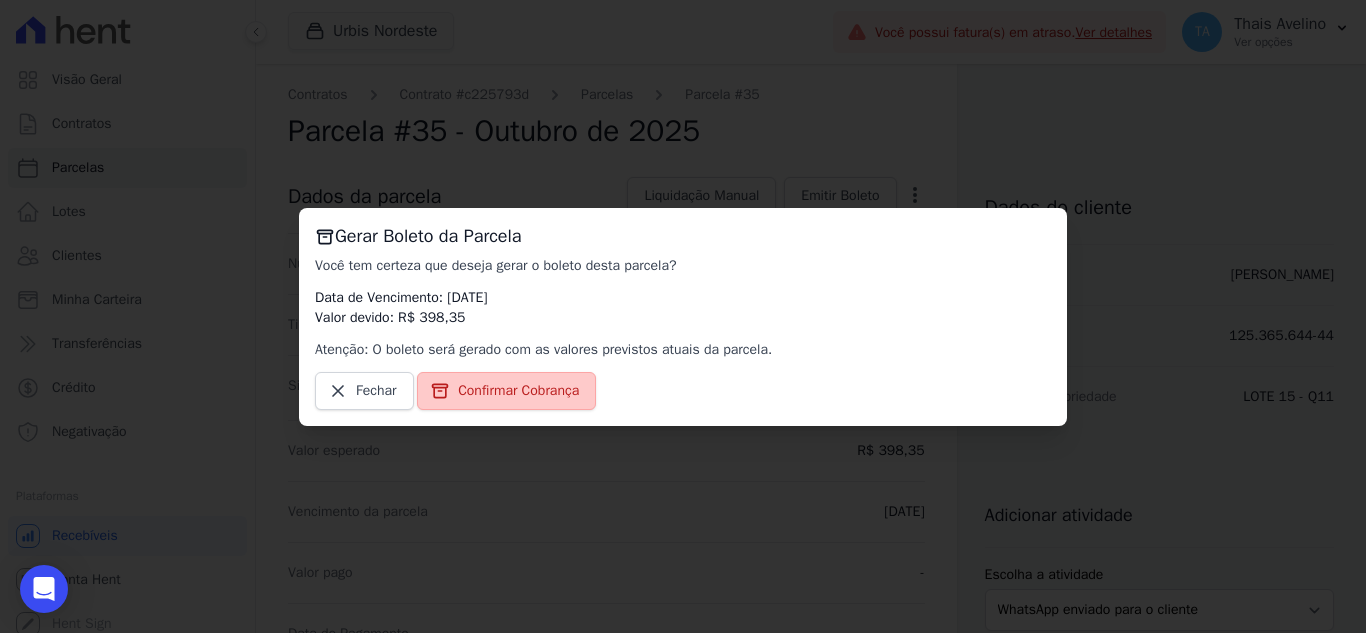 click on "Confirmar Cobrança" at bounding box center (518, 391) 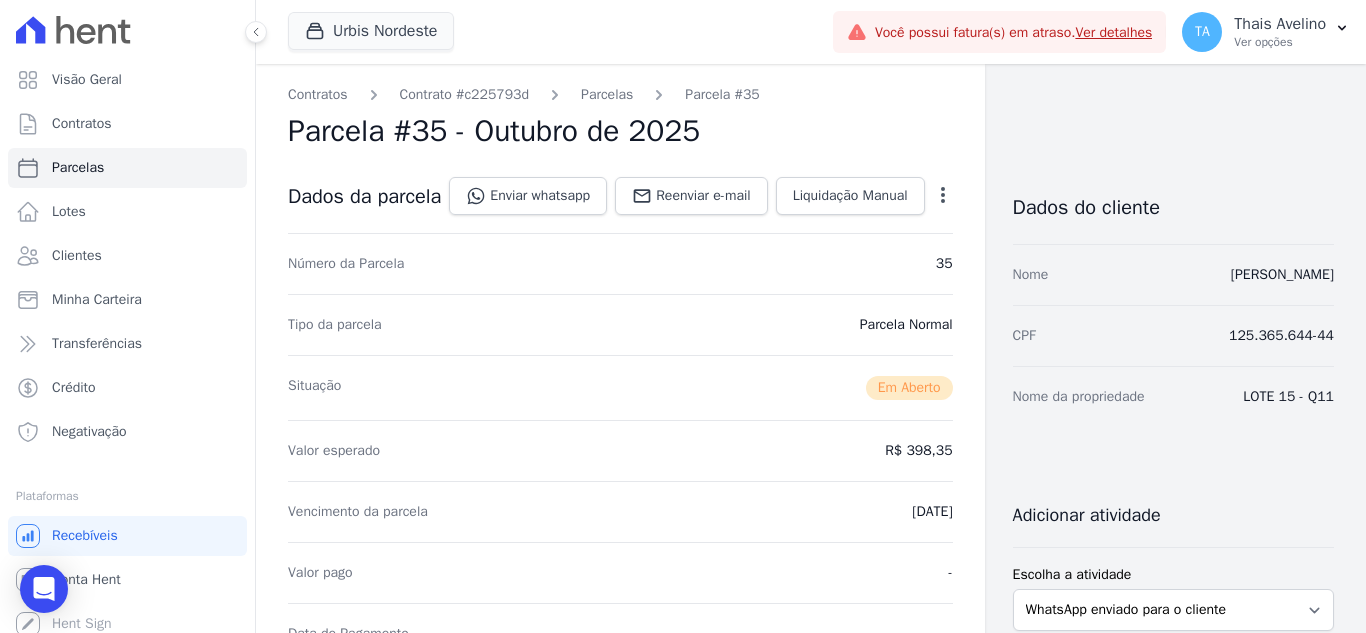 click on "Parcelas" at bounding box center [607, 94] 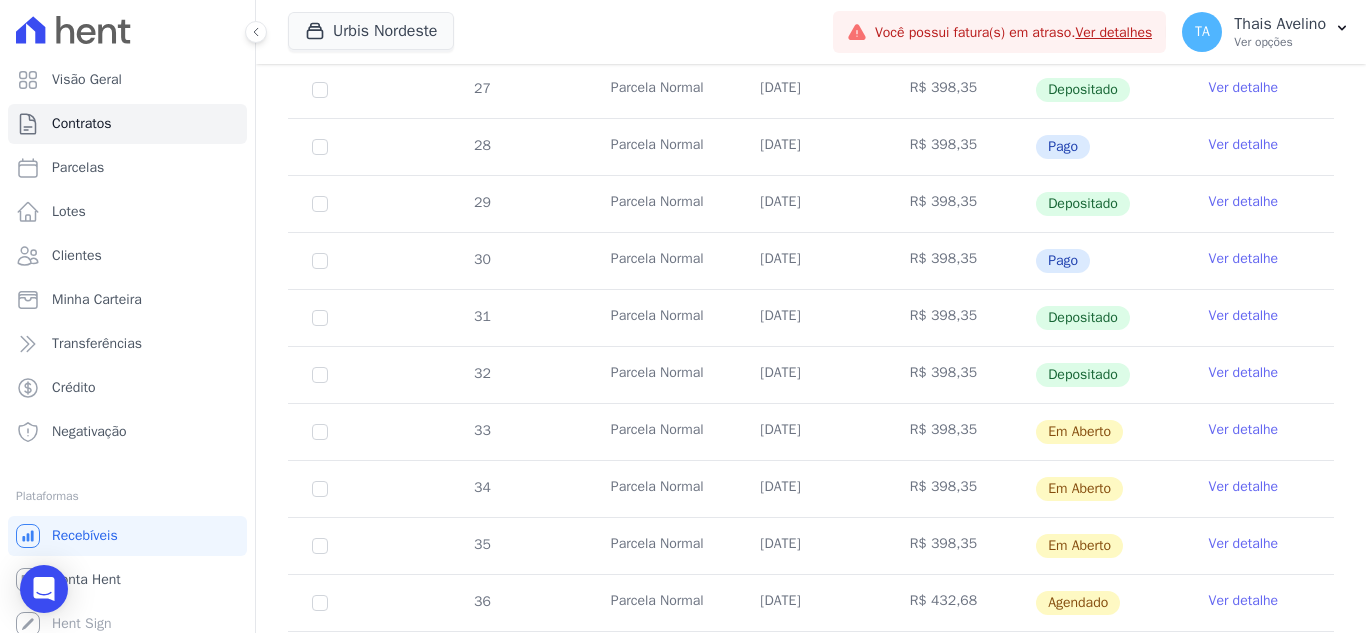 scroll, scrollTop: 700, scrollLeft: 0, axis: vertical 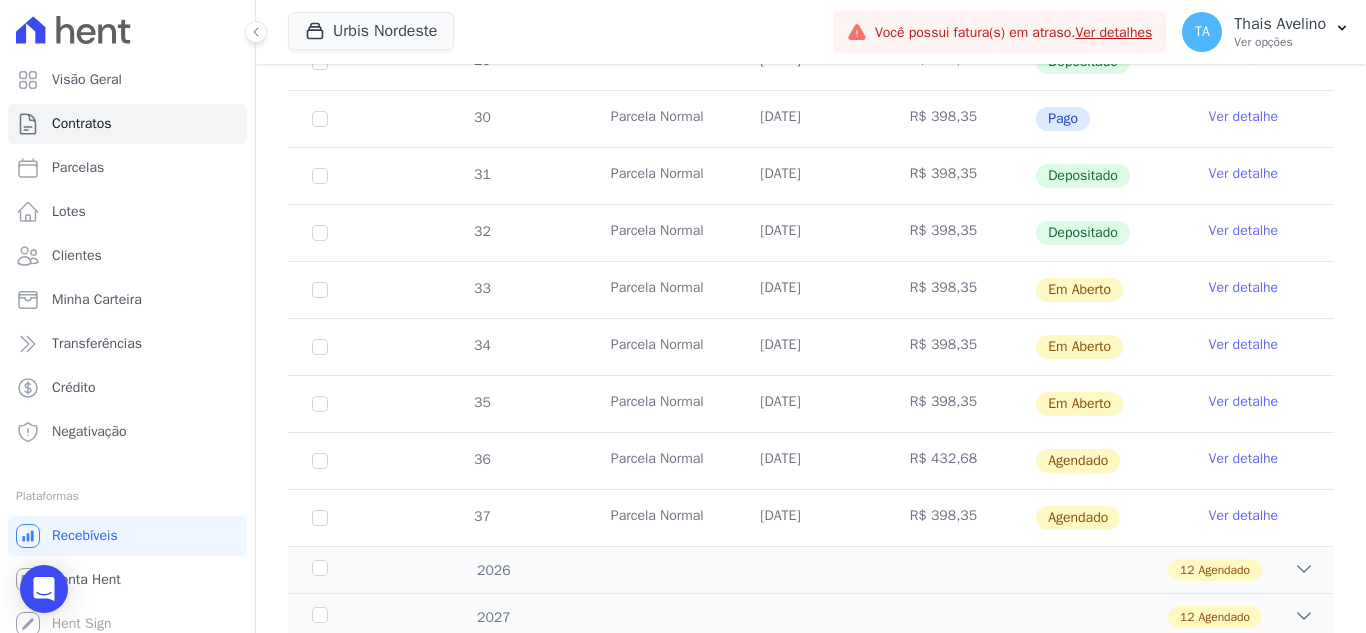click on "Ver detalhe" at bounding box center [1244, 459] 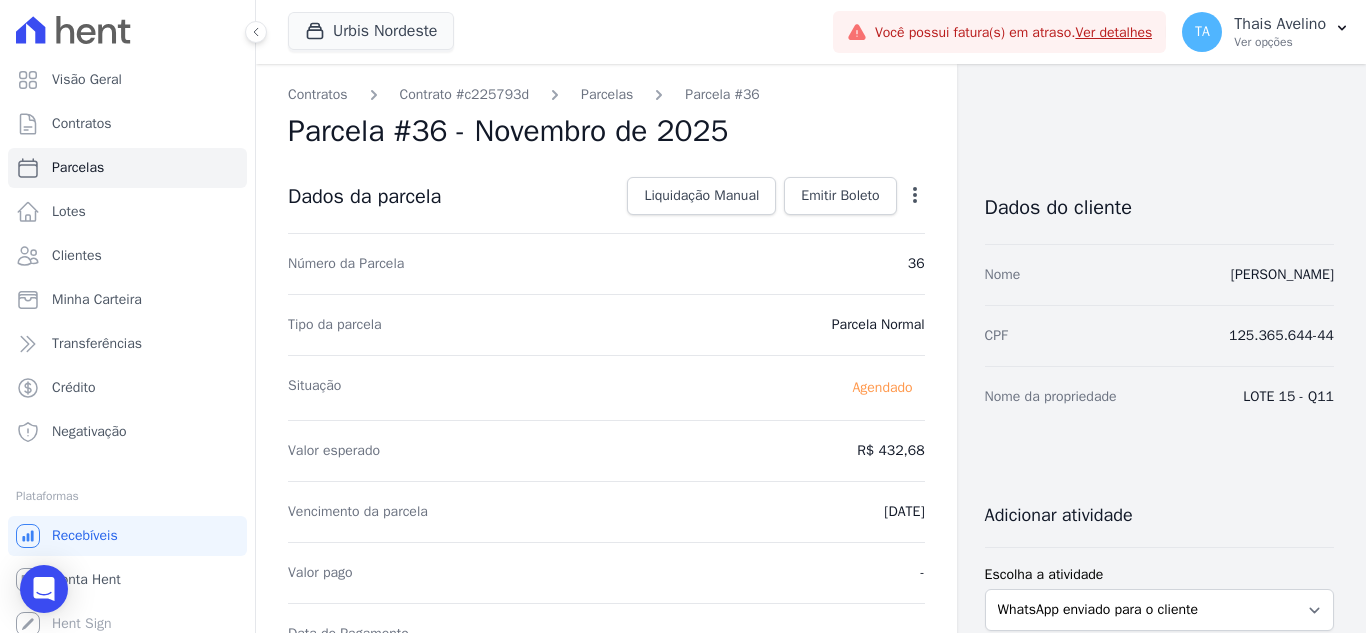 click 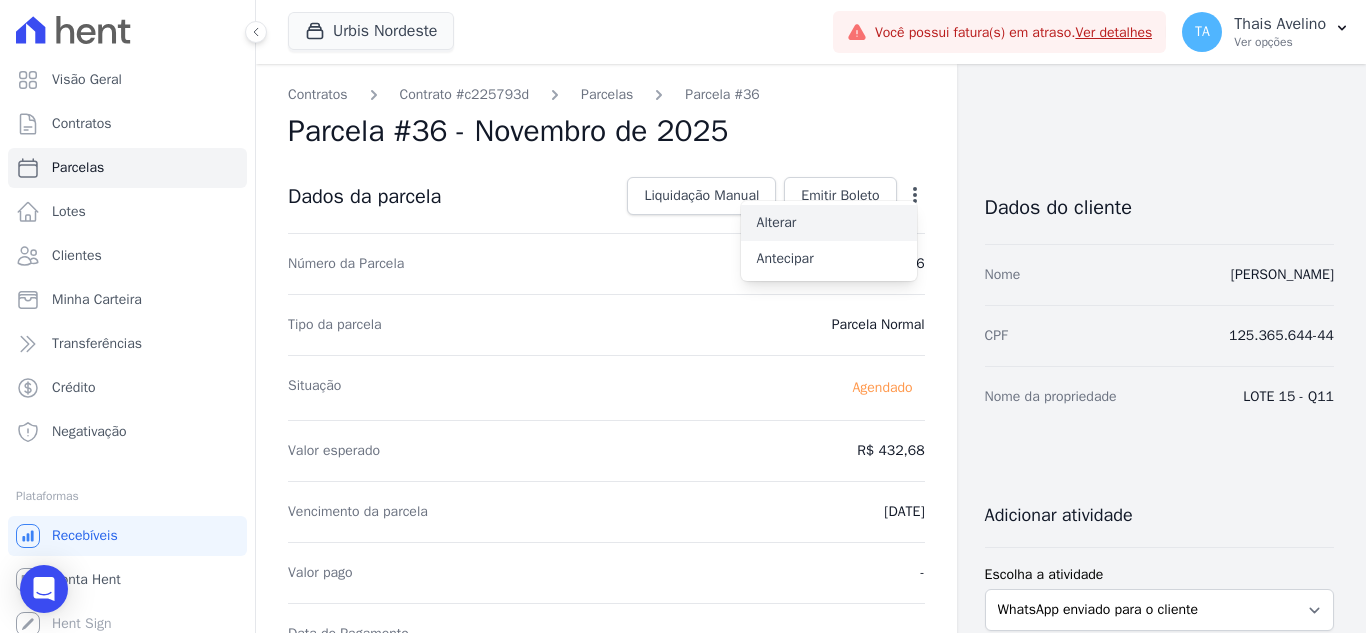 click on "Alterar" at bounding box center [829, 223] 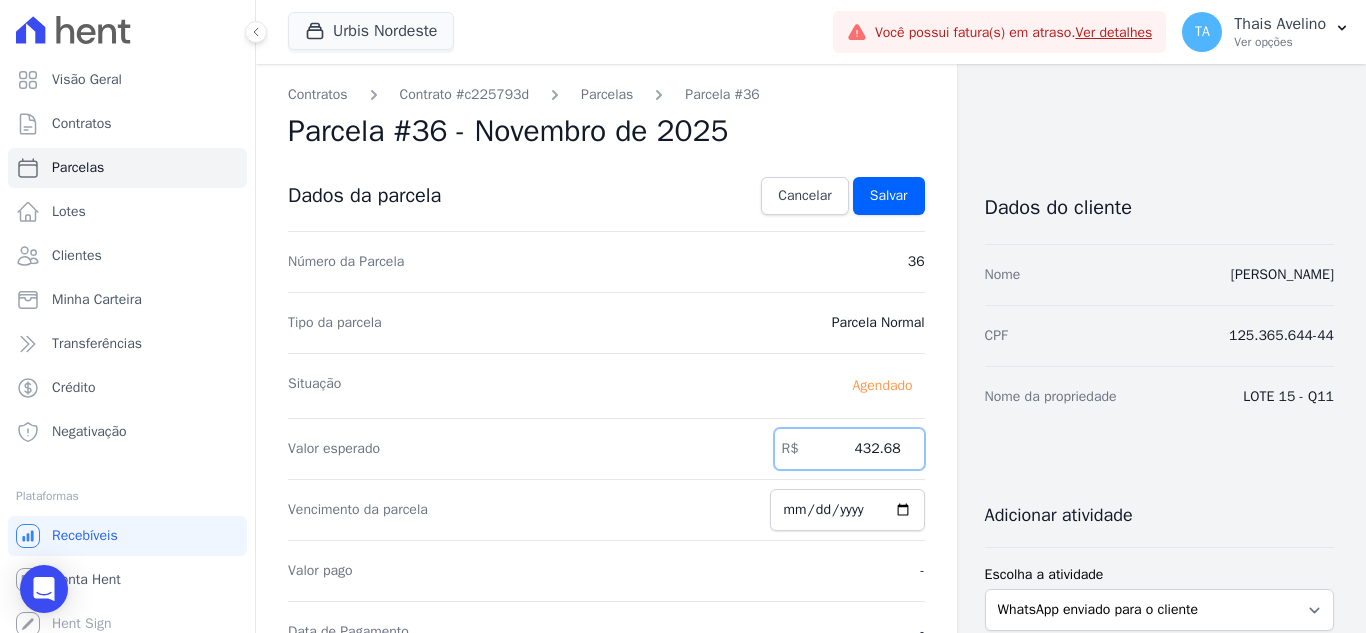 drag, startPoint x: 840, startPoint y: 437, endPoint x: 1038, endPoint y: 462, distance: 199.57204 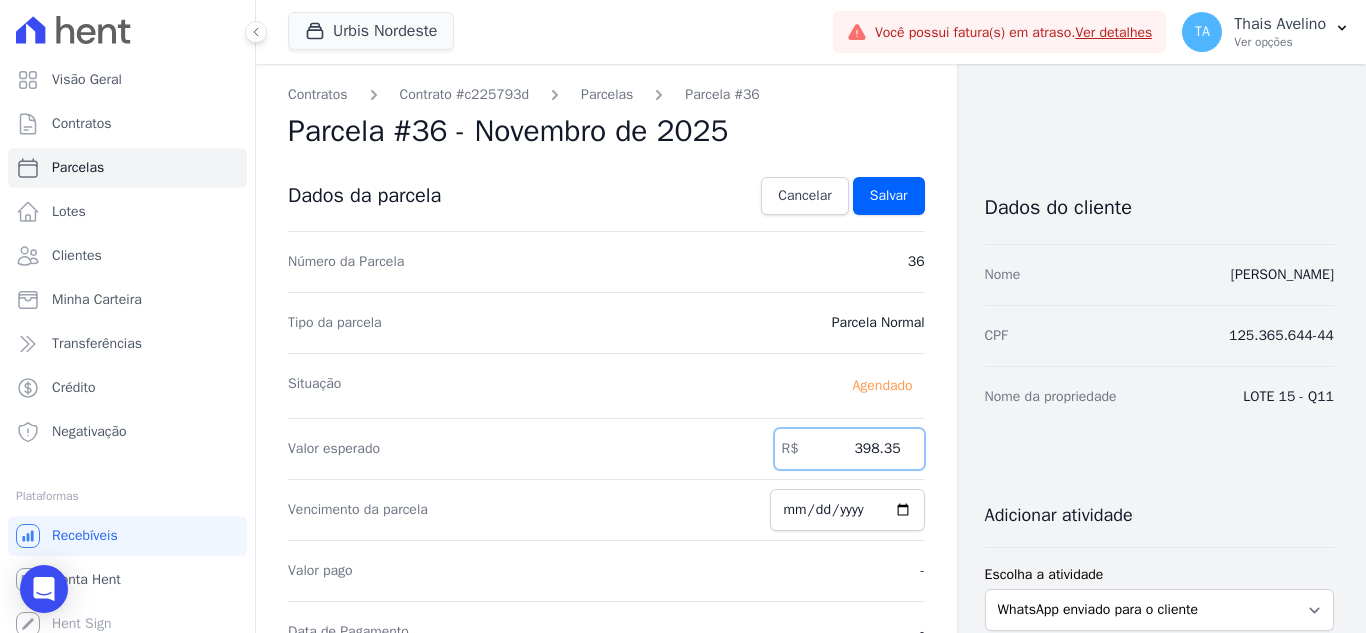 type on "398.35" 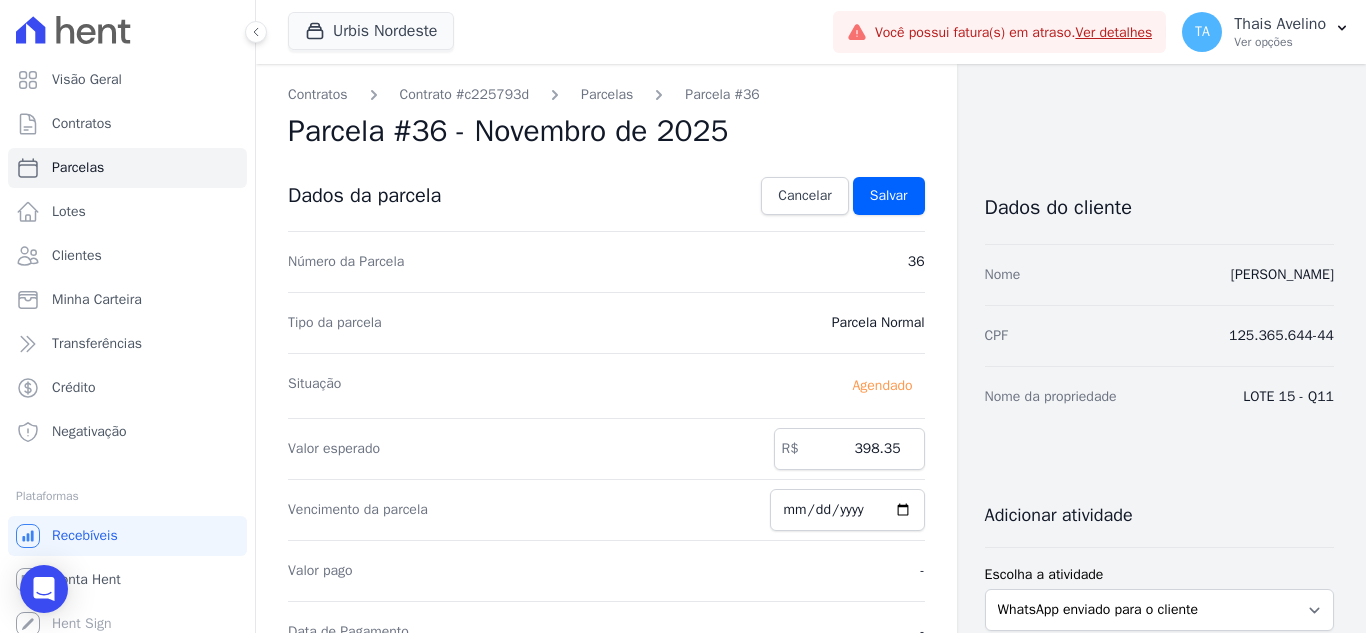 click on "Situação
Agendado" at bounding box center (606, 385) 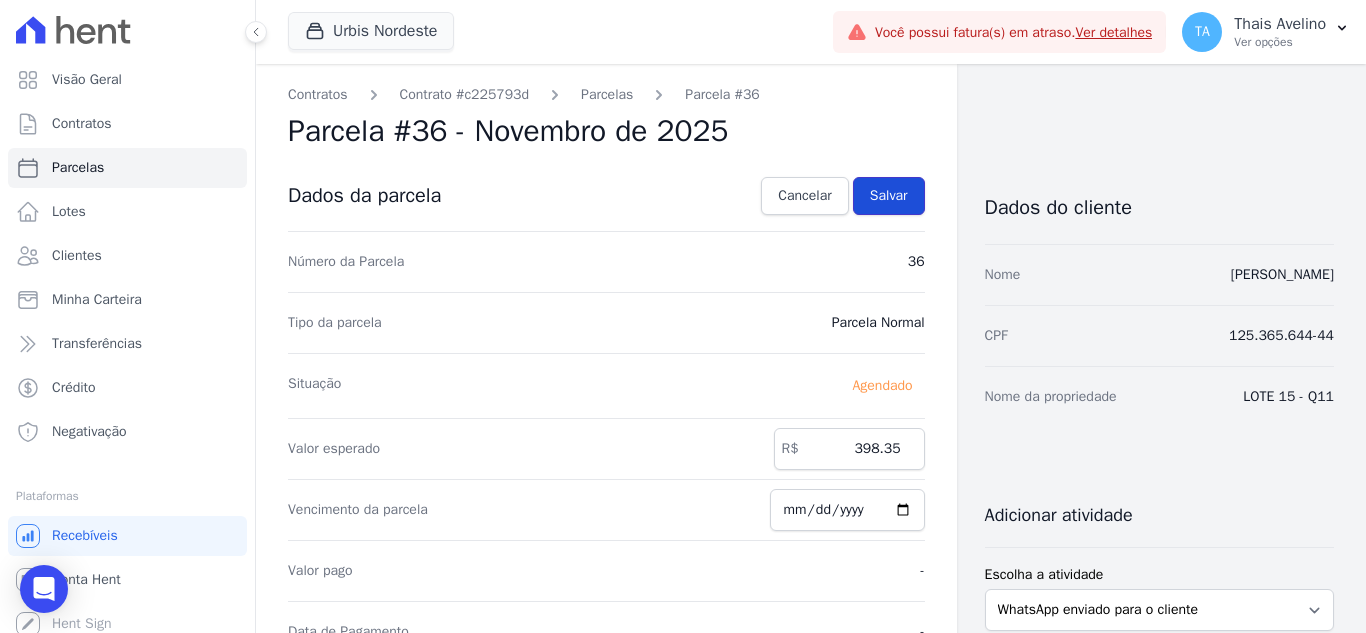 click on "Salvar" at bounding box center (889, 196) 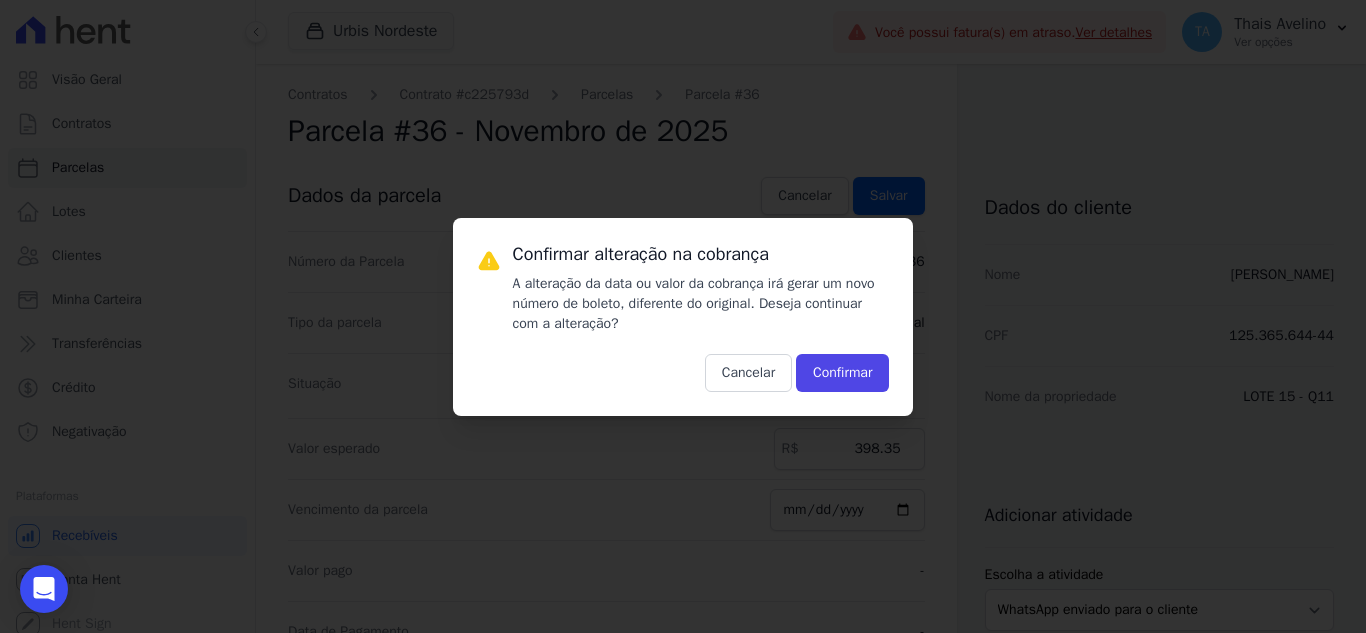 click on "Confirmar alteração na cobrança
A alteração da data ou valor da cobrança irá gerar um novo número de boleto, diferente do original. Deseja continuar com a alteração?
Cancelar
Confirmar" at bounding box center (701, 317) 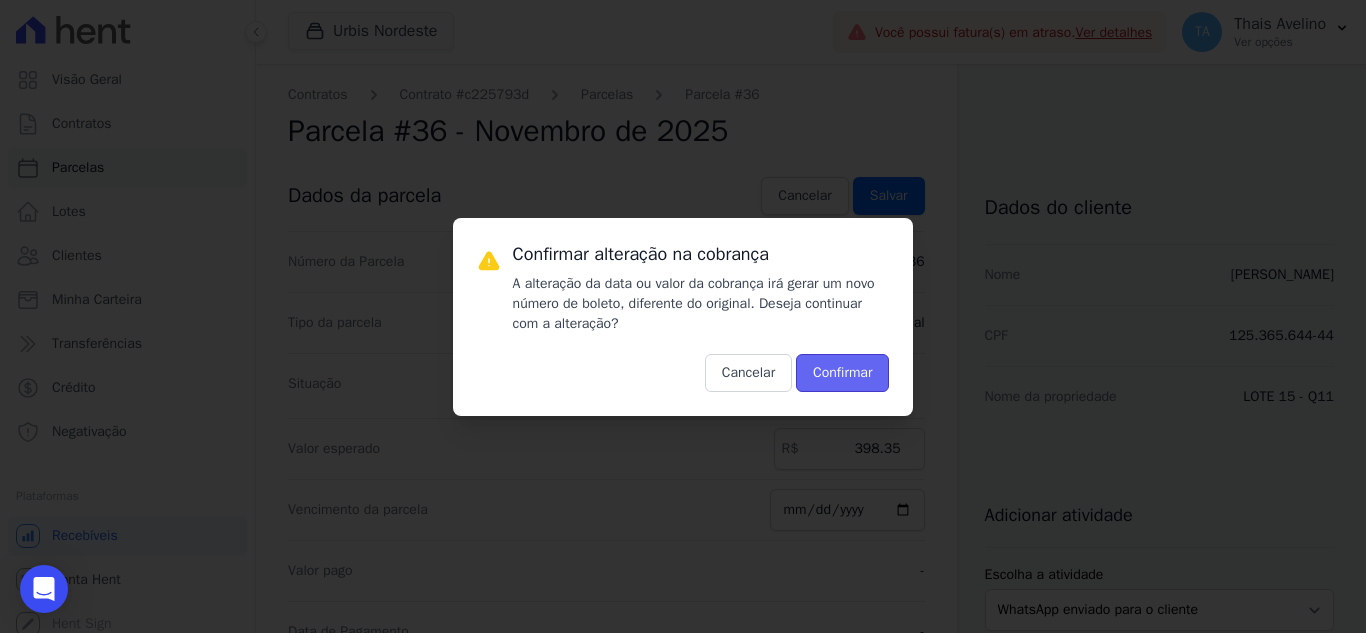 click on "Confirmar" at bounding box center (842, 373) 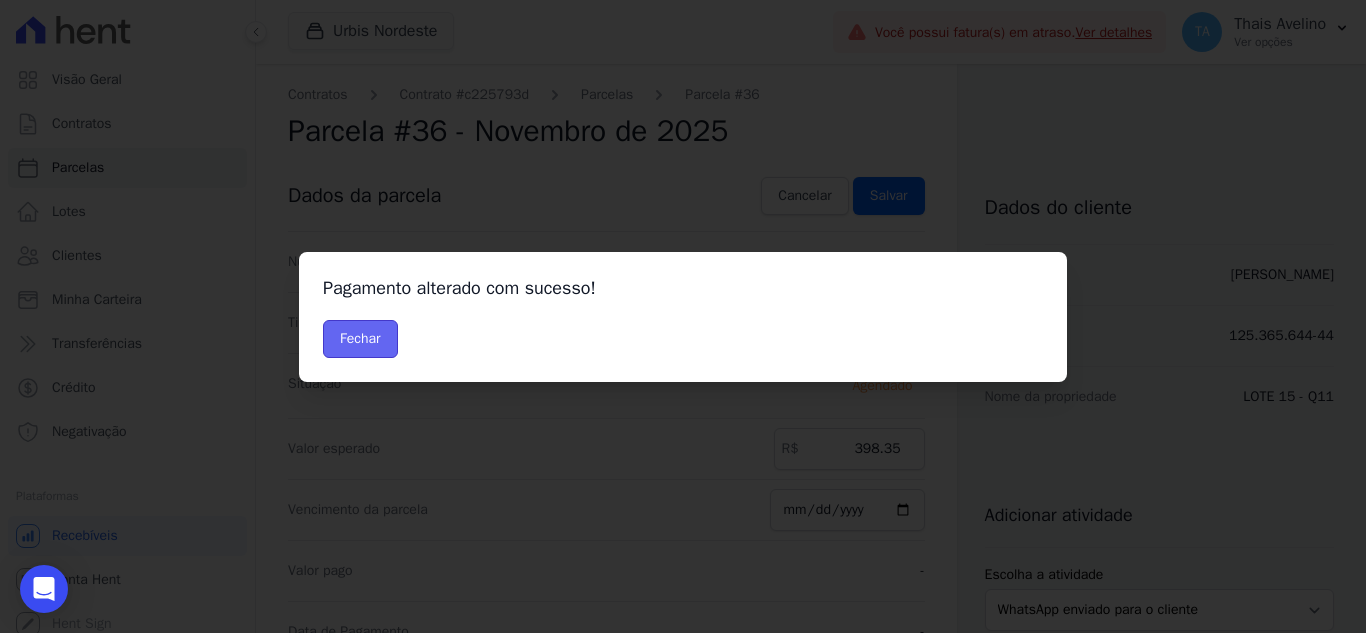 click on "Fechar" at bounding box center [360, 339] 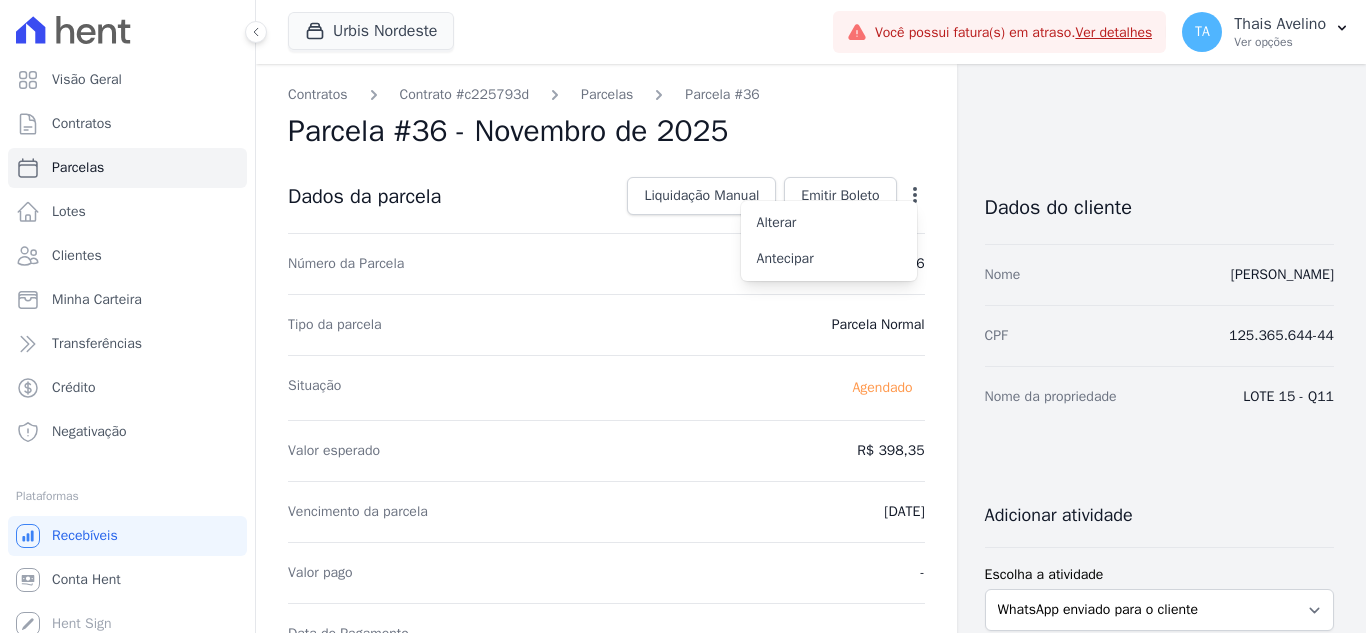 scroll, scrollTop: 0, scrollLeft: 0, axis: both 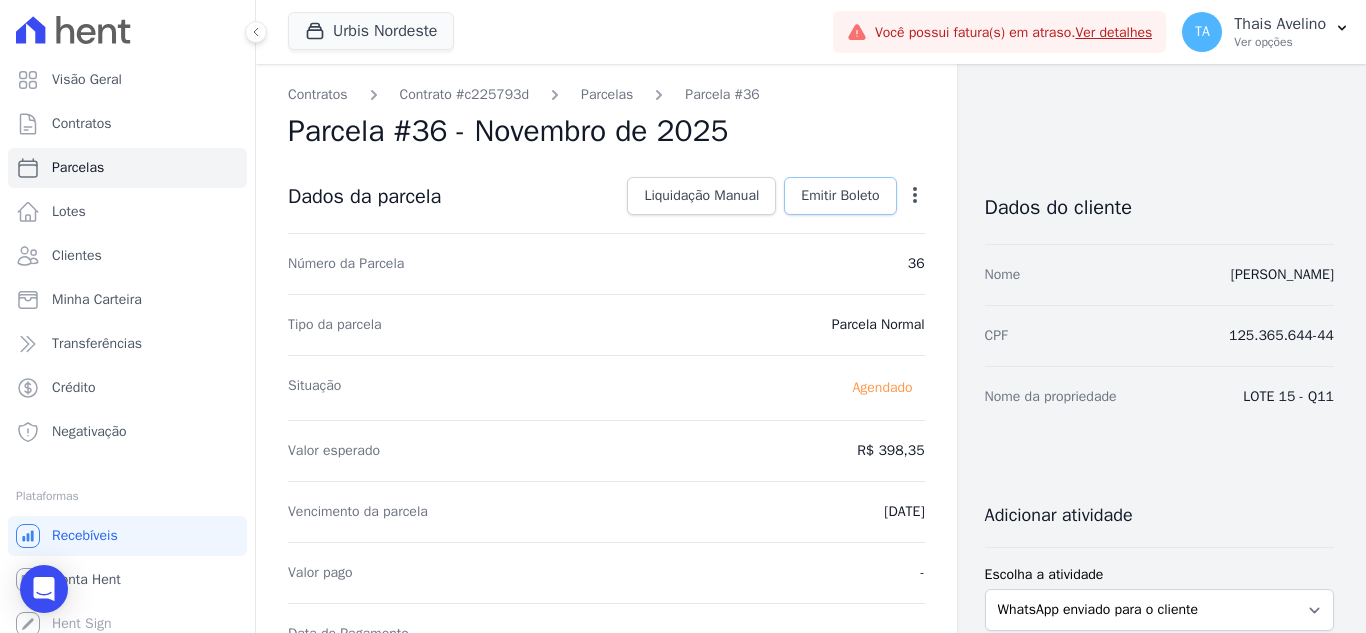 click on "Emitir Boleto" at bounding box center (840, 196) 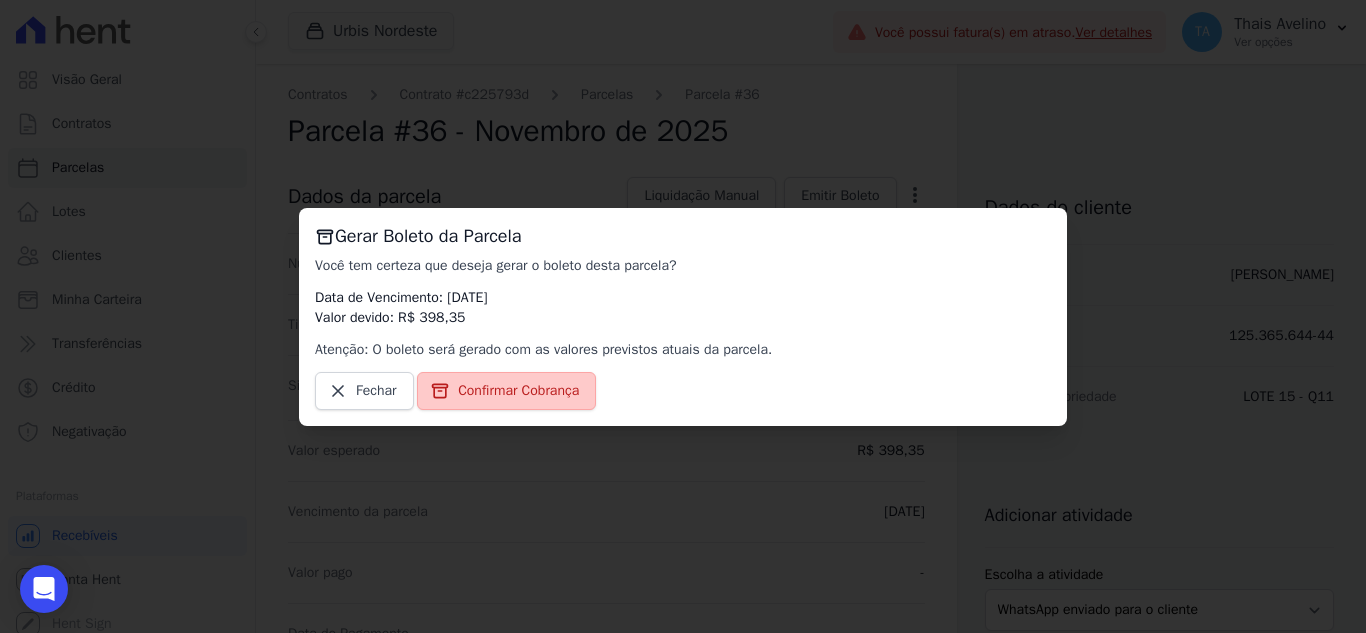 click on "Confirmar Cobrança" at bounding box center (518, 391) 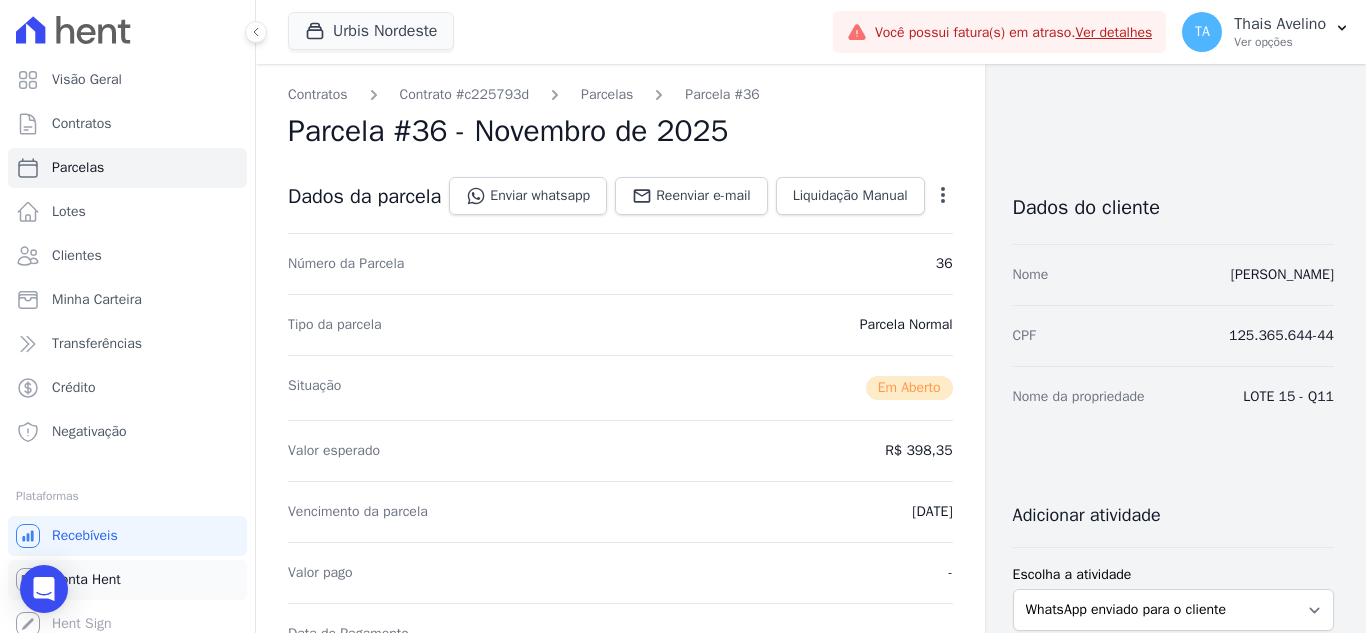 click 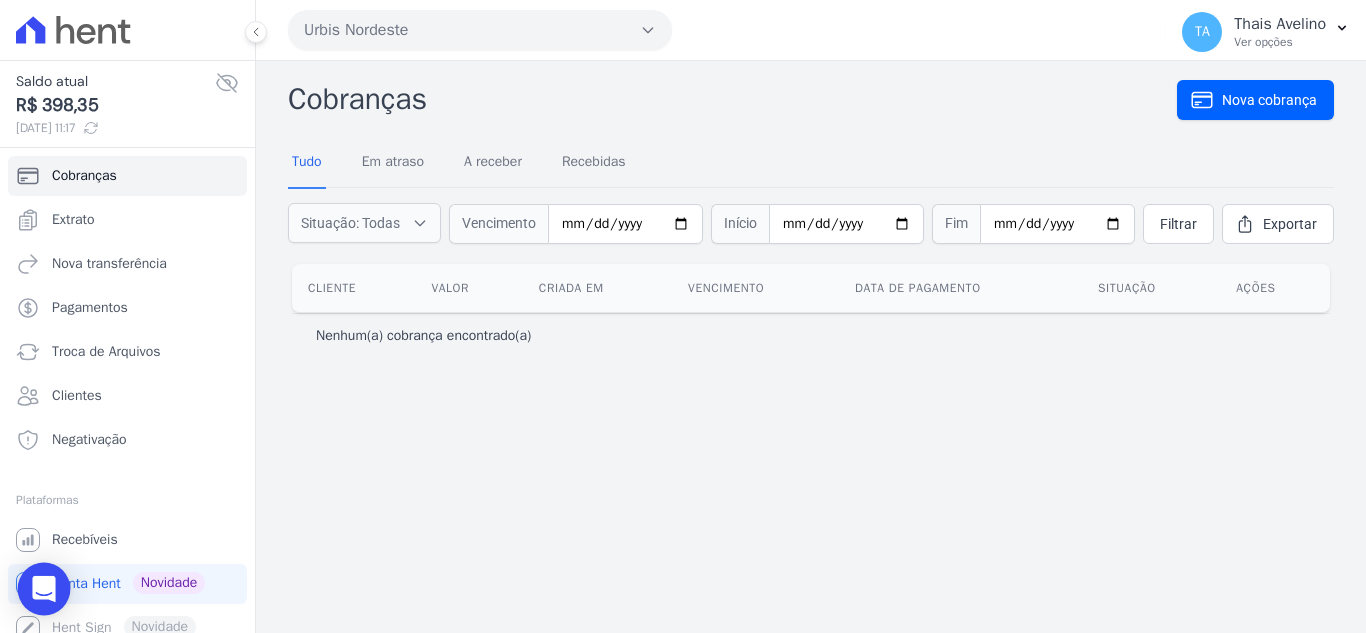click at bounding box center [44, 589] 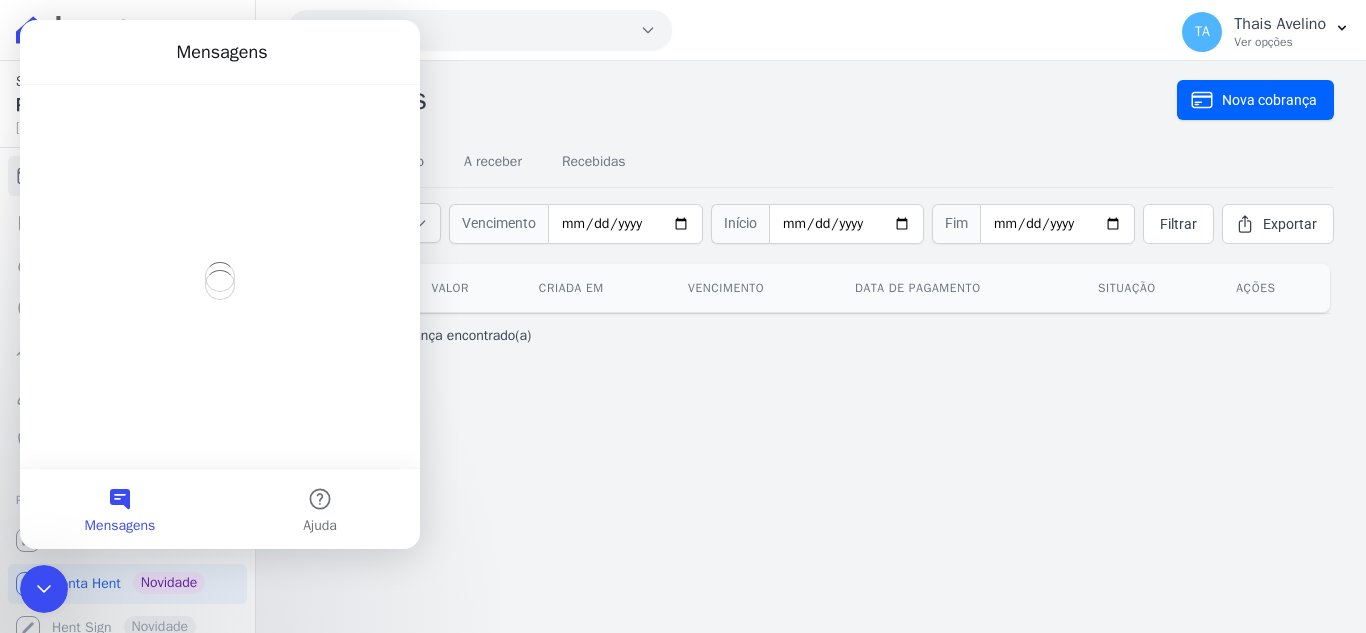 scroll, scrollTop: 0, scrollLeft: 0, axis: both 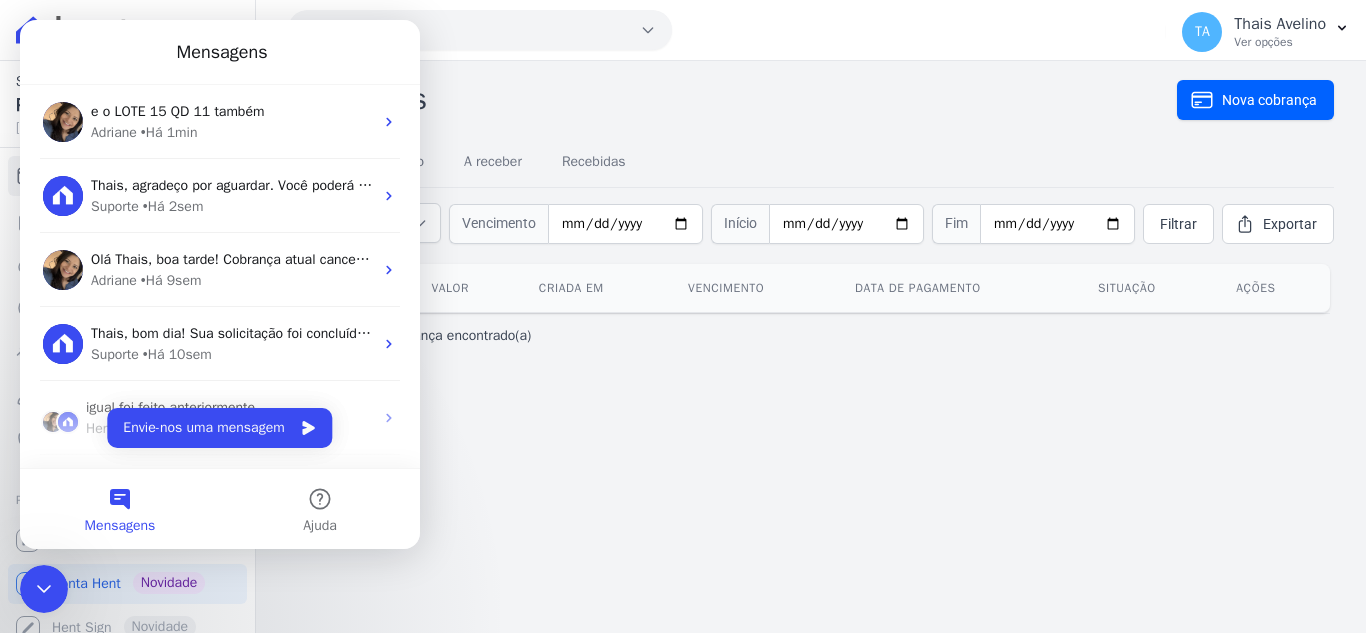 click on "Adriane •  Há 1min" at bounding box center [232, 132] 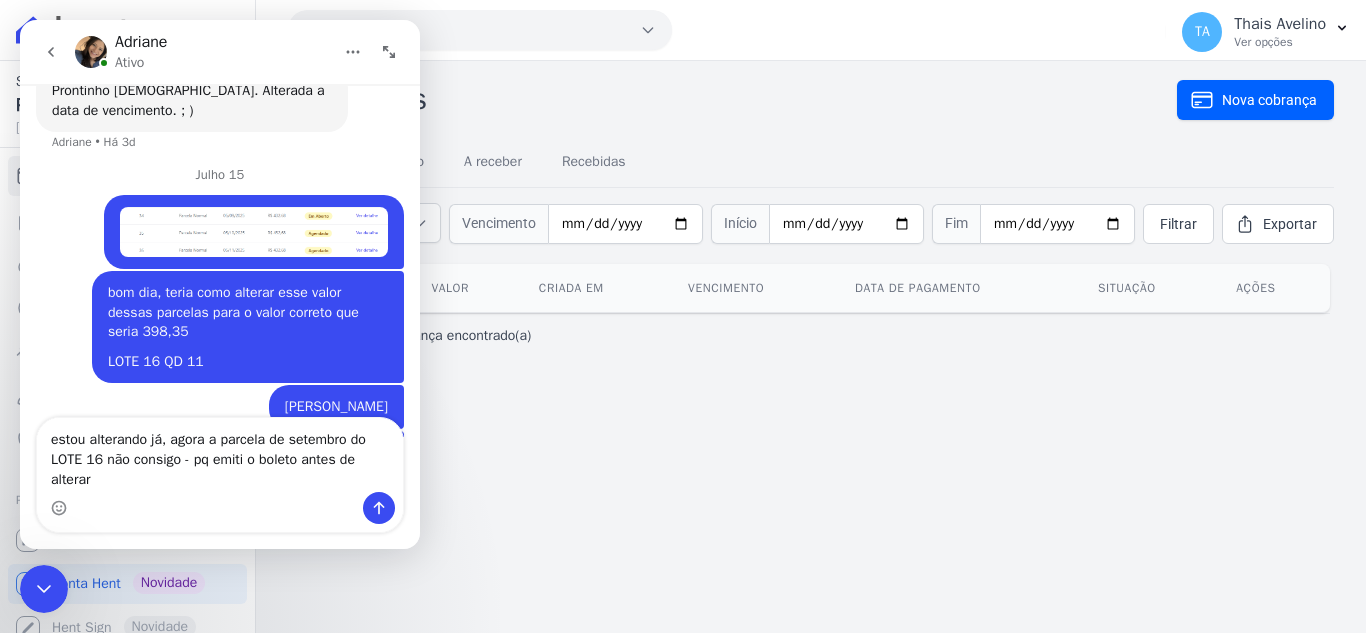 scroll, scrollTop: 4506, scrollLeft: 0, axis: vertical 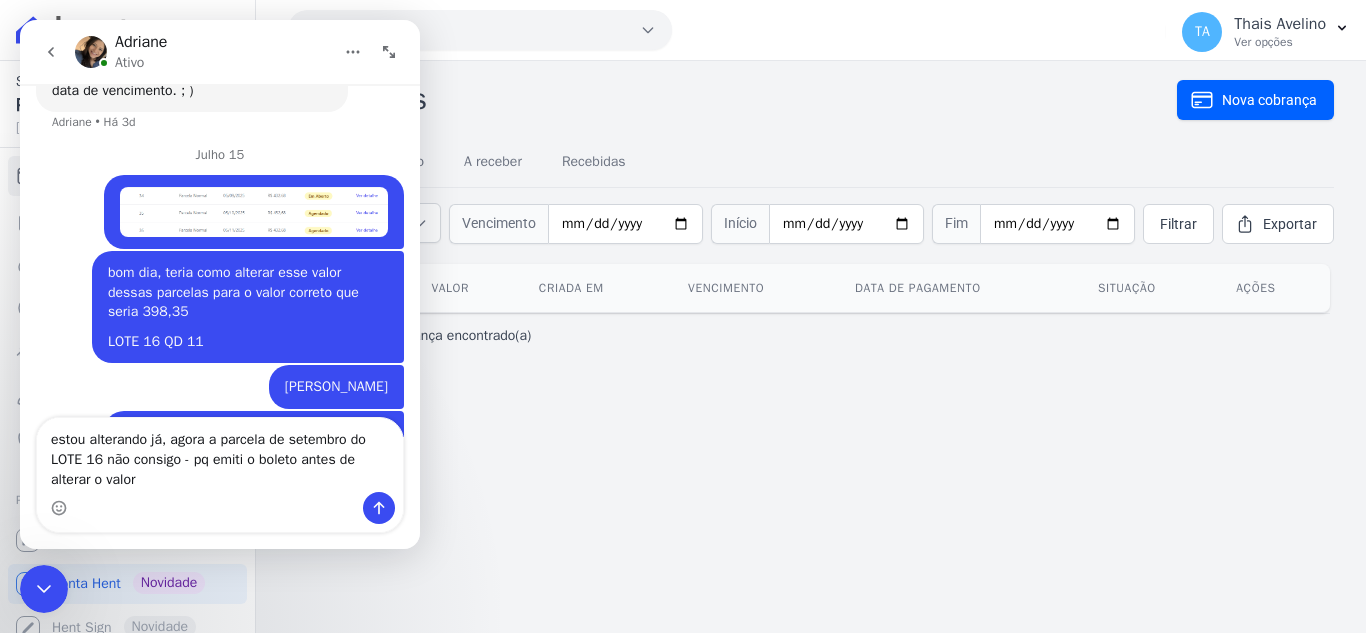 type on "estou alterando já, agora a parcela de setembro do LOTE 16 não consigo - pq emiti o boleto antes de alterar o valor" 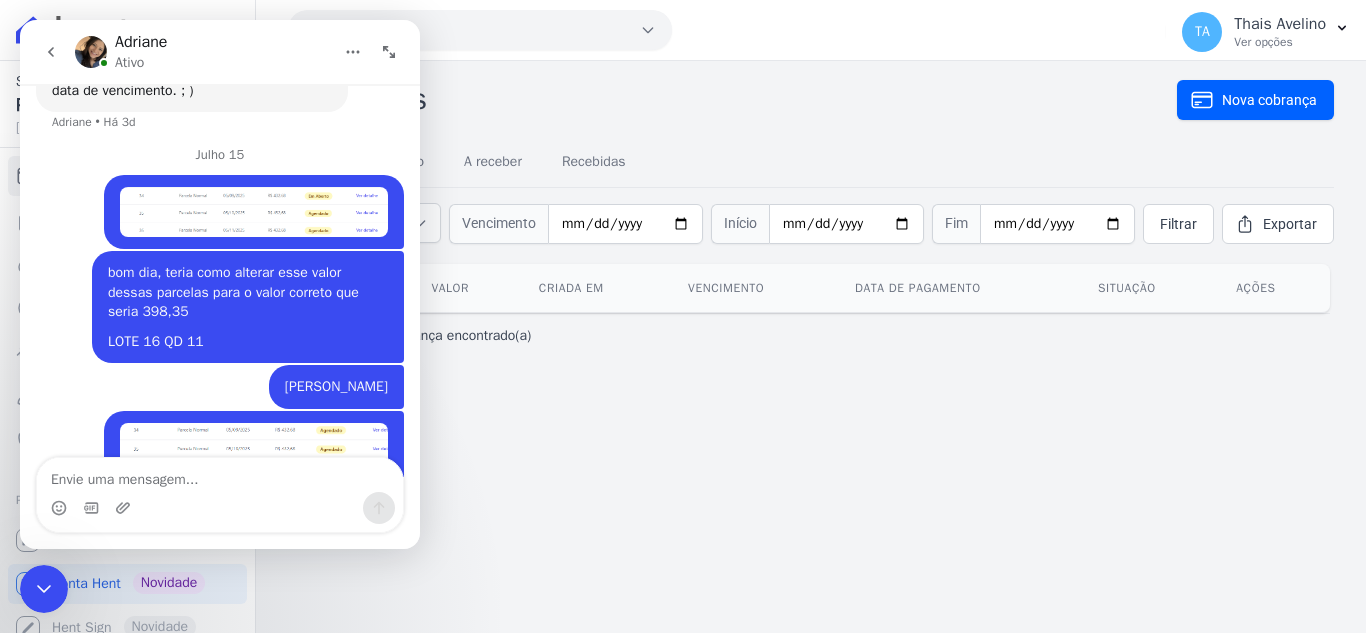 scroll, scrollTop: 4551, scrollLeft: 0, axis: vertical 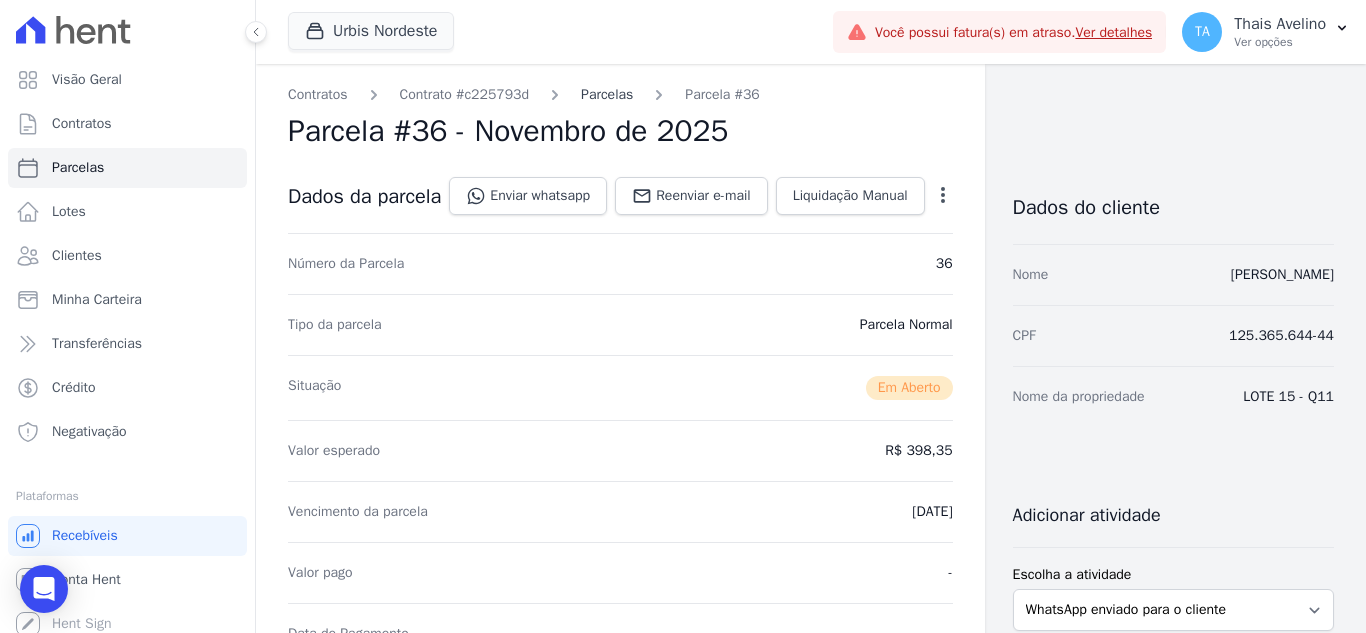 click on "Parcelas" at bounding box center [607, 94] 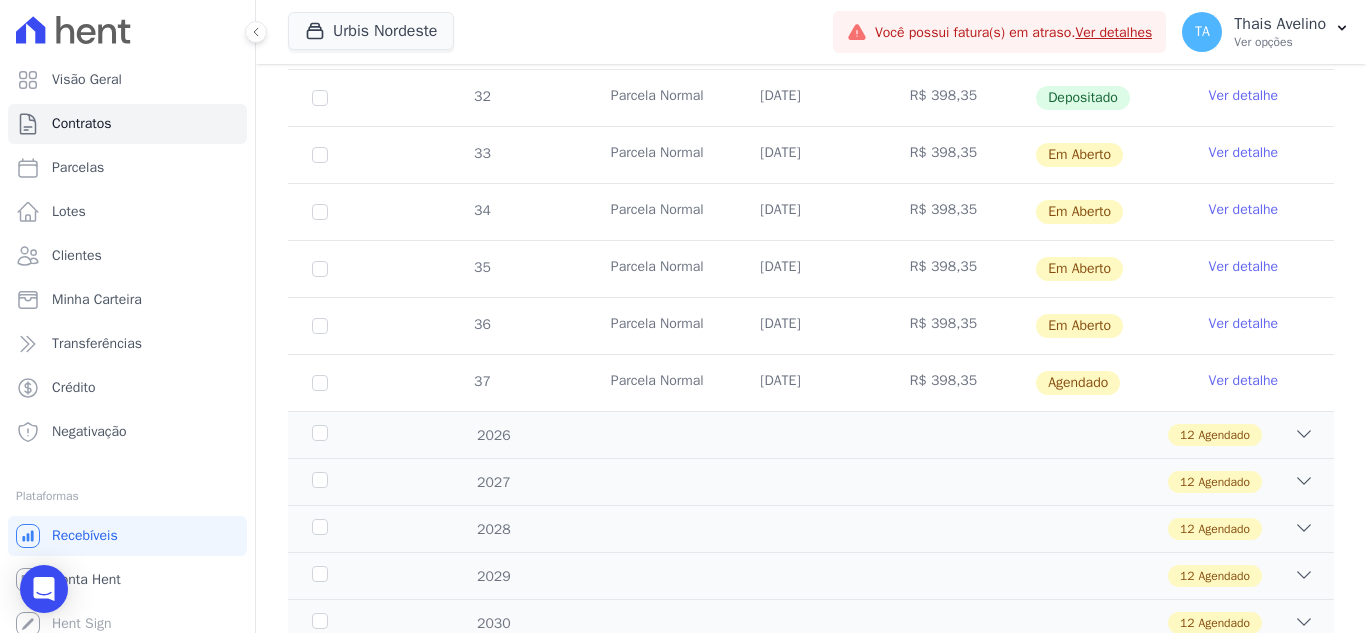 scroll, scrollTop: 800, scrollLeft: 0, axis: vertical 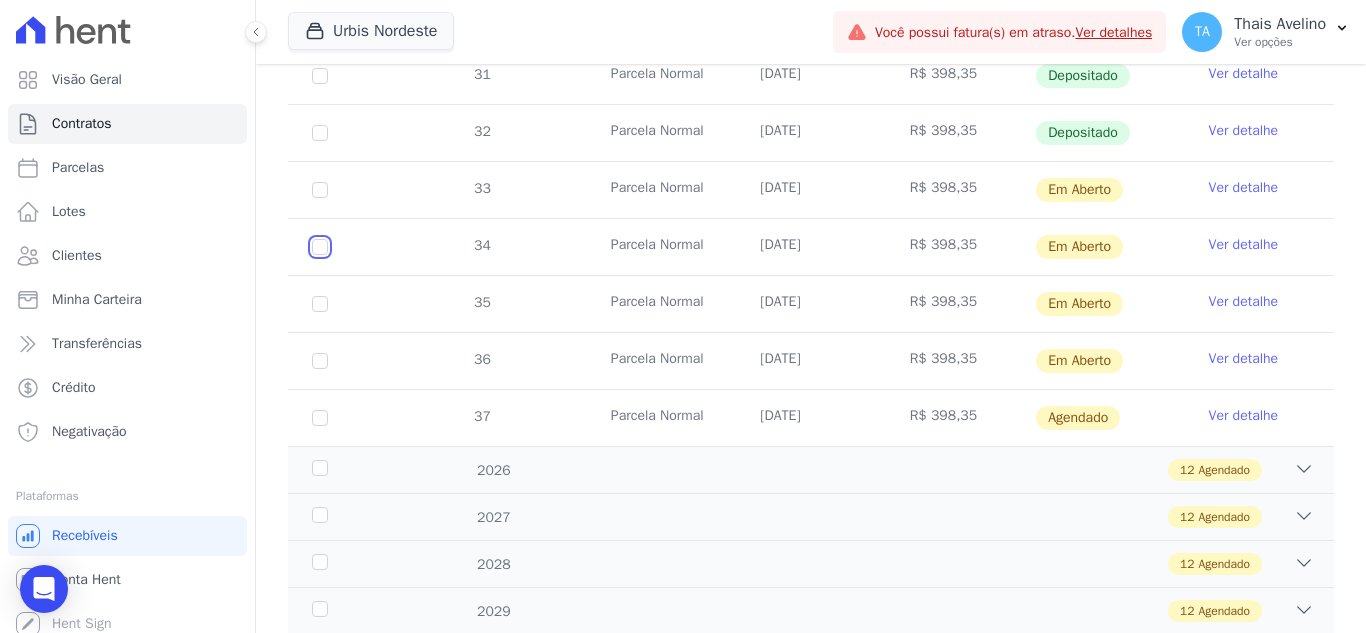 click at bounding box center (320, 190) 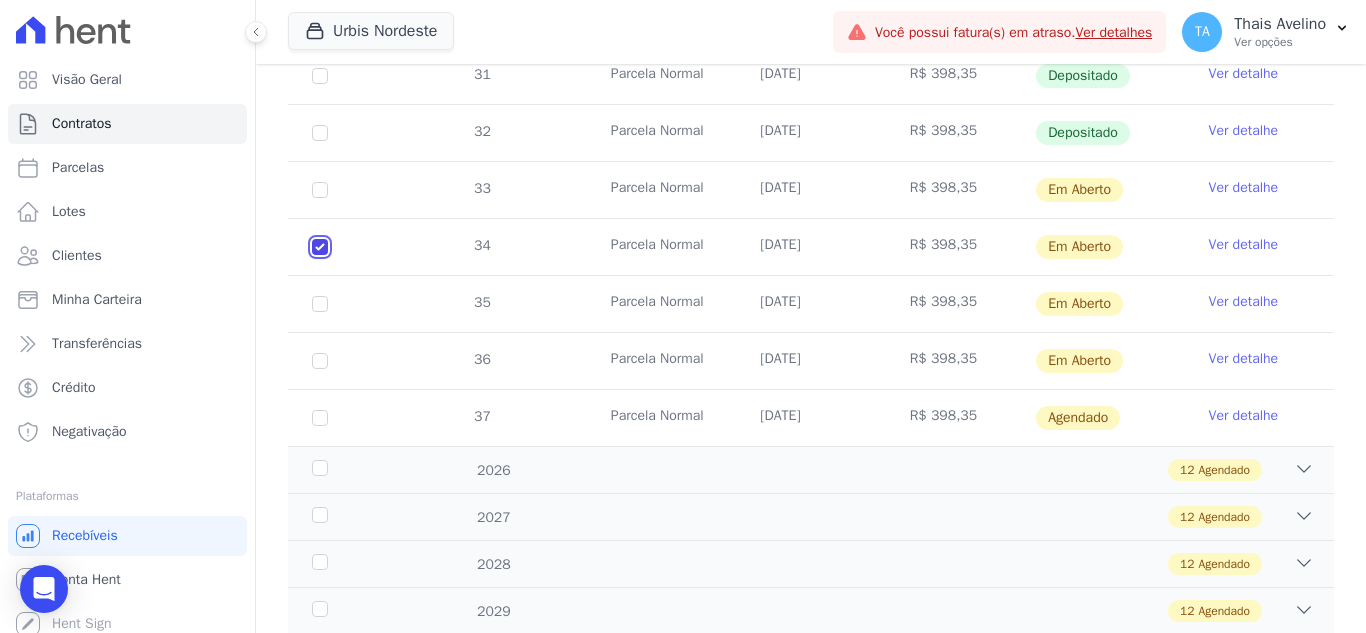 checkbox on "true" 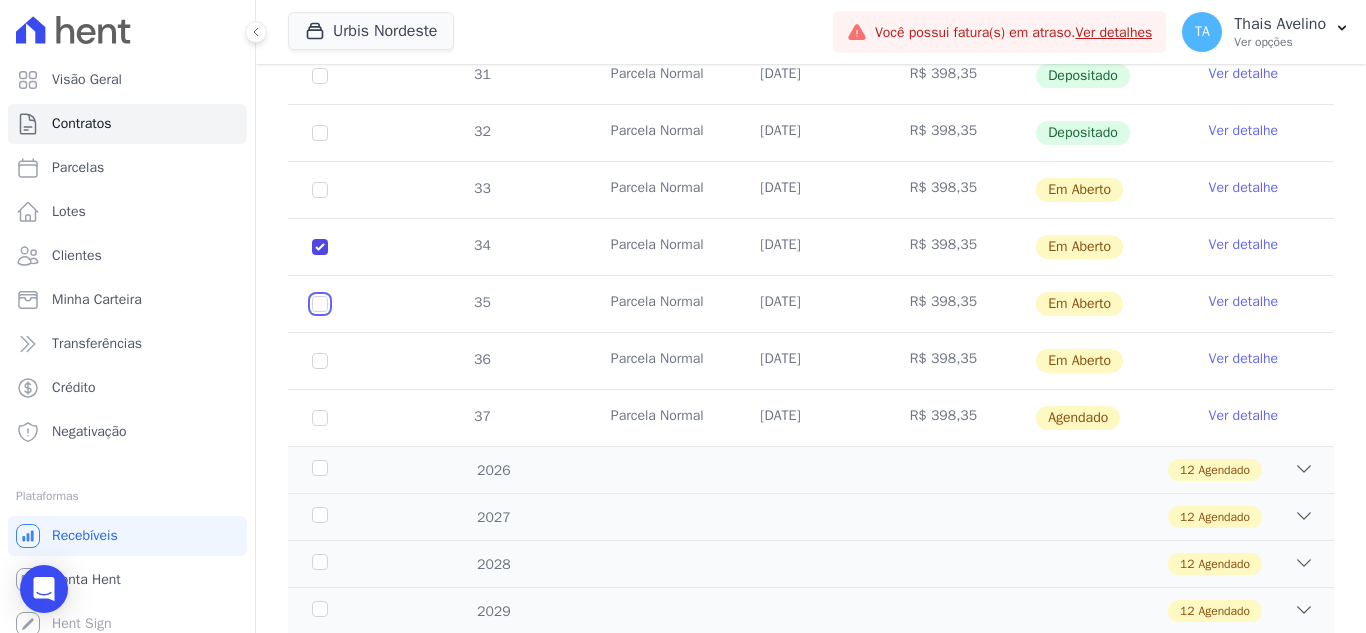 click at bounding box center (320, 190) 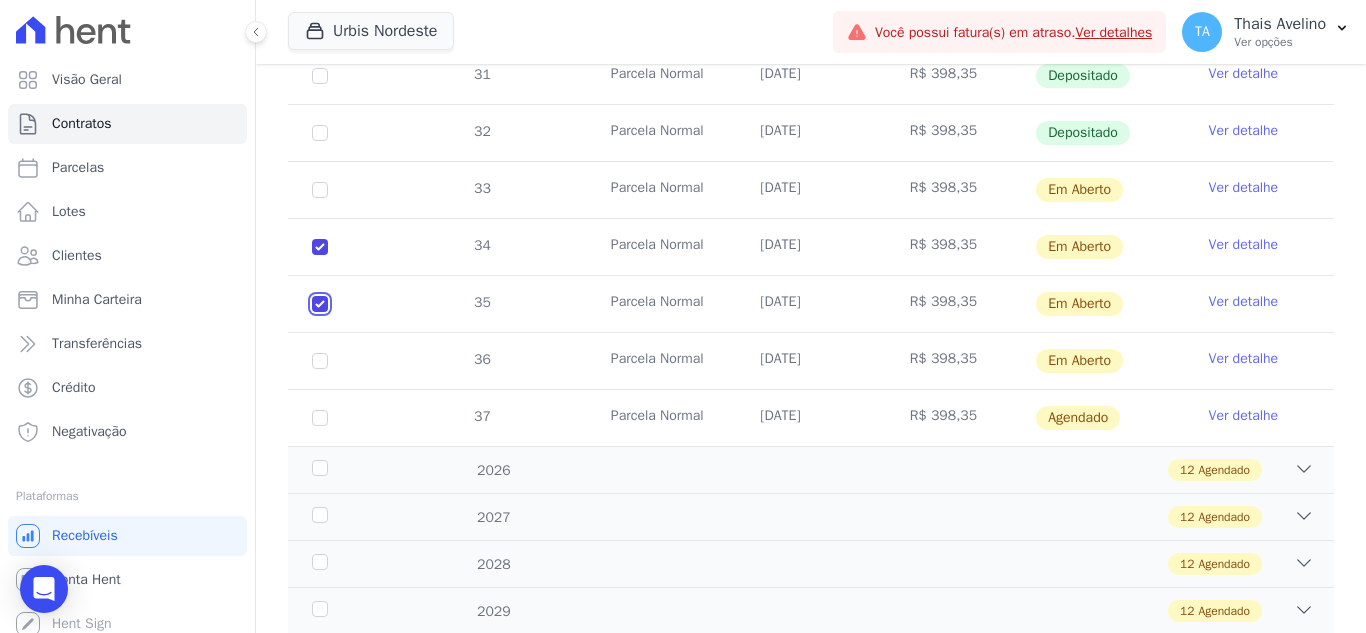 checkbox on "true" 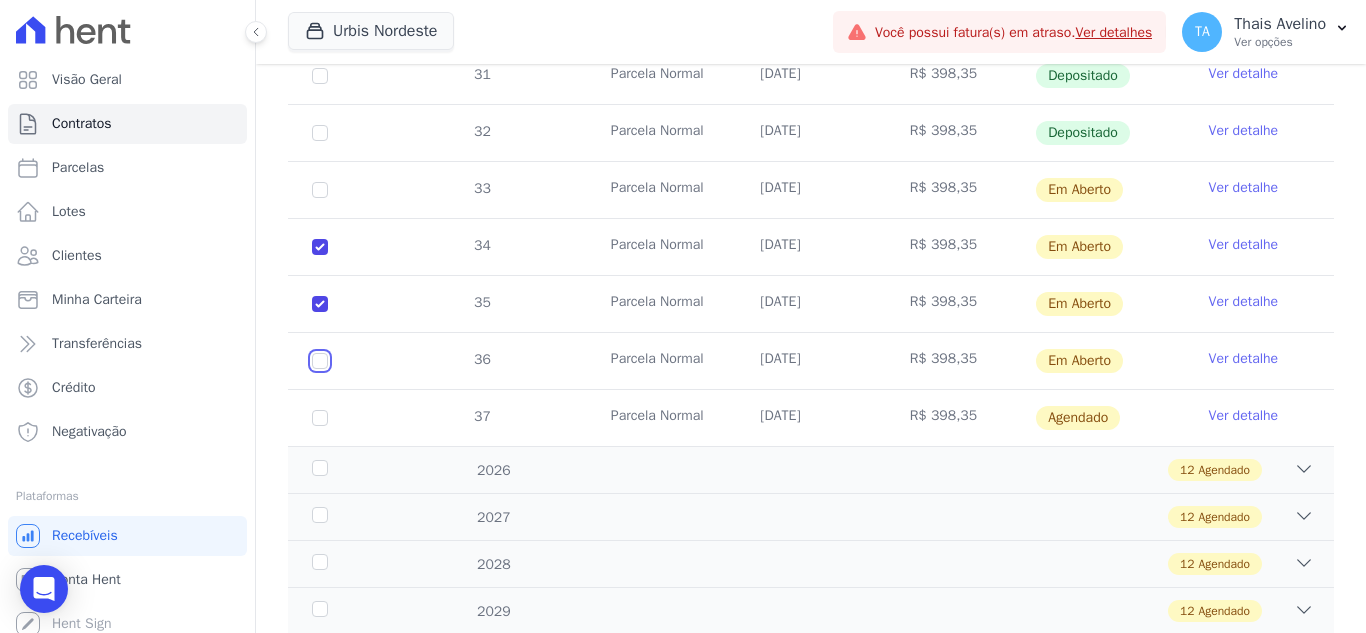 click at bounding box center [320, 190] 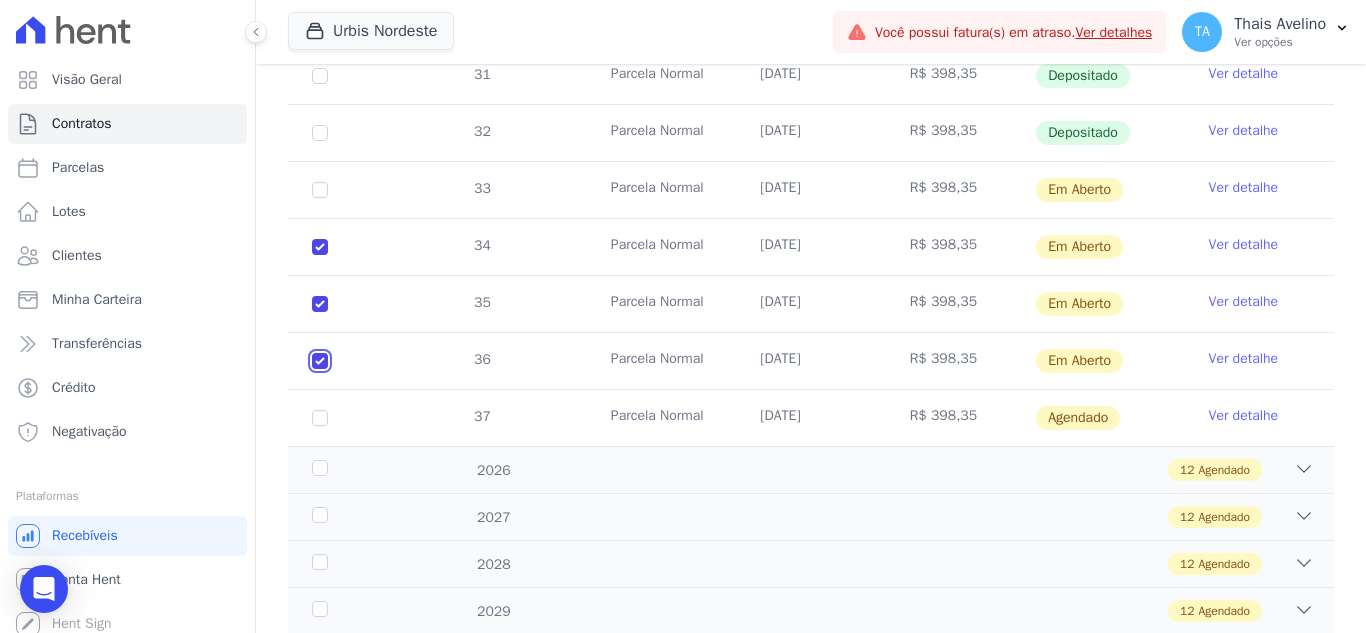 checkbox on "true" 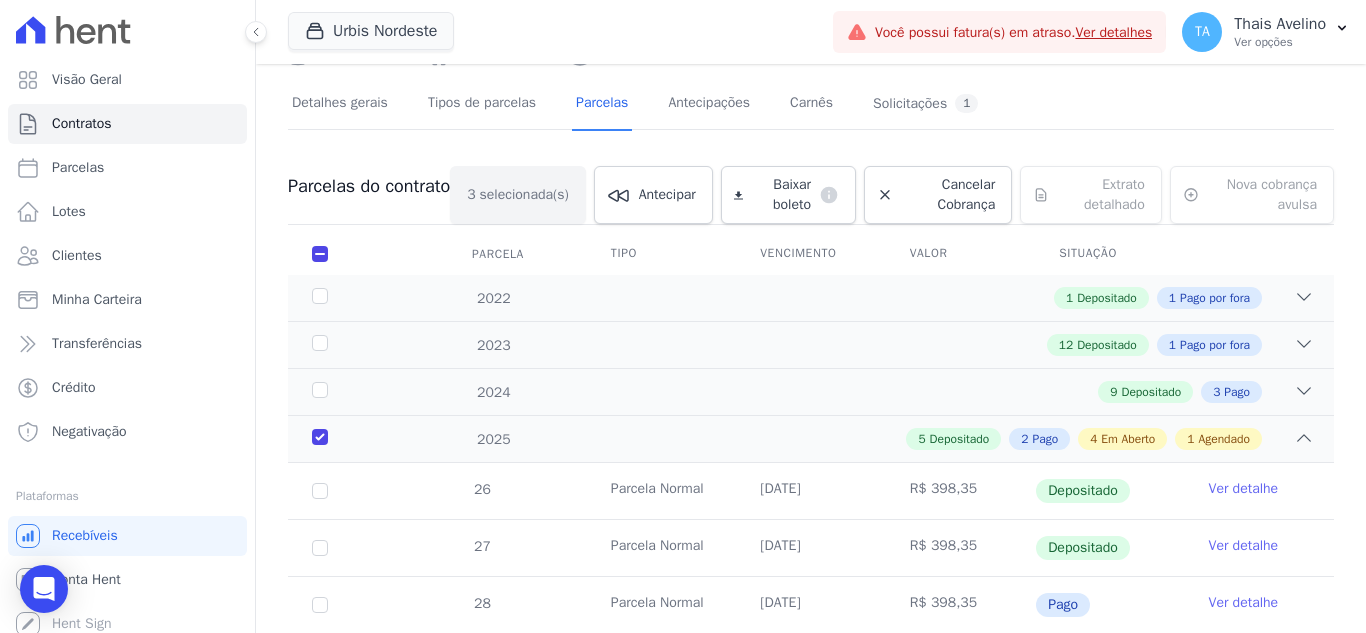 scroll, scrollTop: 0, scrollLeft: 0, axis: both 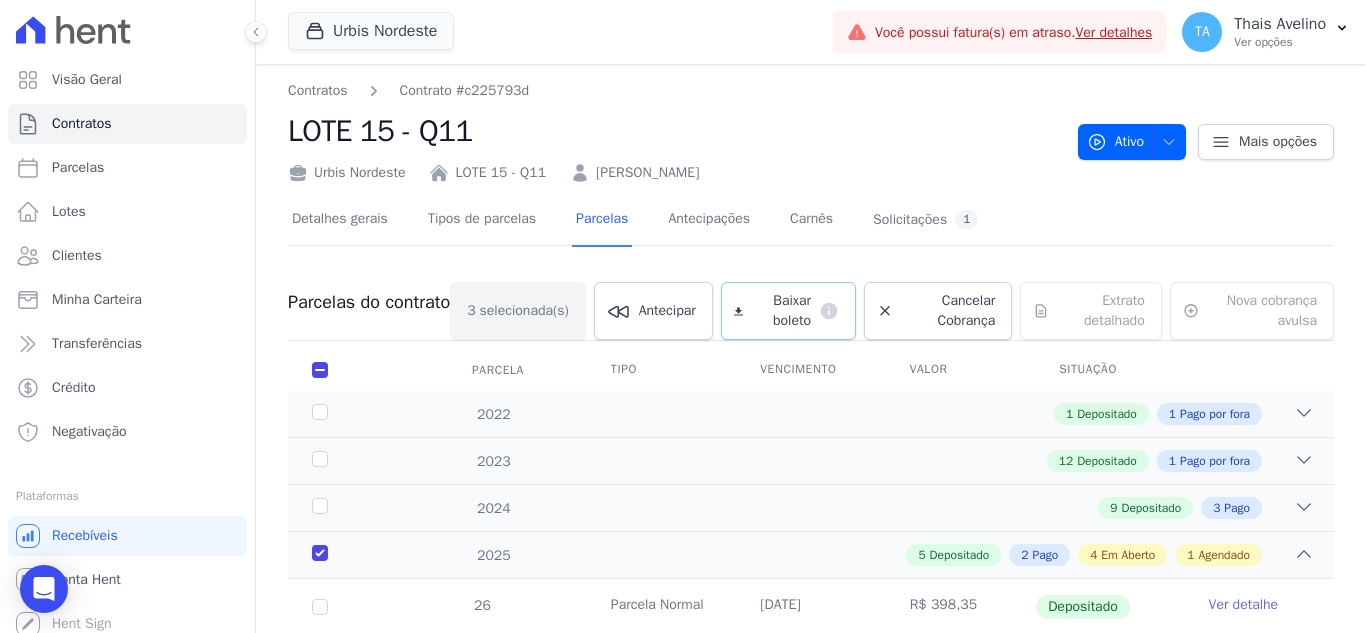 click on "Baixar boleto" at bounding box center (781, 311) 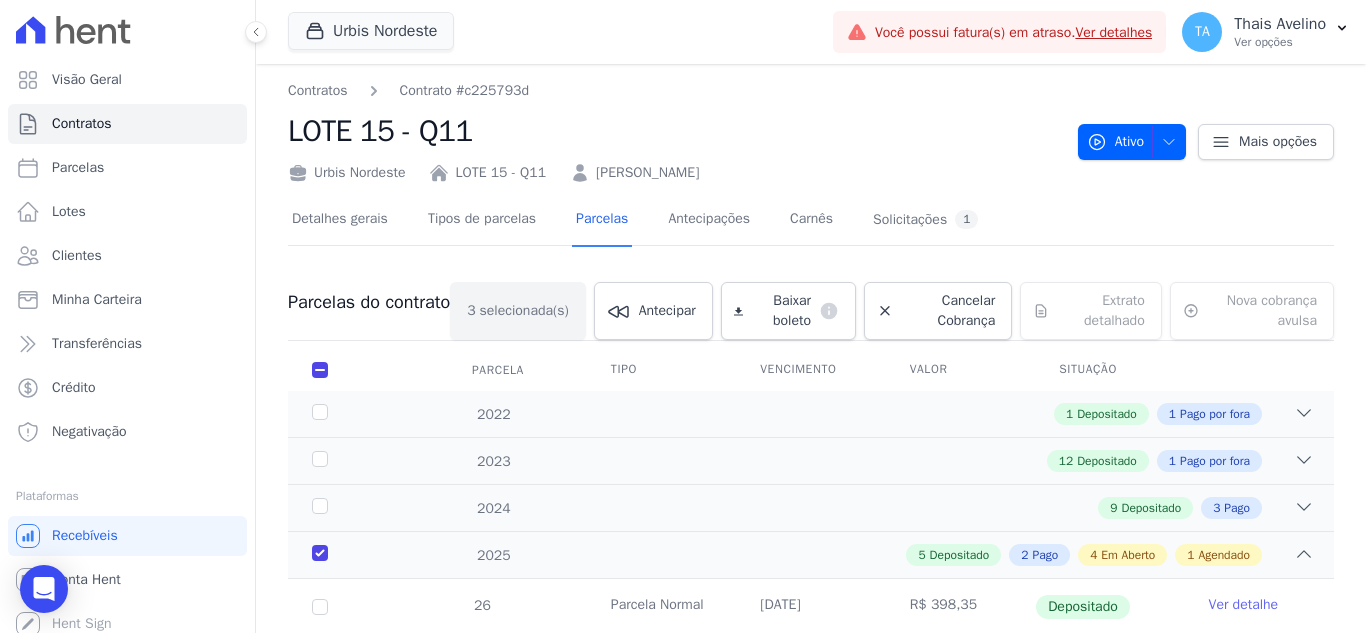 click on "[PERSON_NAME]" at bounding box center (647, 172) 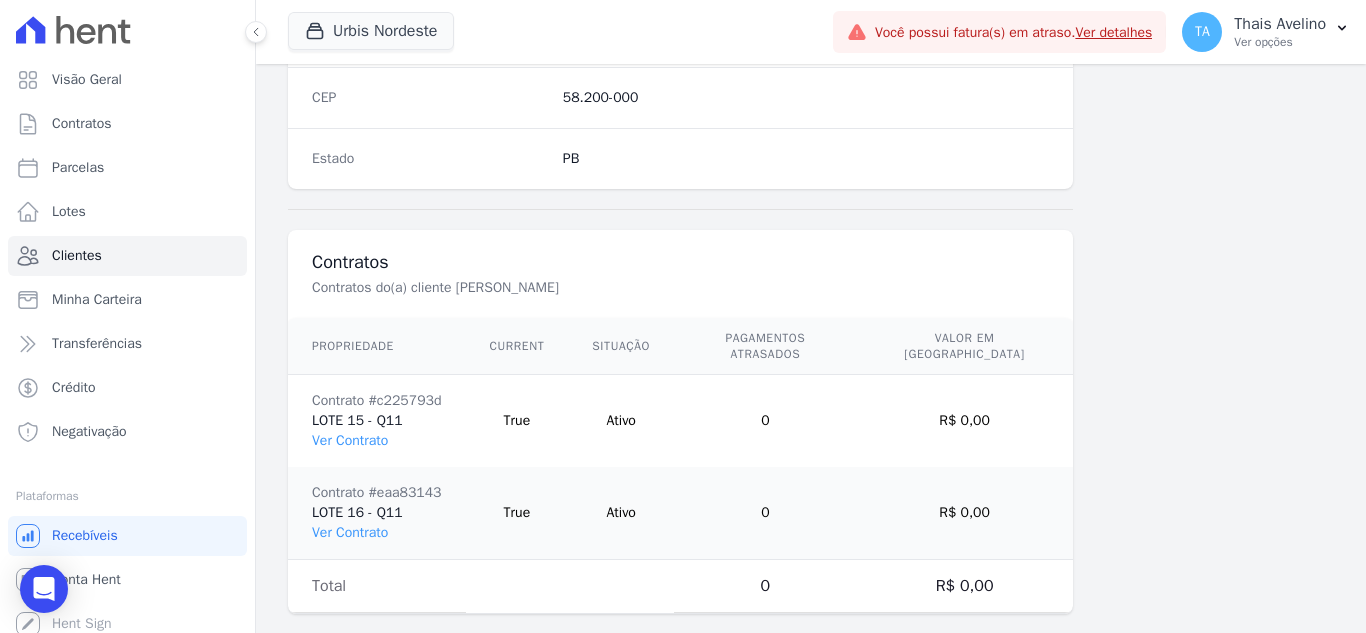 scroll, scrollTop: 1330, scrollLeft: 0, axis: vertical 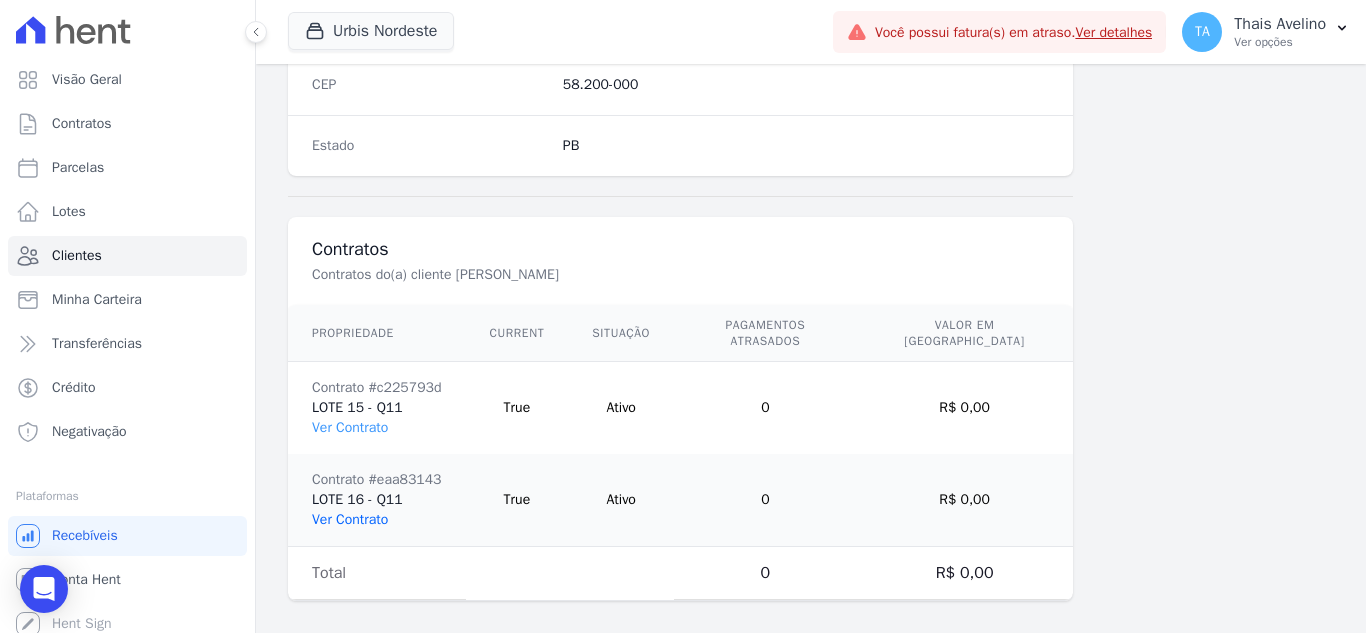click on "Ver Contrato" at bounding box center (350, 519) 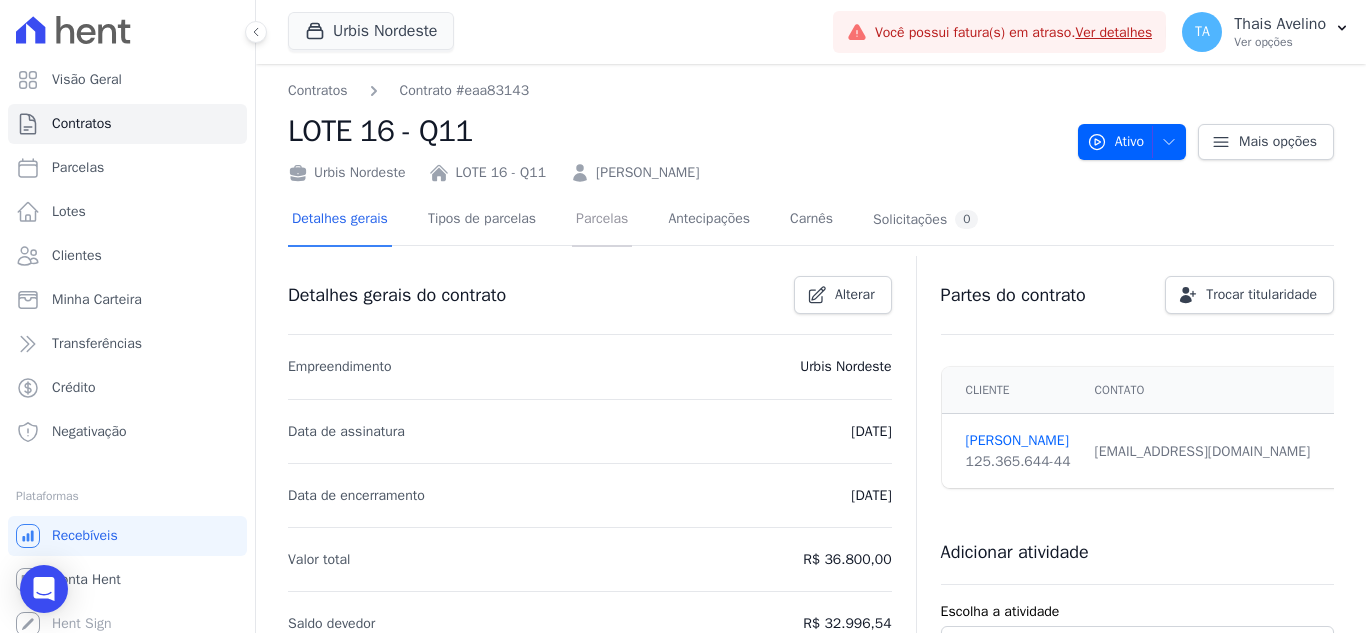 click on "Parcelas" at bounding box center (602, 220) 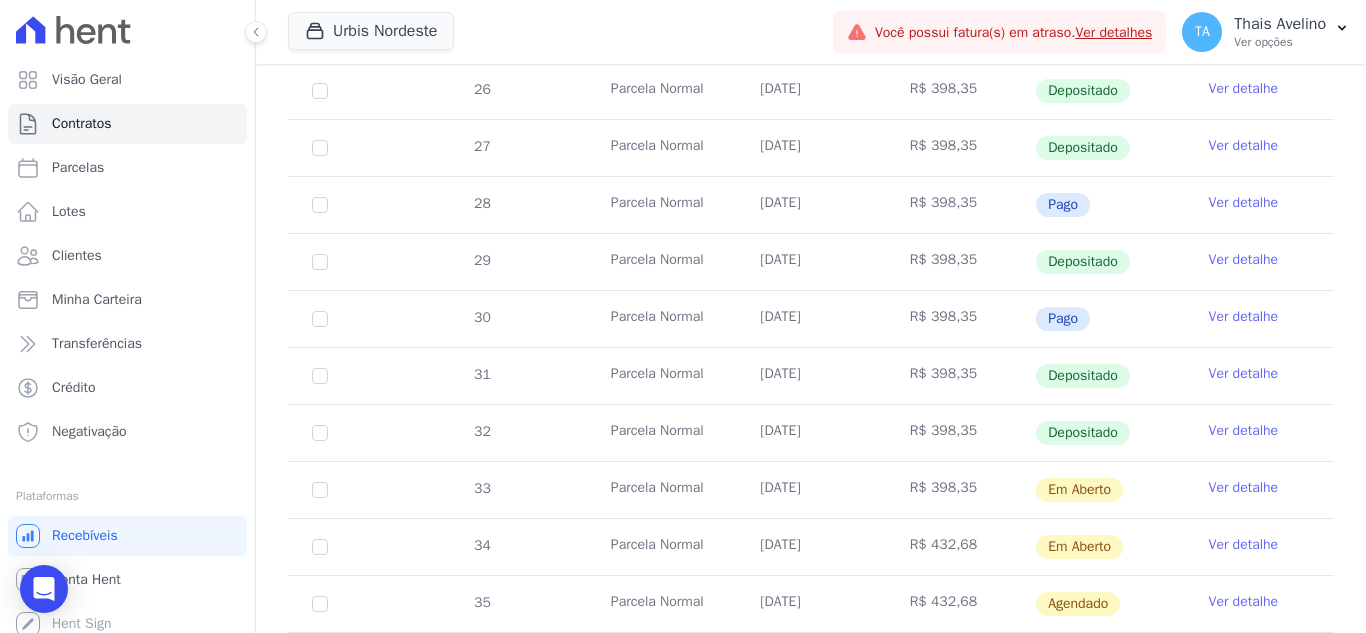 scroll, scrollTop: 900, scrollLeft: 0, axis: vertical 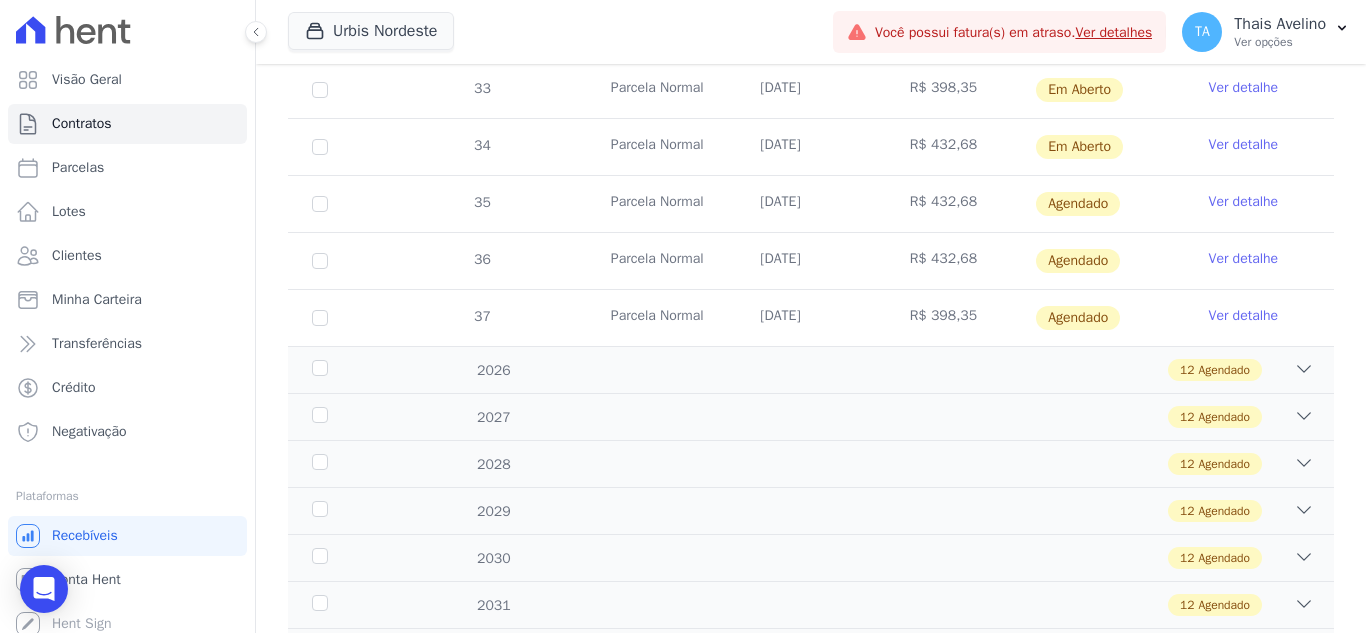 click on "Ver detalhe" at bounding box center [1244, 202] 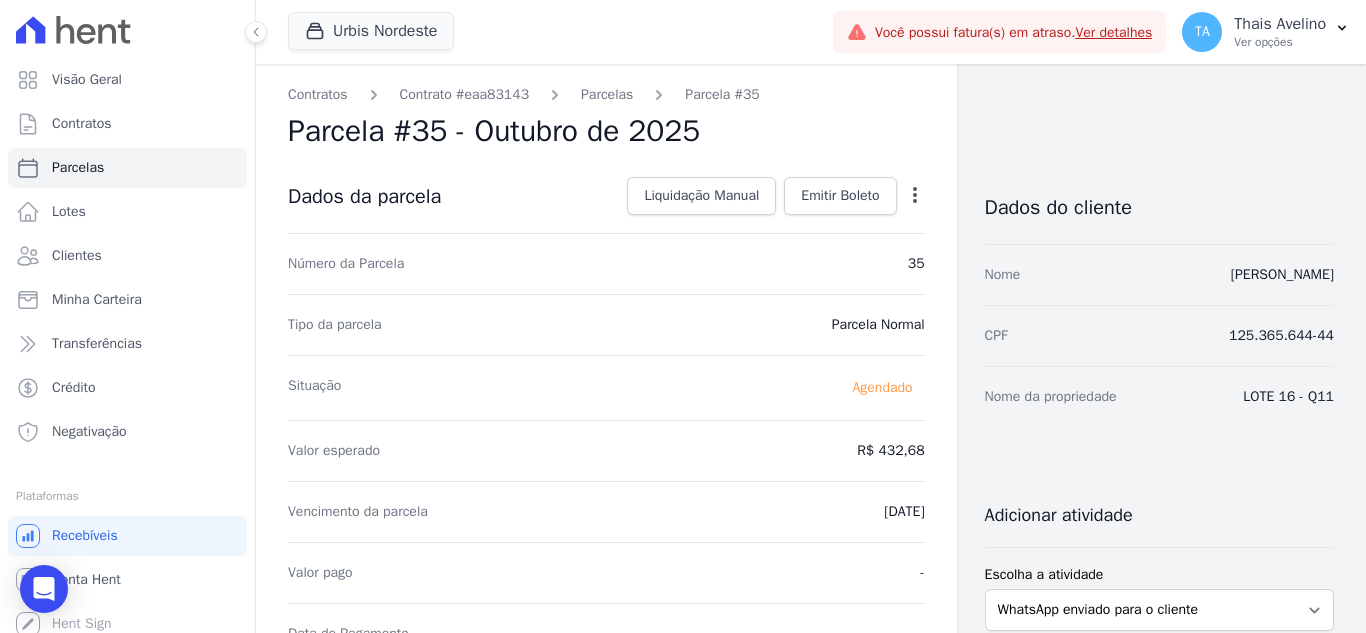 click 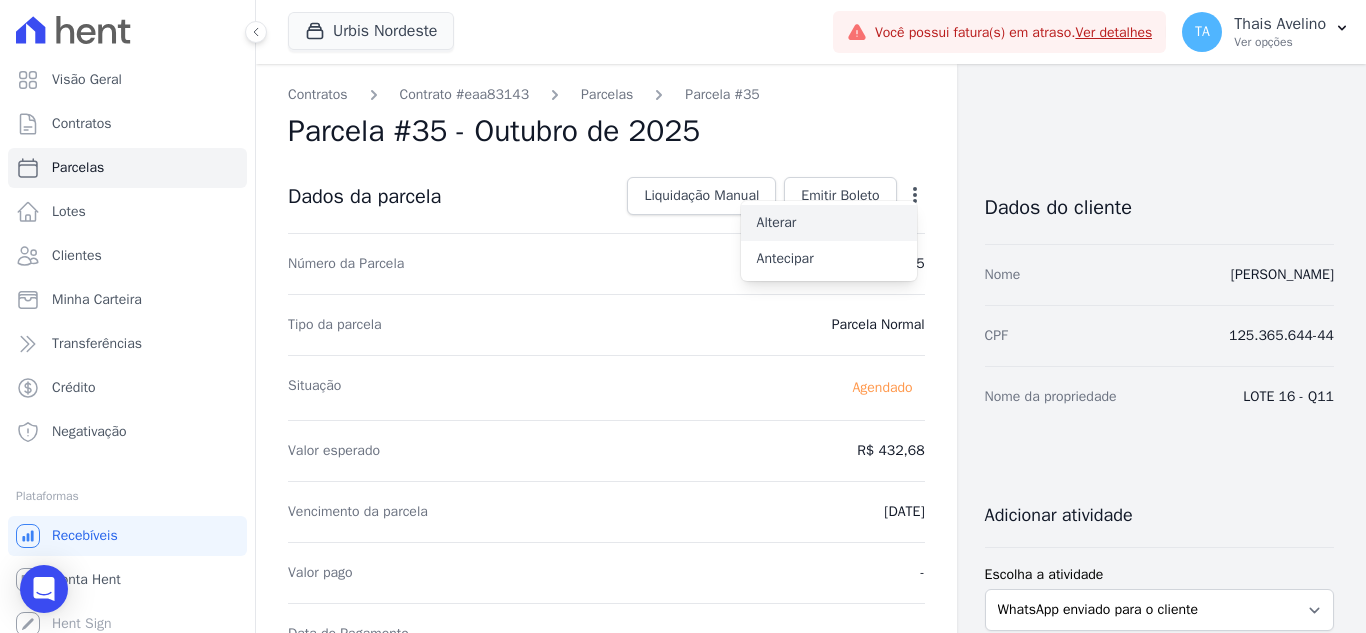 click on "Alterar" at bounding box center (829, 223) 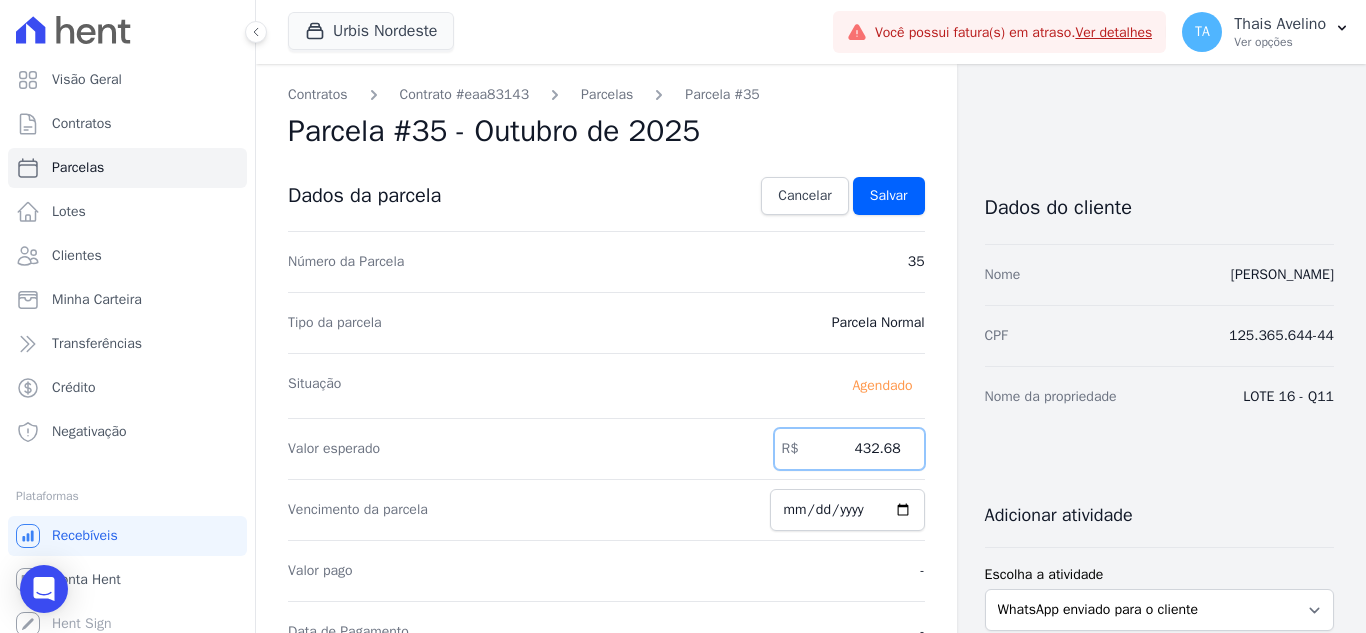 drag, startPoint x: 902, startPoint y: 456, endPoint x: 949, endPoint y: 457, distance: 47.010635 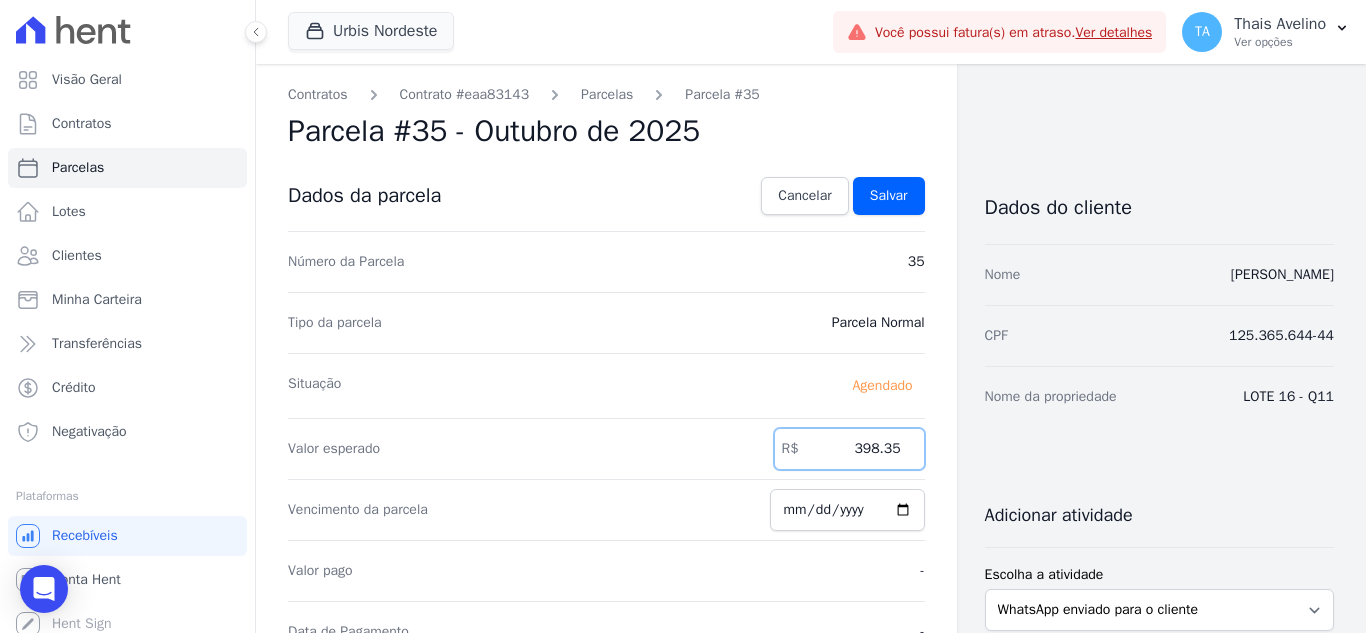 type on "398.35" 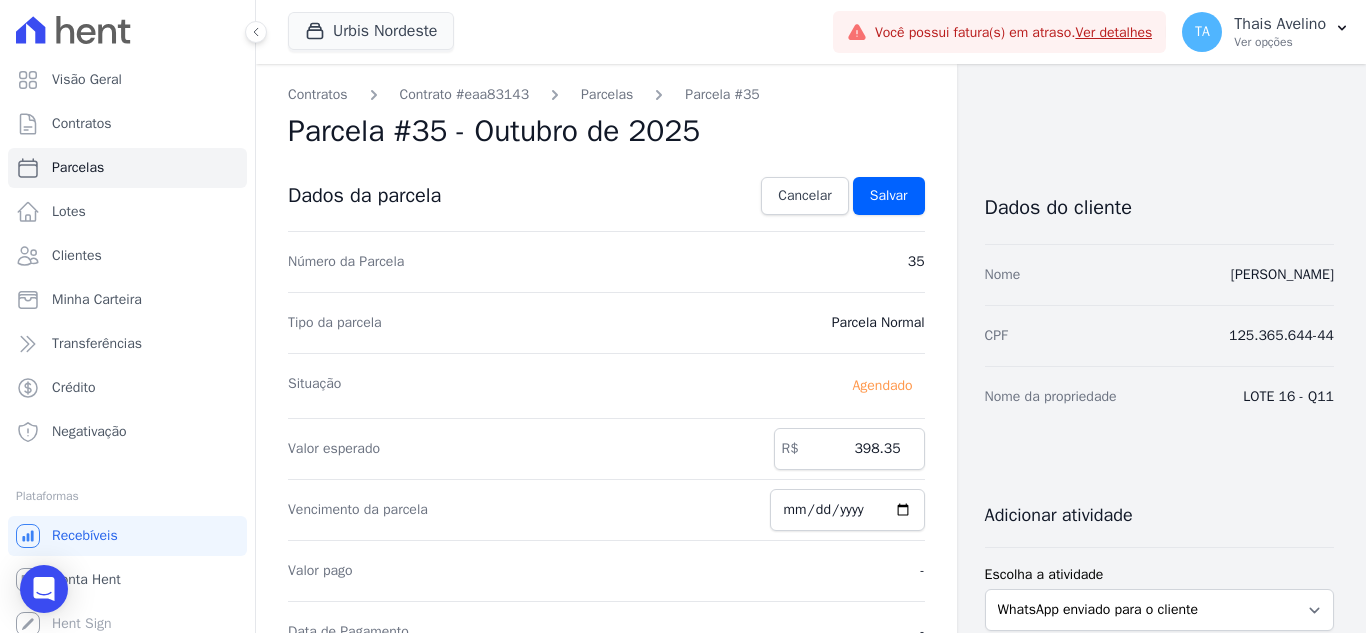 click on "Situação
Agendado" at bounding box center (606, 385) 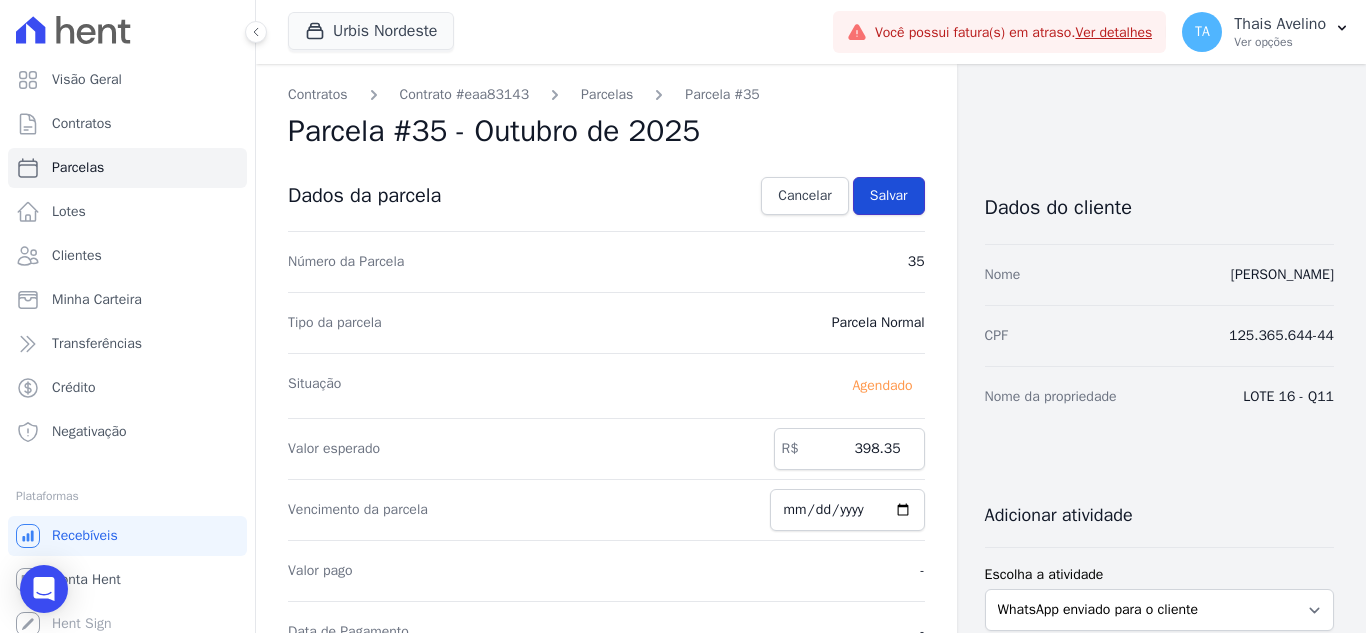 click on "Salvar" at bounding box center (889, 196) 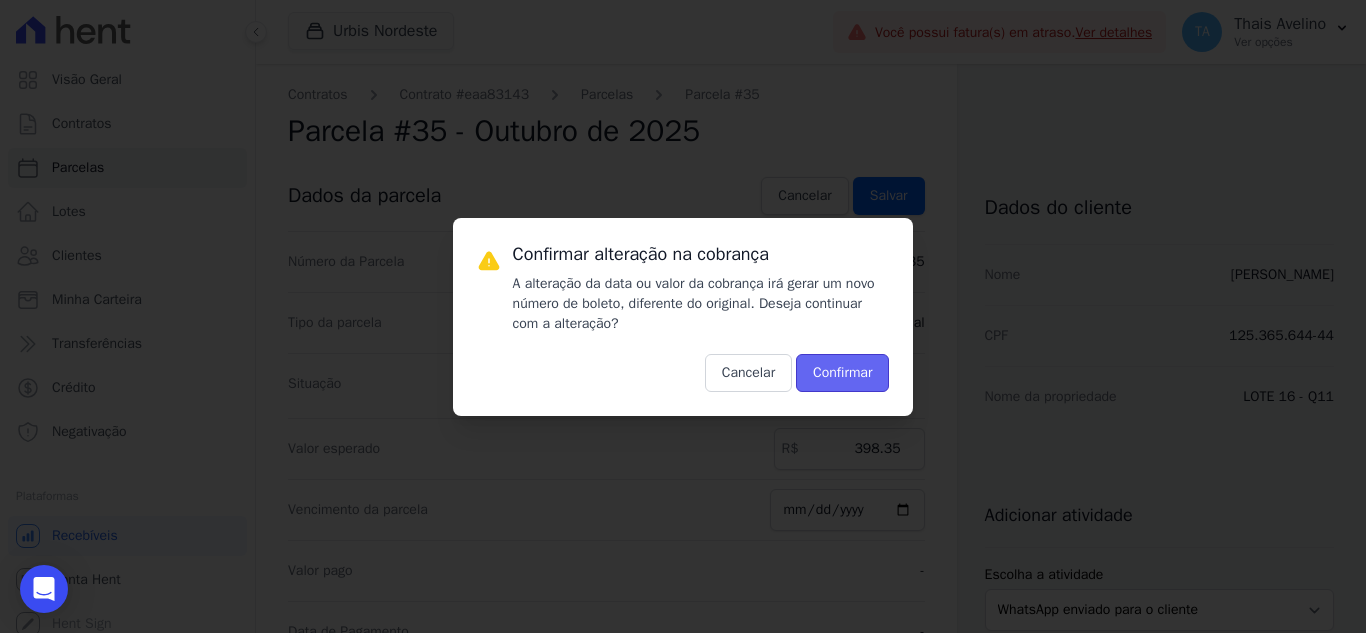 click on "Confirmar" at bounding box center (842, 373) 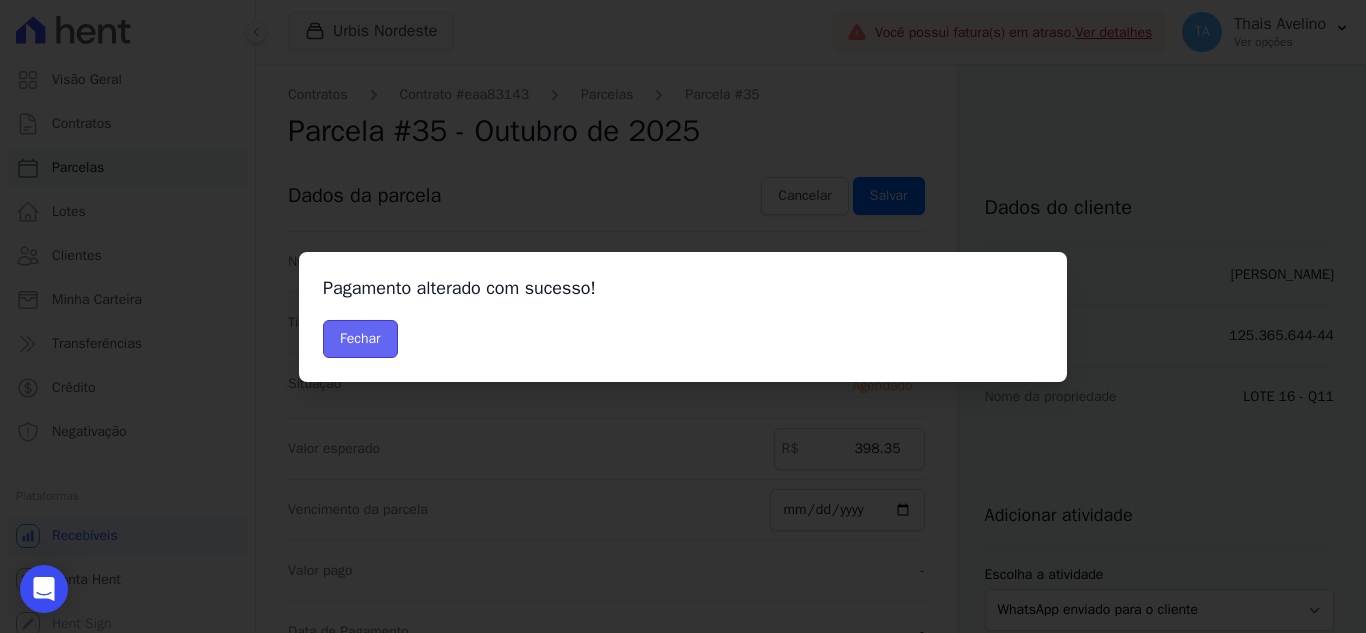 click on "Fechar" at bounding box center [360, 339] 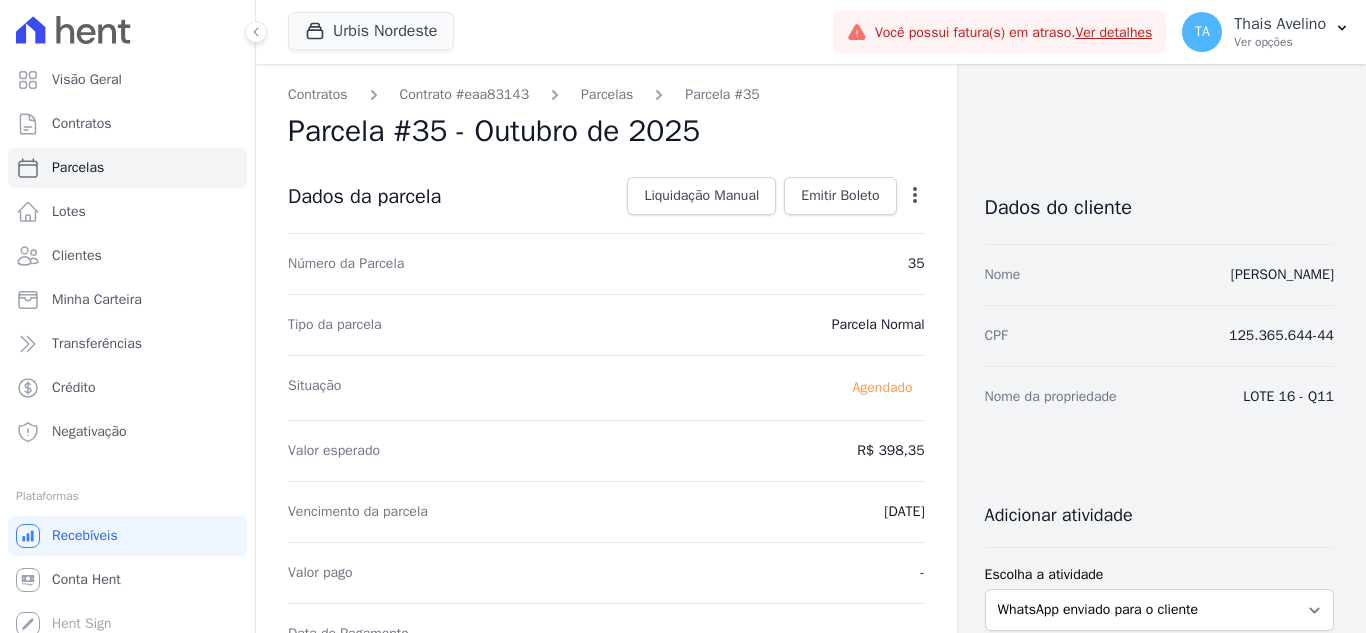 scroll, scrollTop: 0, scrollLeft: 0, axis: both 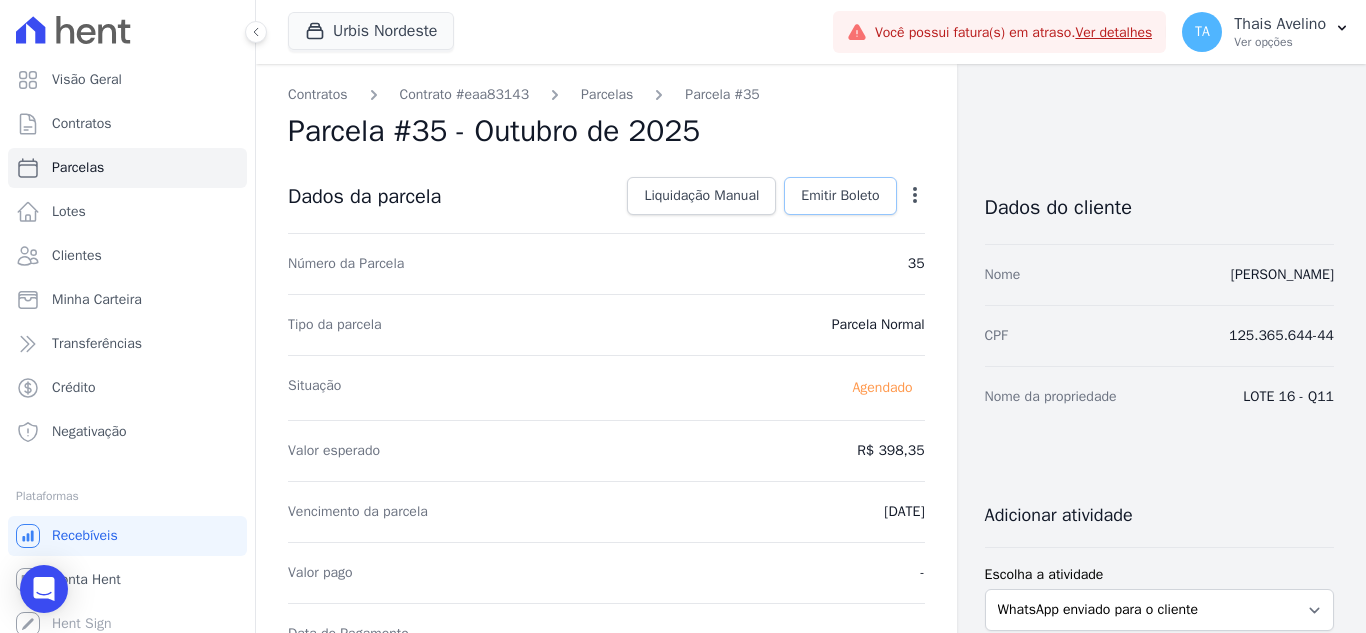 click on "Emitir Boleto" at bounding box center (840, 196) 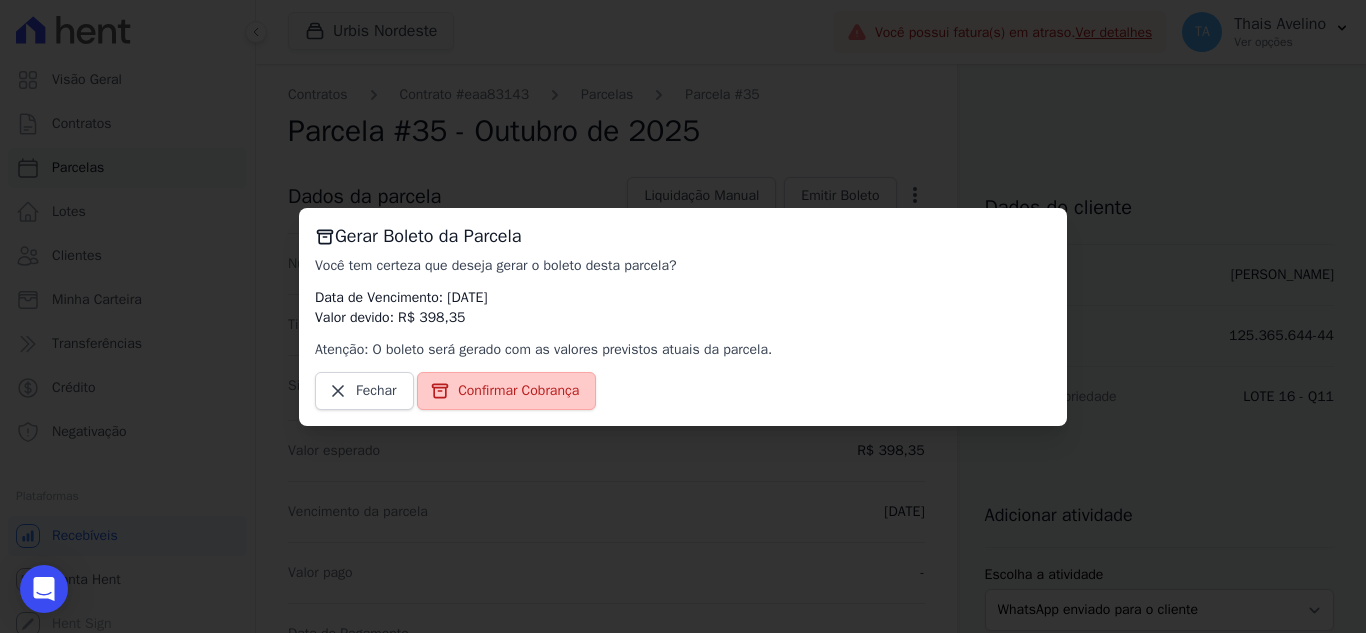 click on "Confirmar Cobrança" at bounding box center (518, 391) 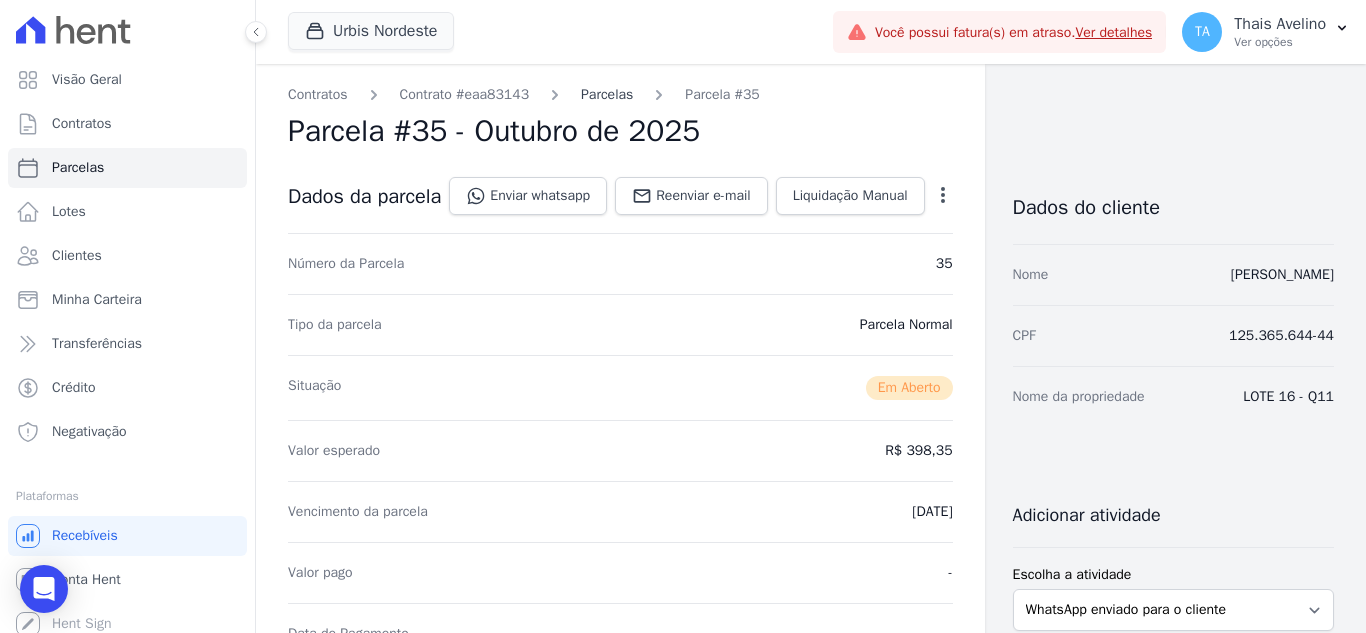 click on "Parcelas" at bounding box center [607, 94] 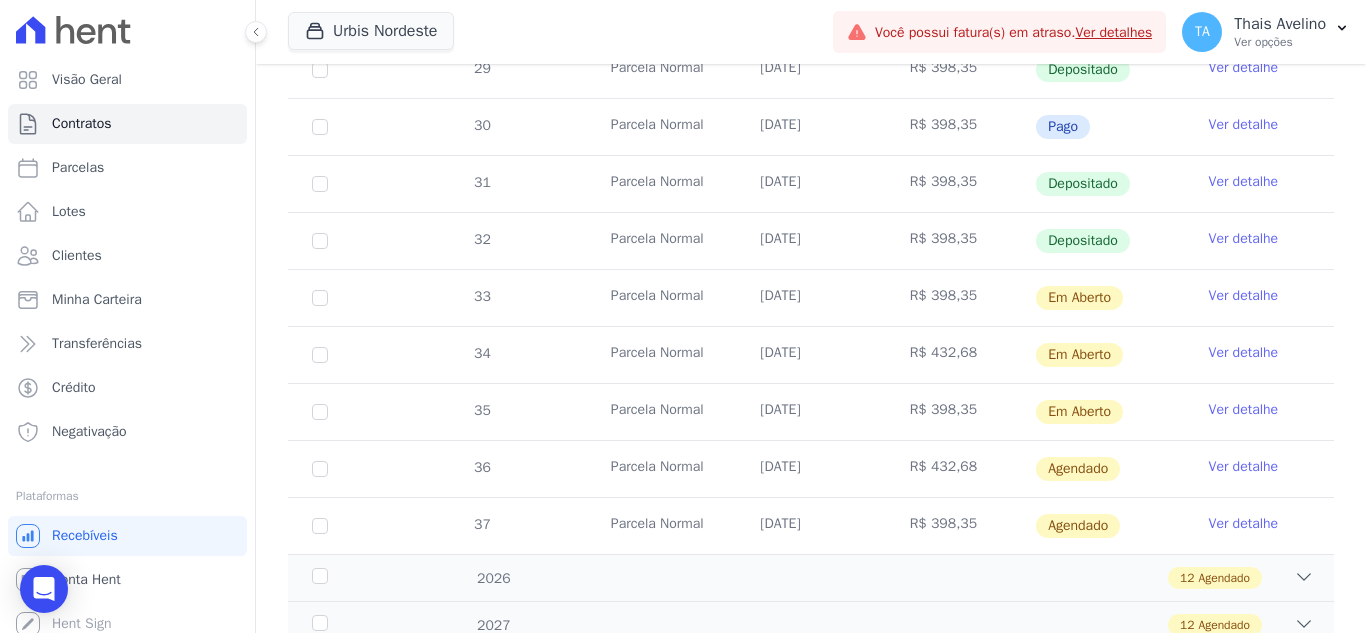 scroll, scrollTop: 700, scrollLeft: 0, axis: vertical 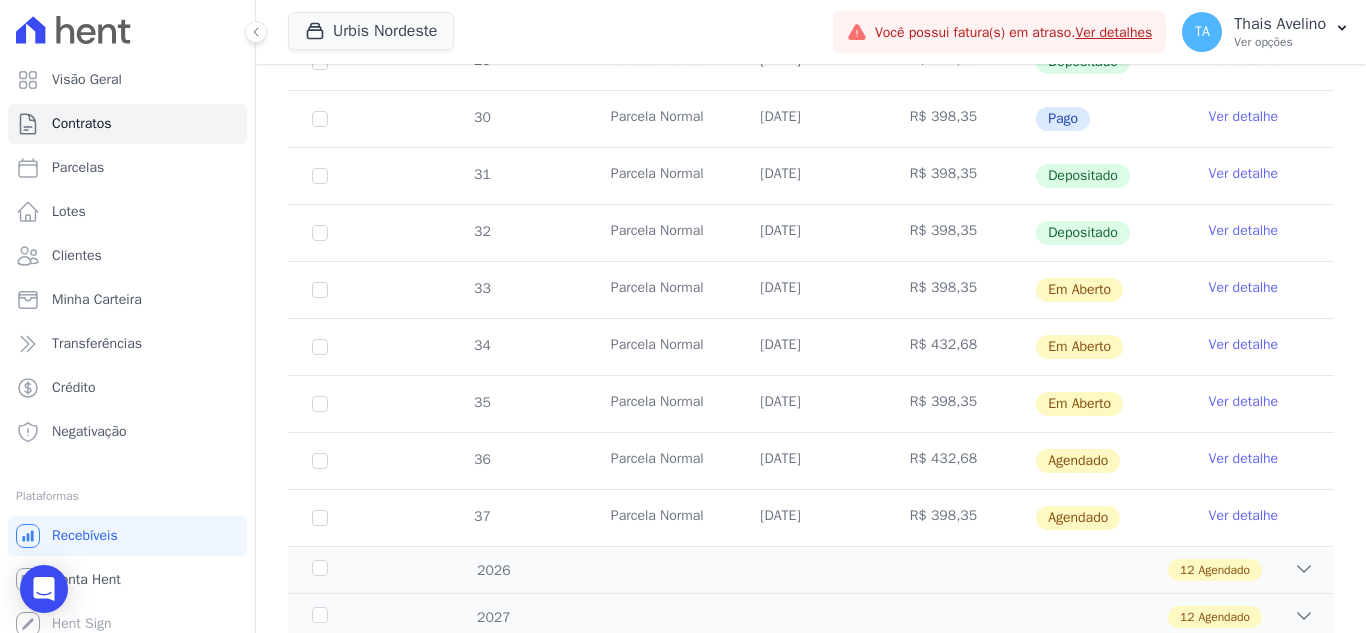 click on "Ver detalhe" at bounding box center (1244, 459) 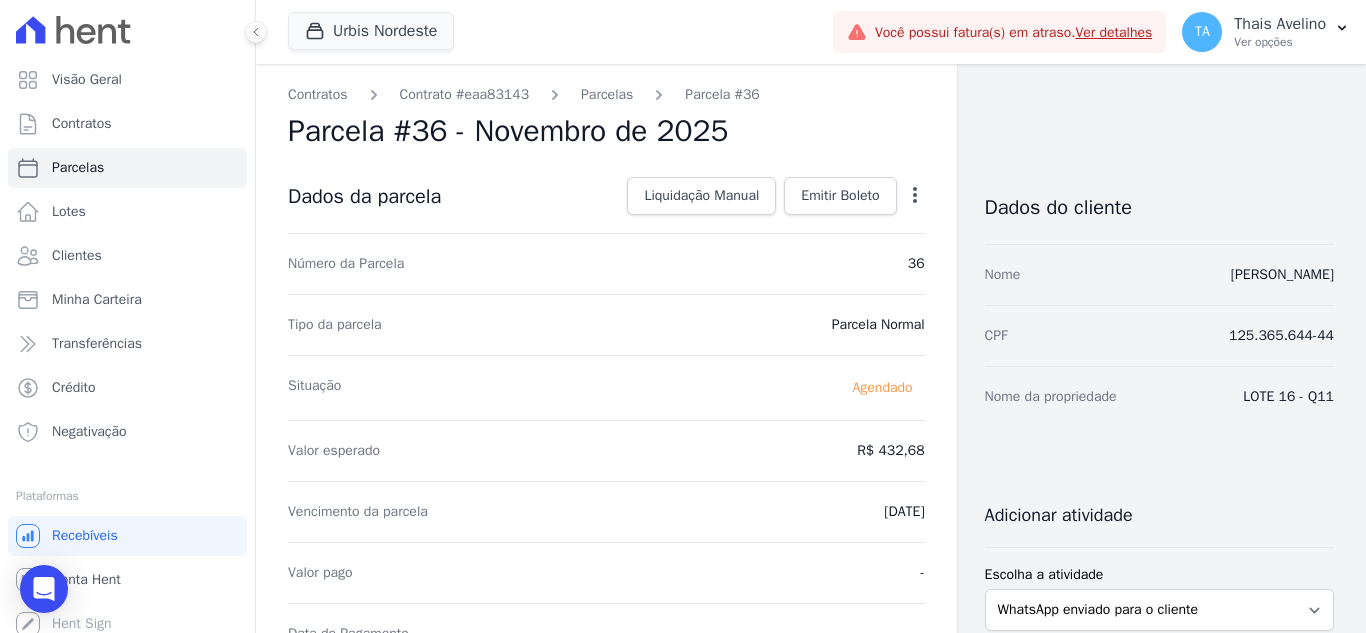 click 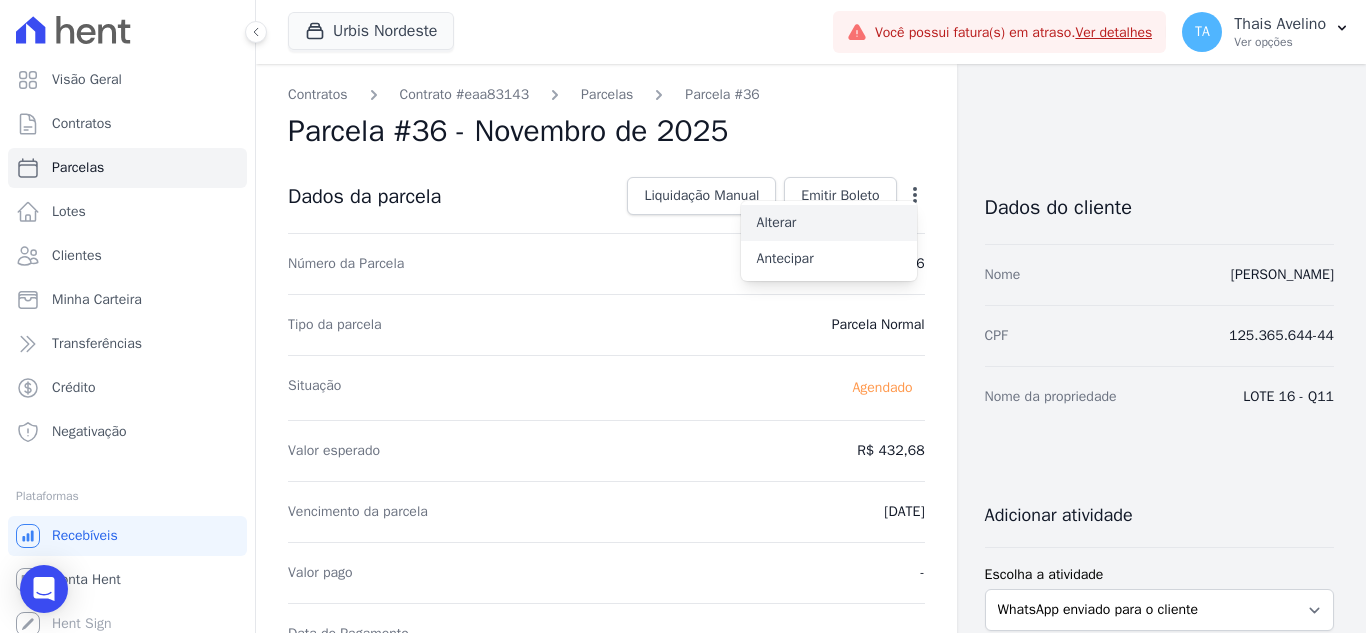 click on "Alterar" at bounding box center (829, 223) 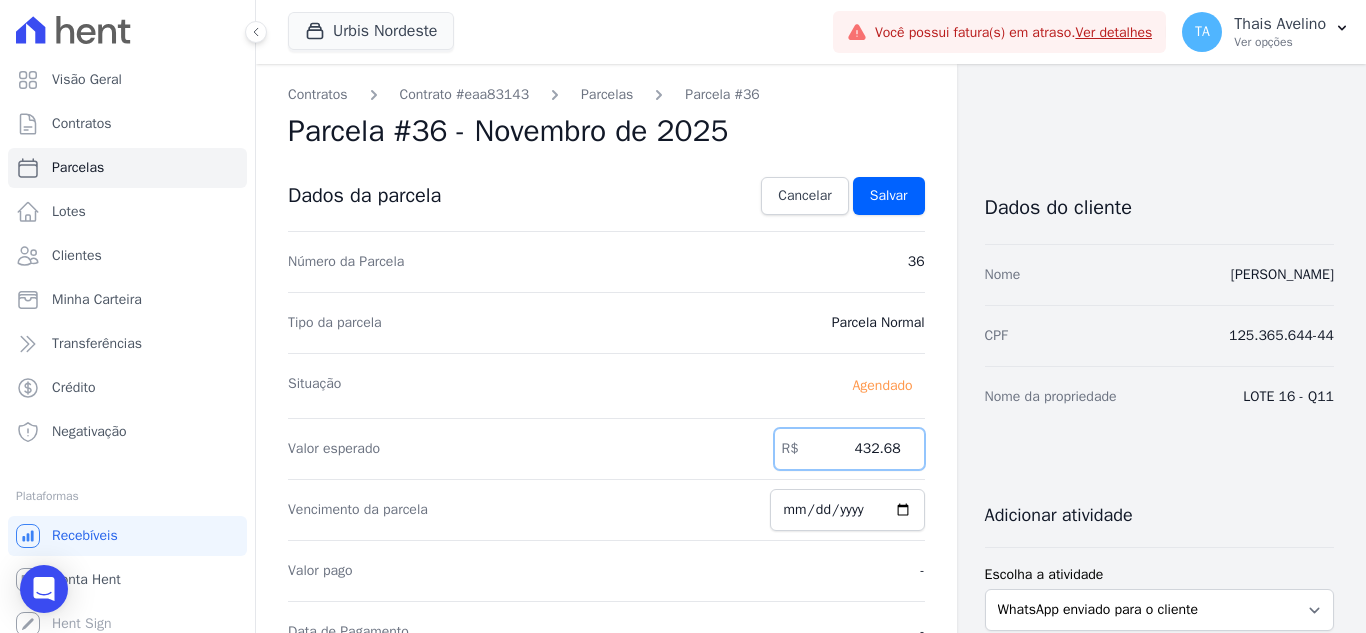 drag, startPoint x: 838, startPoint y: 457, endPoint x: 1018, endPoint y: 470, distance: 180.46883 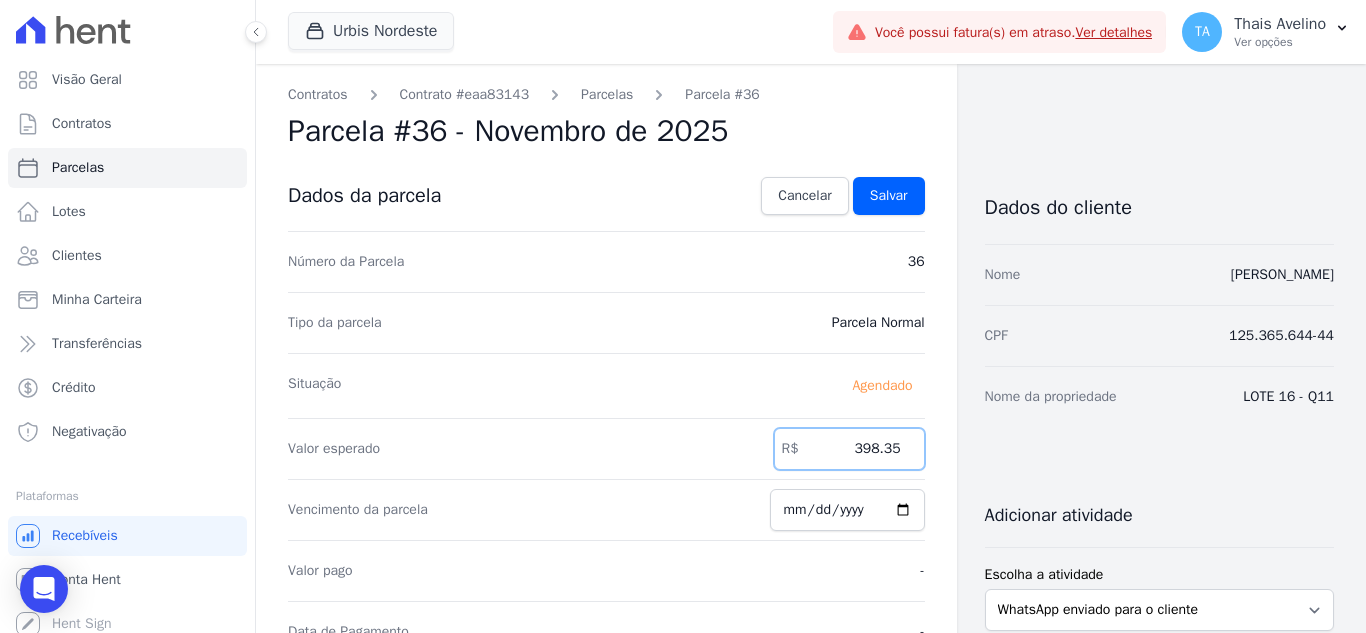 type on "398.35" 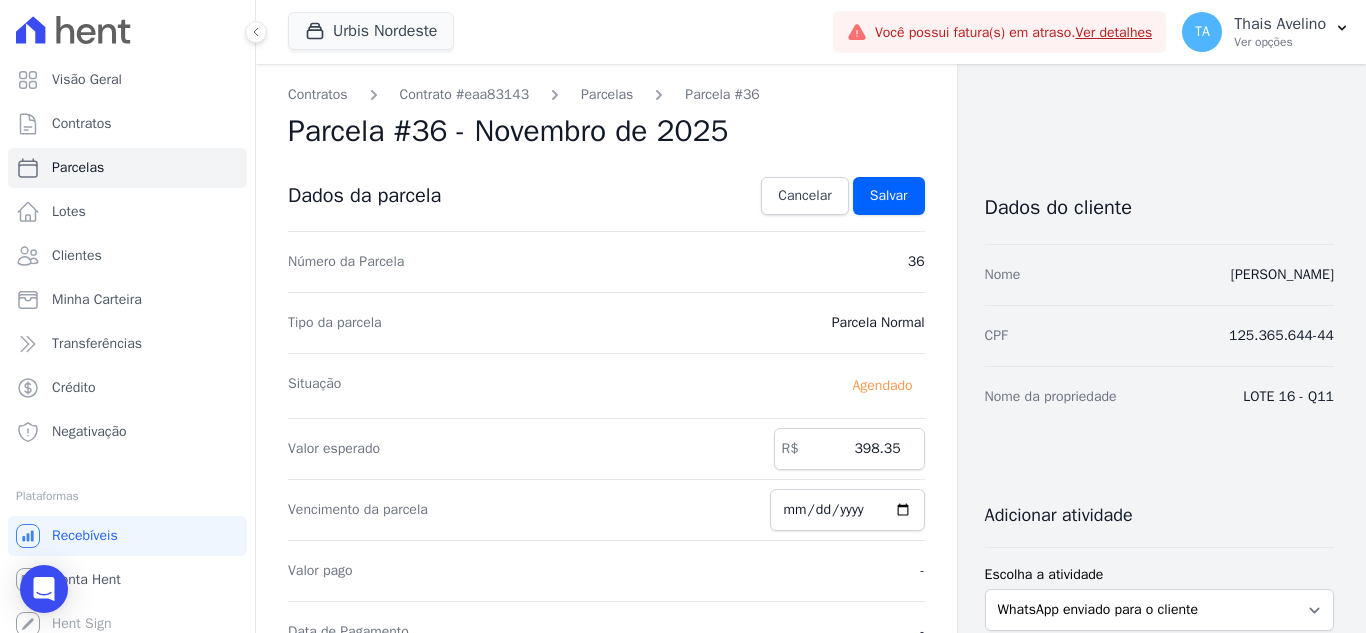 click on "Tipo da parcela
[GEOGRAPHIC_DATA]" at bounding box center [606, 322] 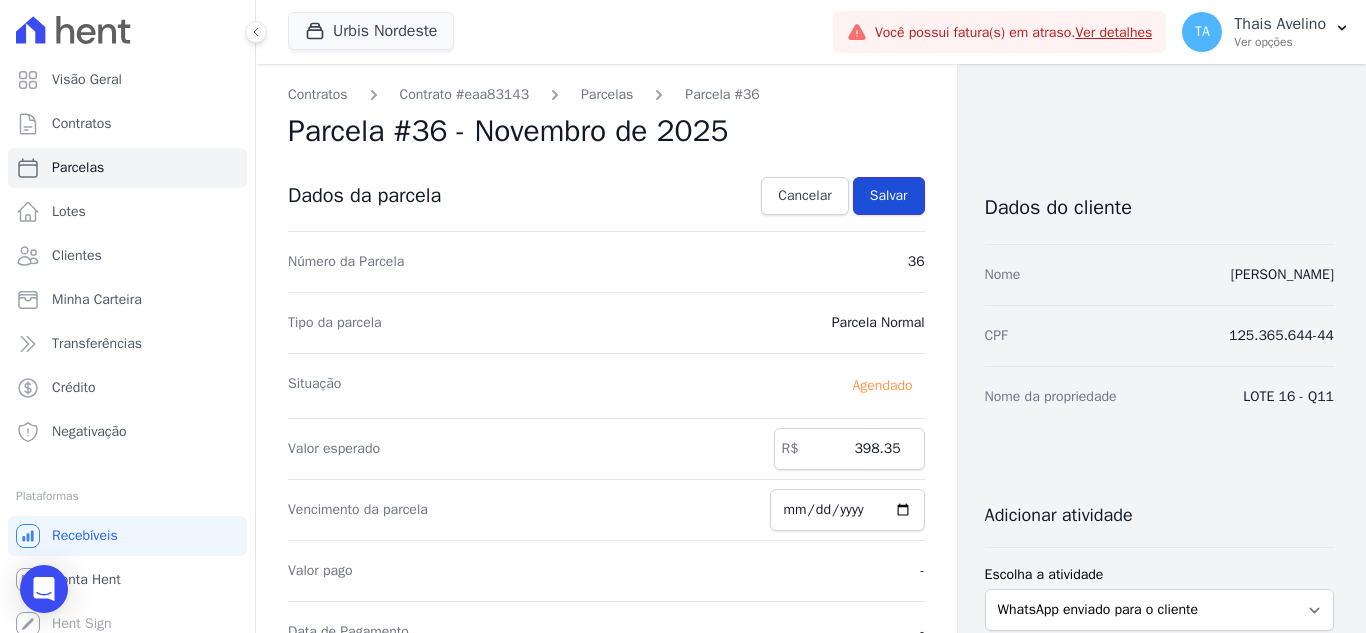 click on "Salvar" at bounding box center (889, 196) 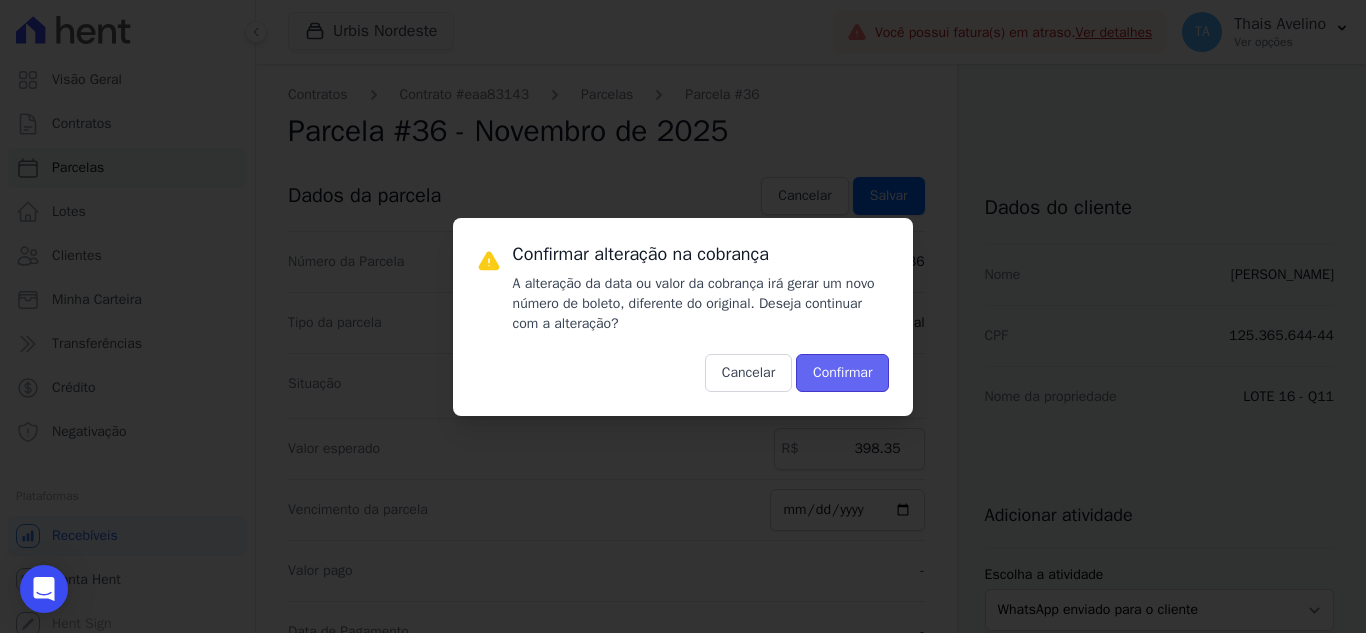 click on "Confirmar" at bounding box center [842, 373] 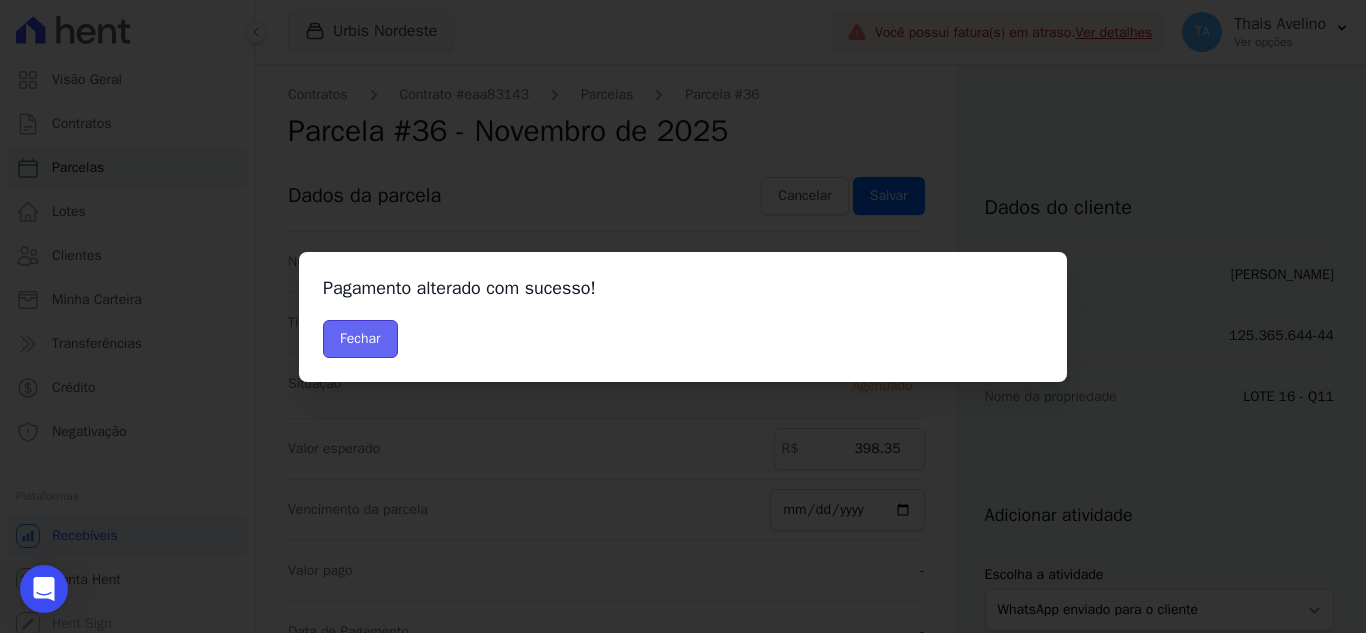 click on "Fechar" at bounding box center (360, 339) 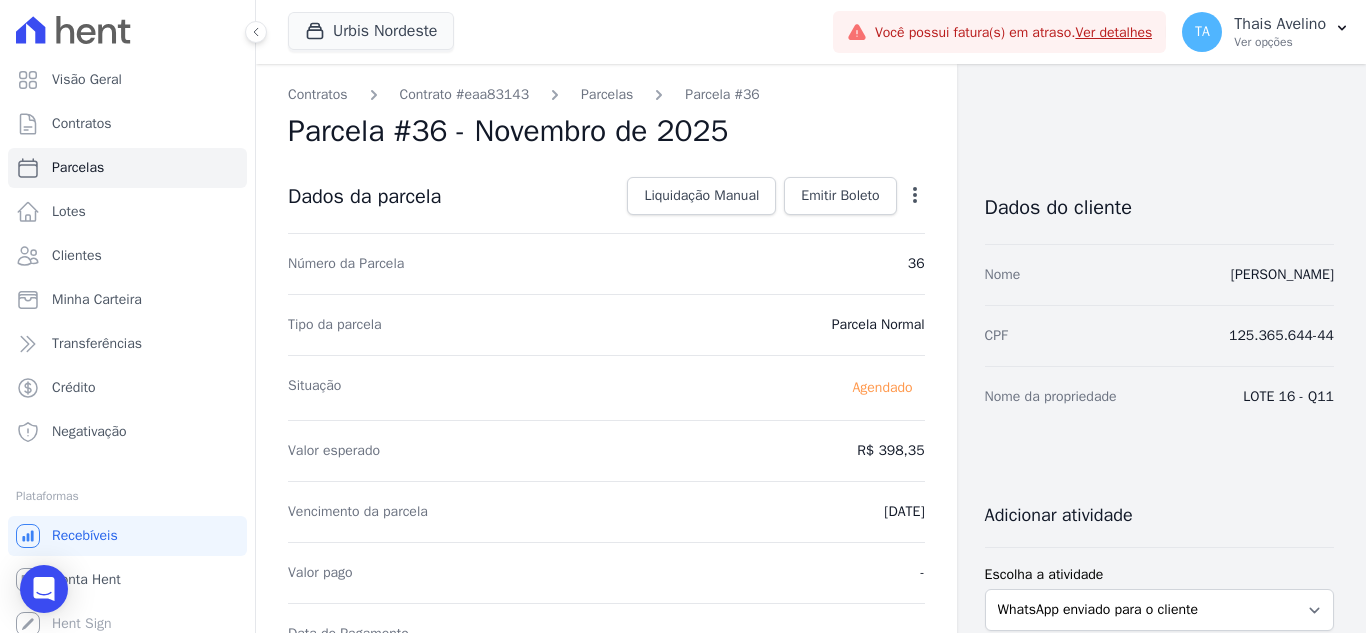 scroll, scrollTop: 0, scrollLeft: 0, axis: both 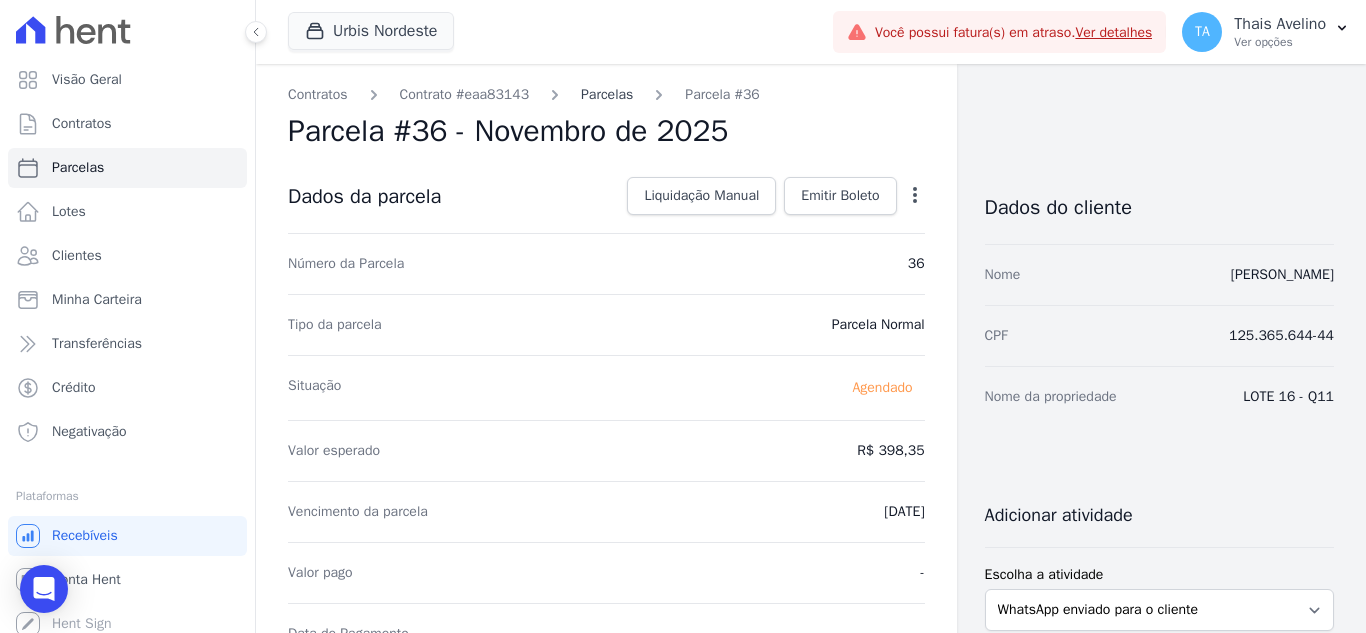 click on "Parcelas" at bounding box center [607, 94] 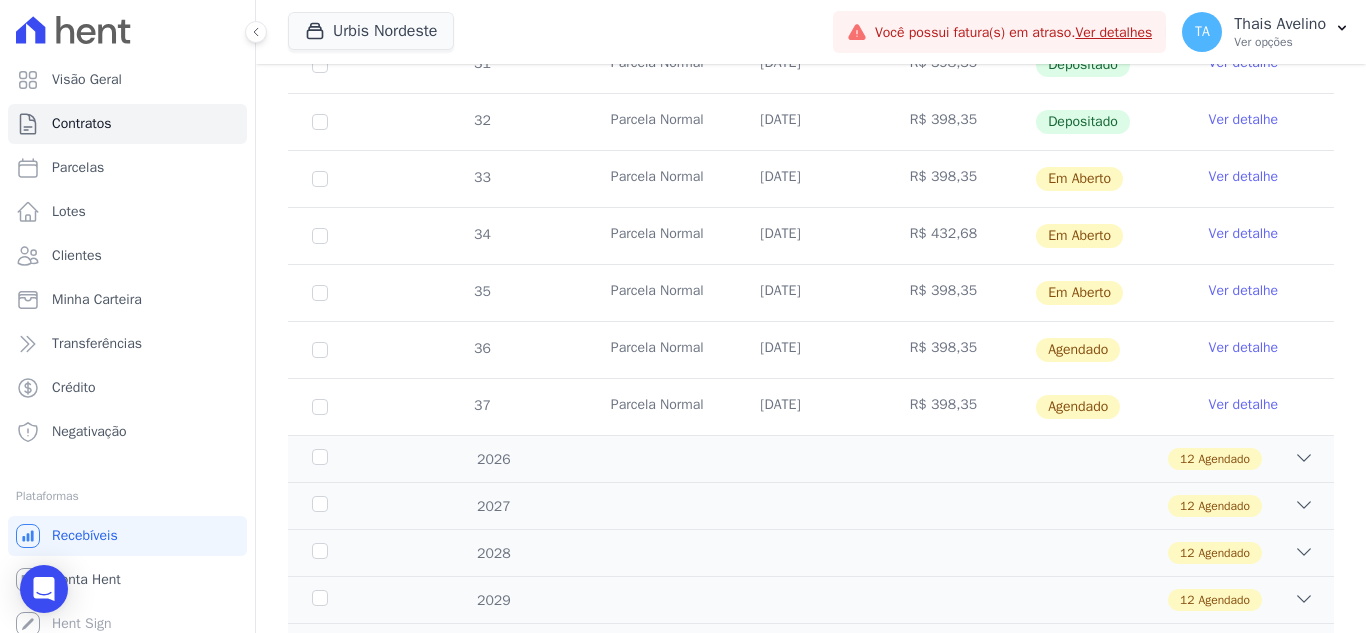 scroll, scrollTop: 900, scrollLeft: 0, axis: vertical 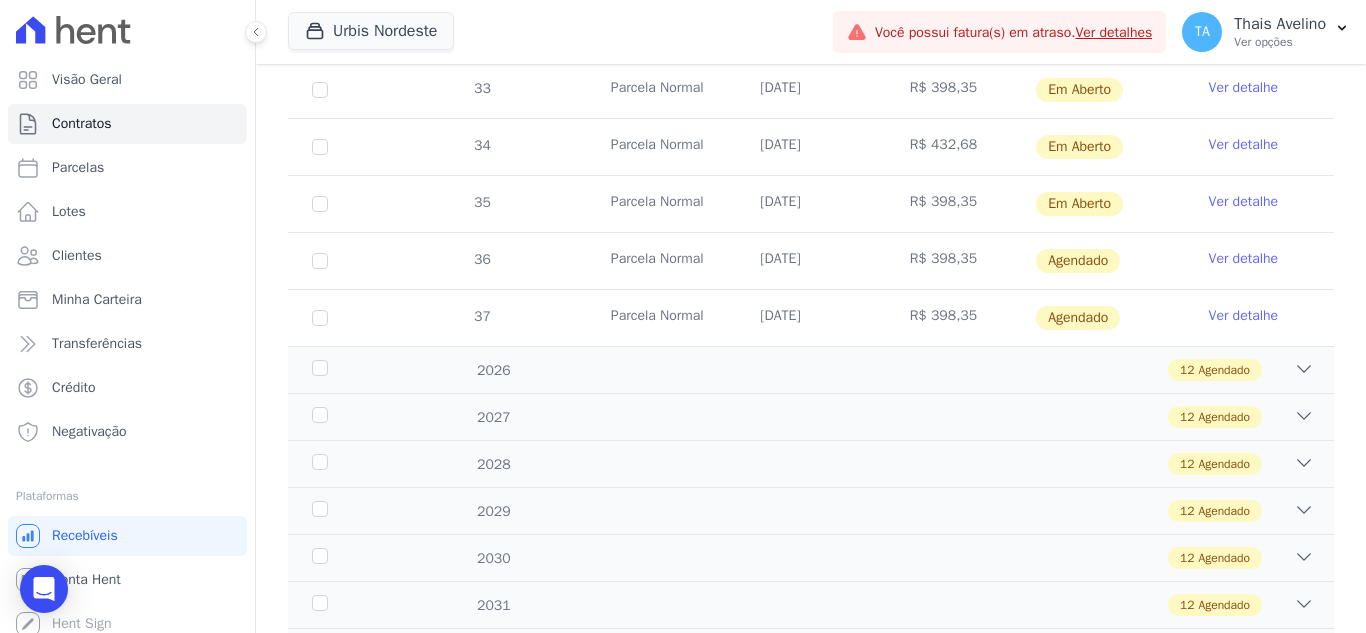 click on "Ver detalhe" at bounding box center [1244, 259] 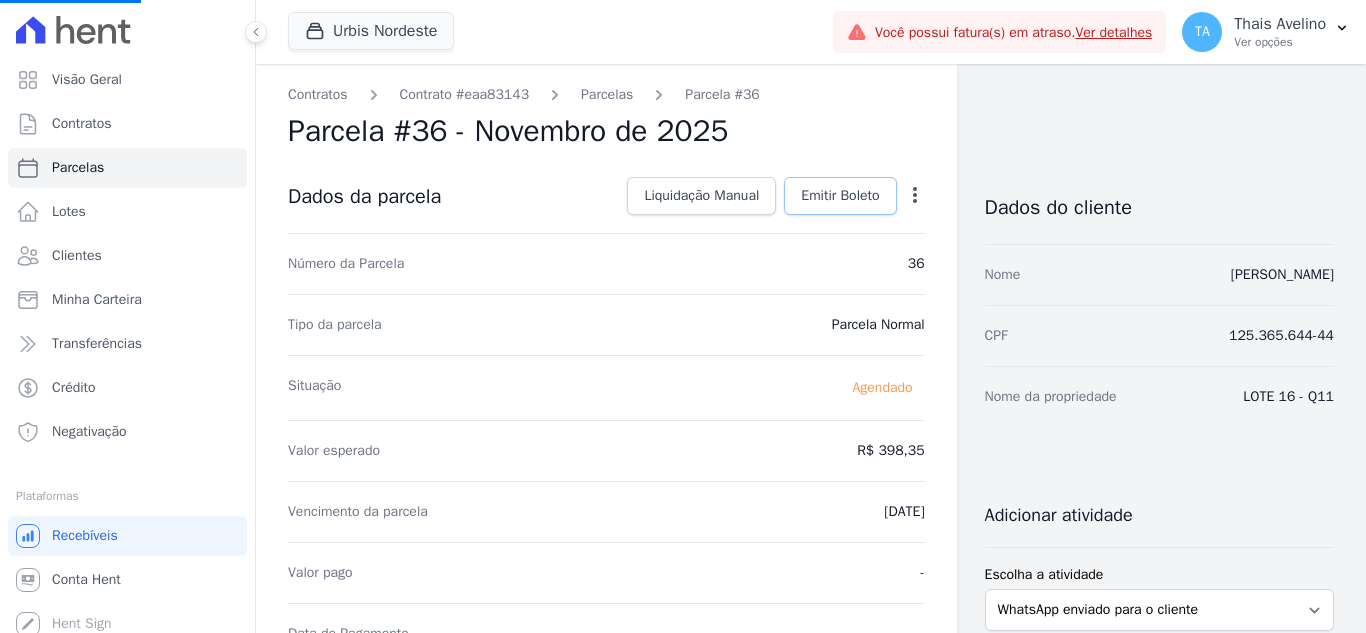click on "Emitir Boleto" at bounding box center [840, 196] 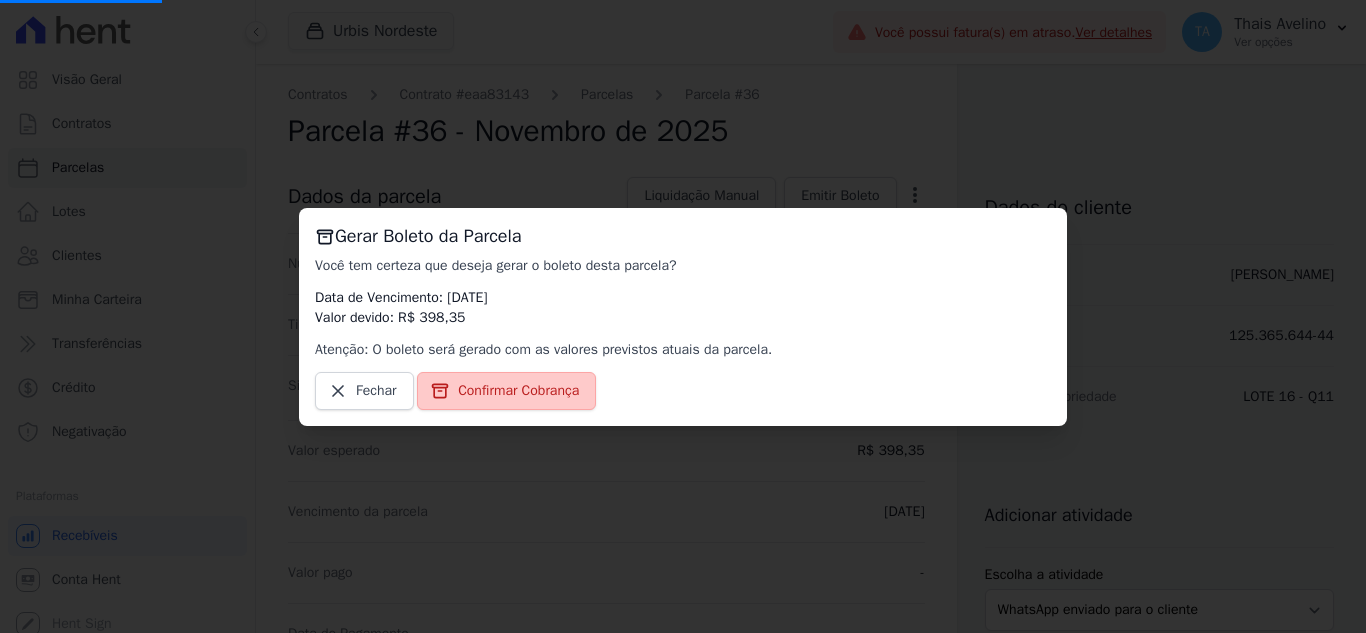 click on "Confirmar Cobrança" at bounding box center (518, 391) 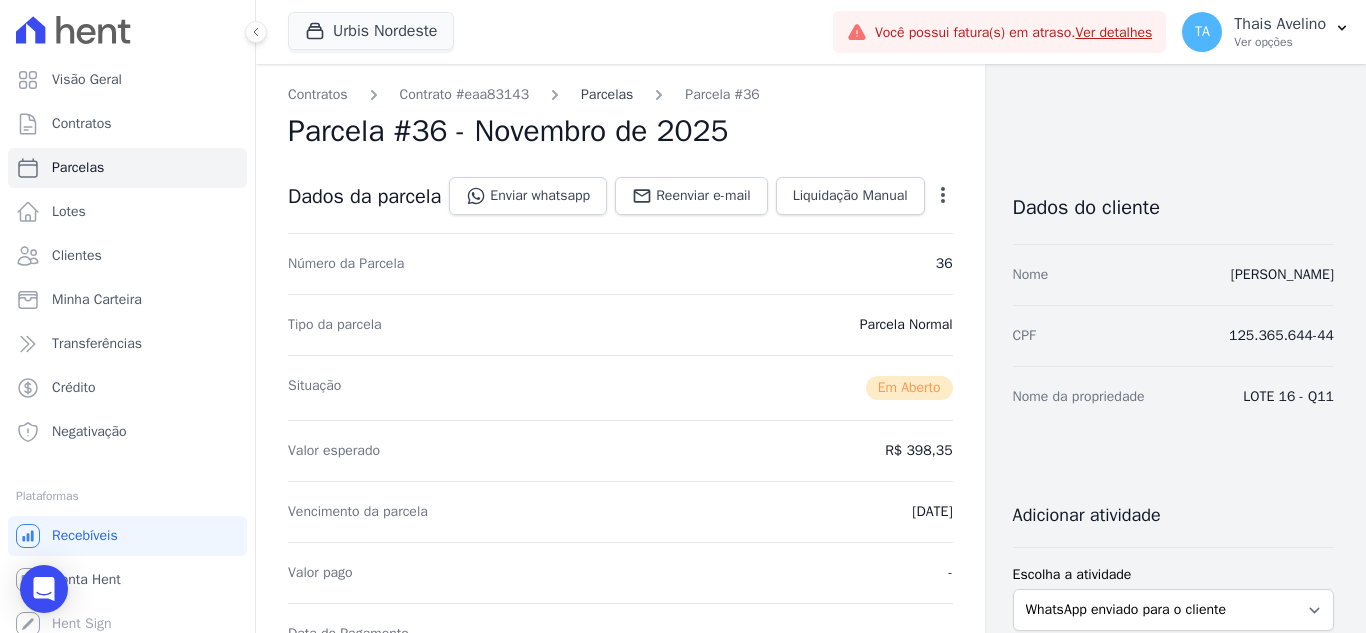 click on "Parcelas" at bounding box center (607, 94) 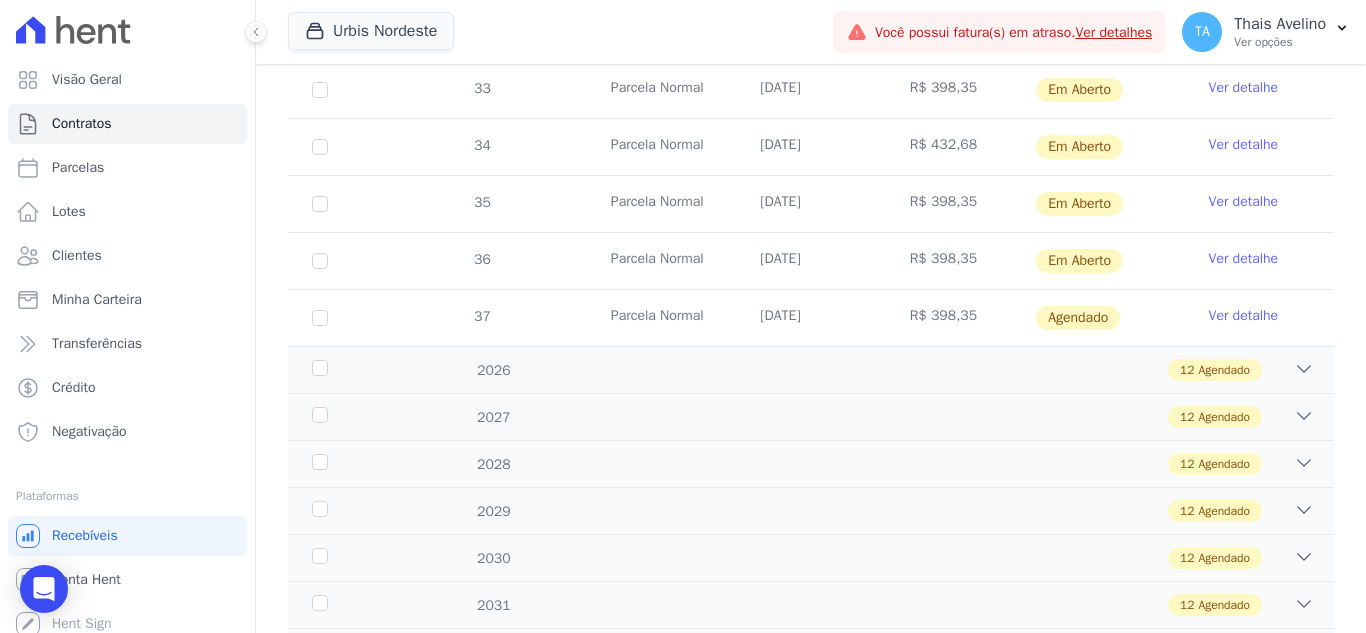 scroll, scrollTop: 700, scrollLeft: 0, axis: vertical 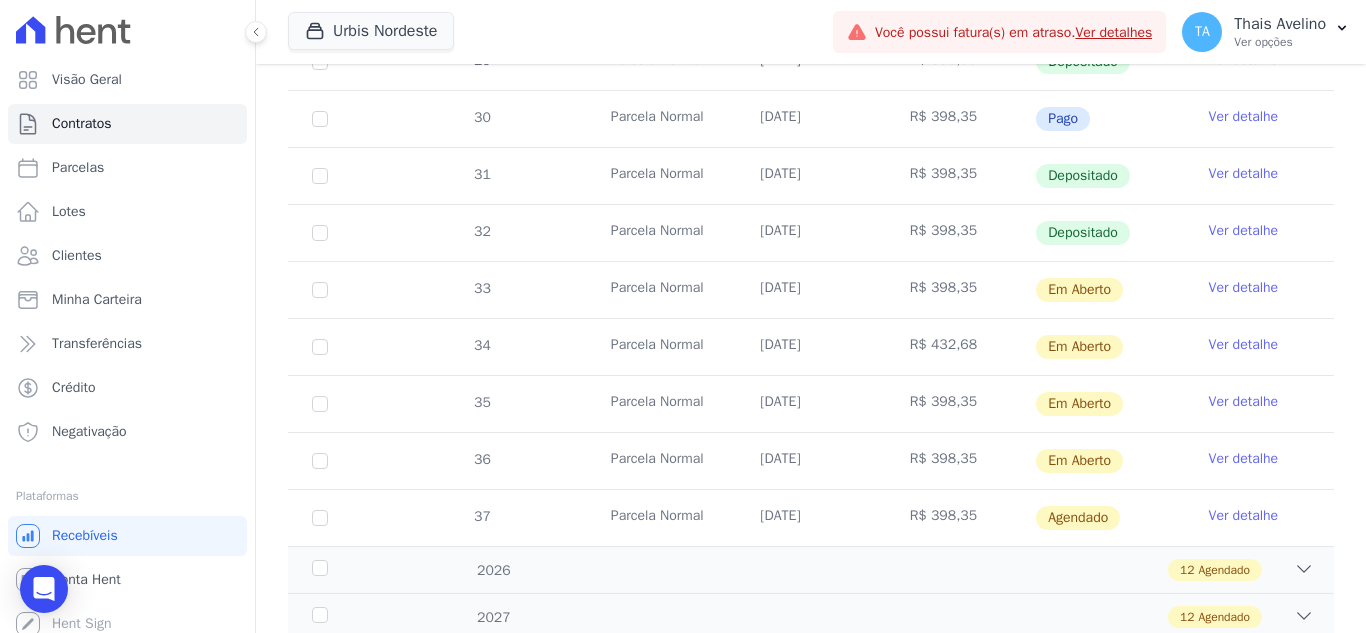 click on "Ver detalhe" at bounding box center (1244, 345) 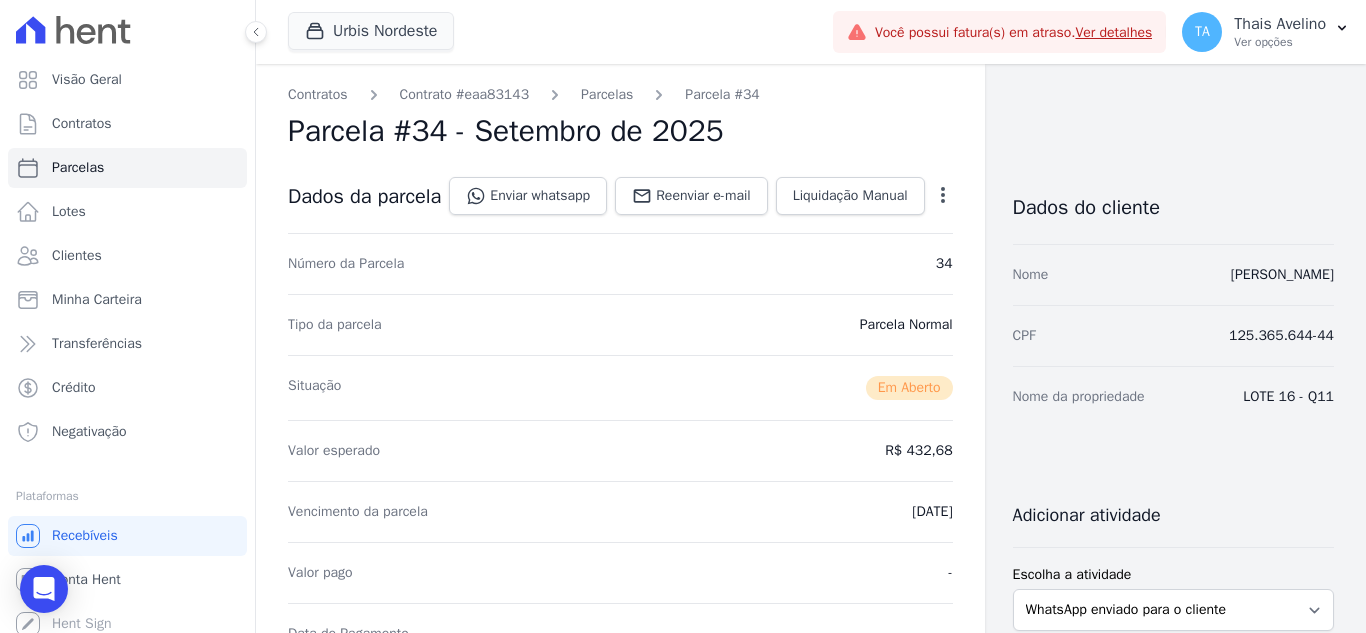 click on "Open options
Alterar
Cancelar Cobrança
Cancelar boleto
Você está prestes a cancelar um boleto, se estiver [PERSON_NAME] ação lembre-se que,
ao cancelar um boleto, você poderá editar o valor e o vencimento [PERSON_NAME] parcela e emitir um novo boleto.
Data de Vencimento: [DATE]
Valor devido: R$ 432,68
Atenção: O cancelamento definitivo de um boleto associado à parcela acontece em aproximadamente 1 dia.
Até lá, o título ainda estará ativo.
[GEOGRAPHIC_DATA]
Confirmar" at bounding box center [939, 198] 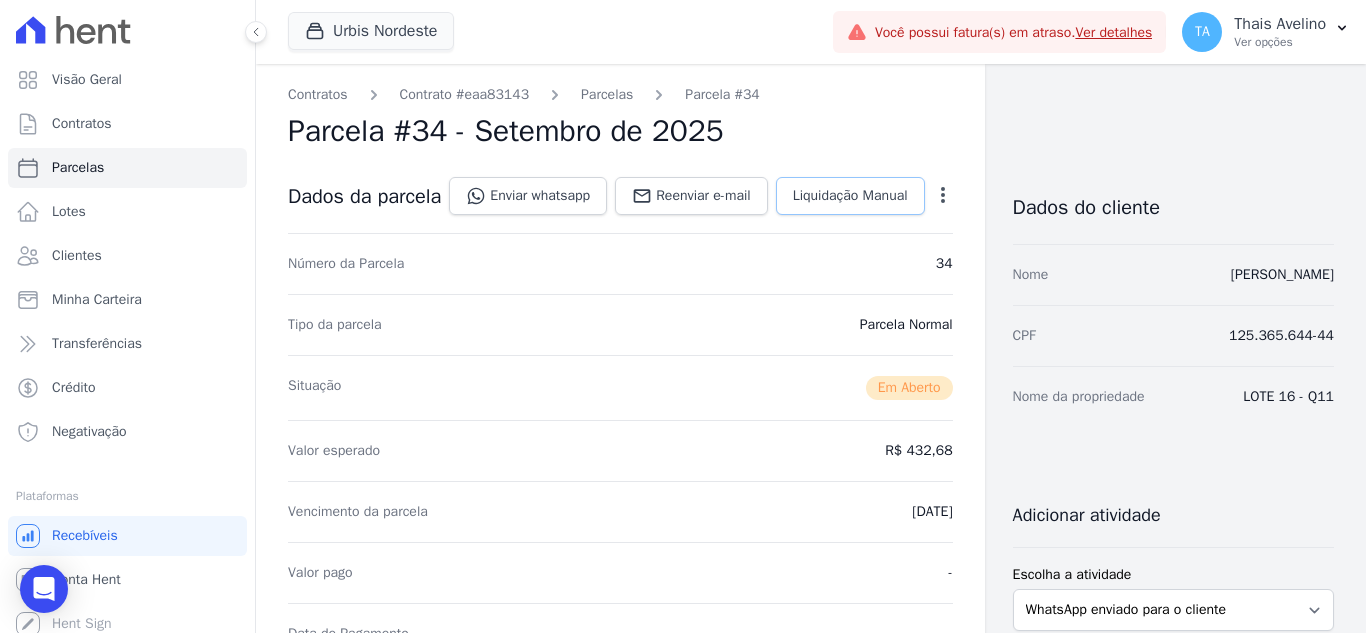 drag, startPoint x: 955, startPoint y: 194, endPoint x: 881, endPoint y: 200, distance: 74.24284 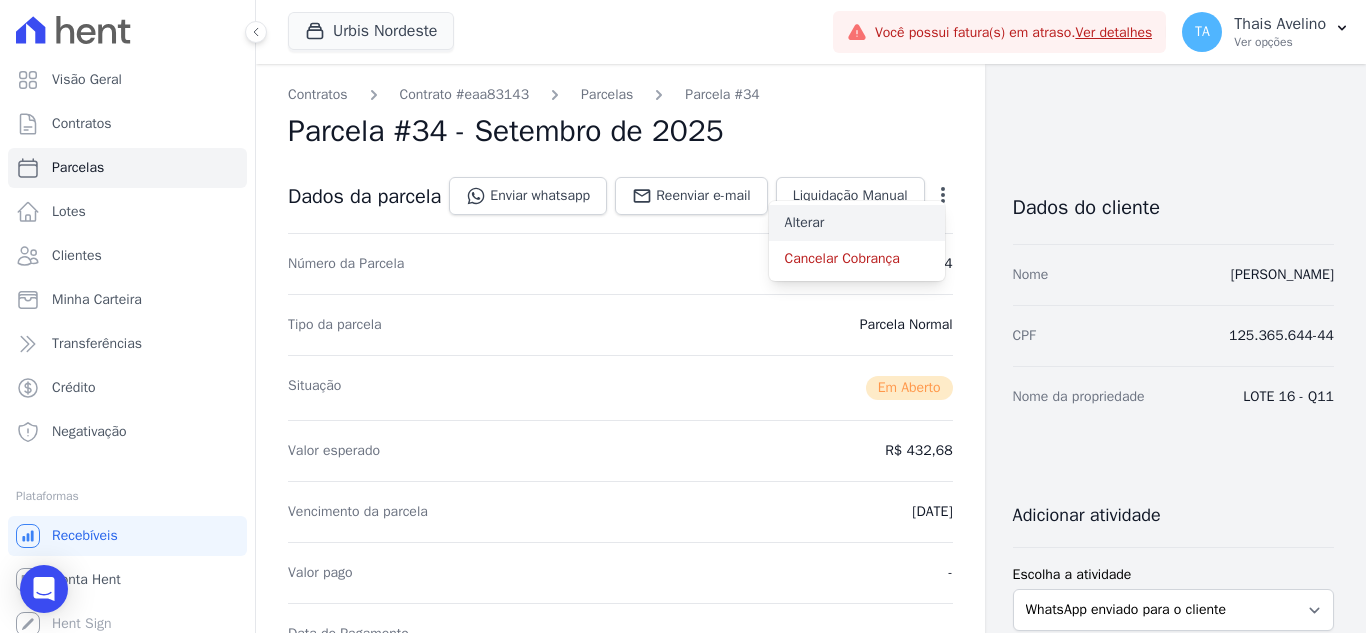 click on "Alterar" at bounding box center [857, 223] 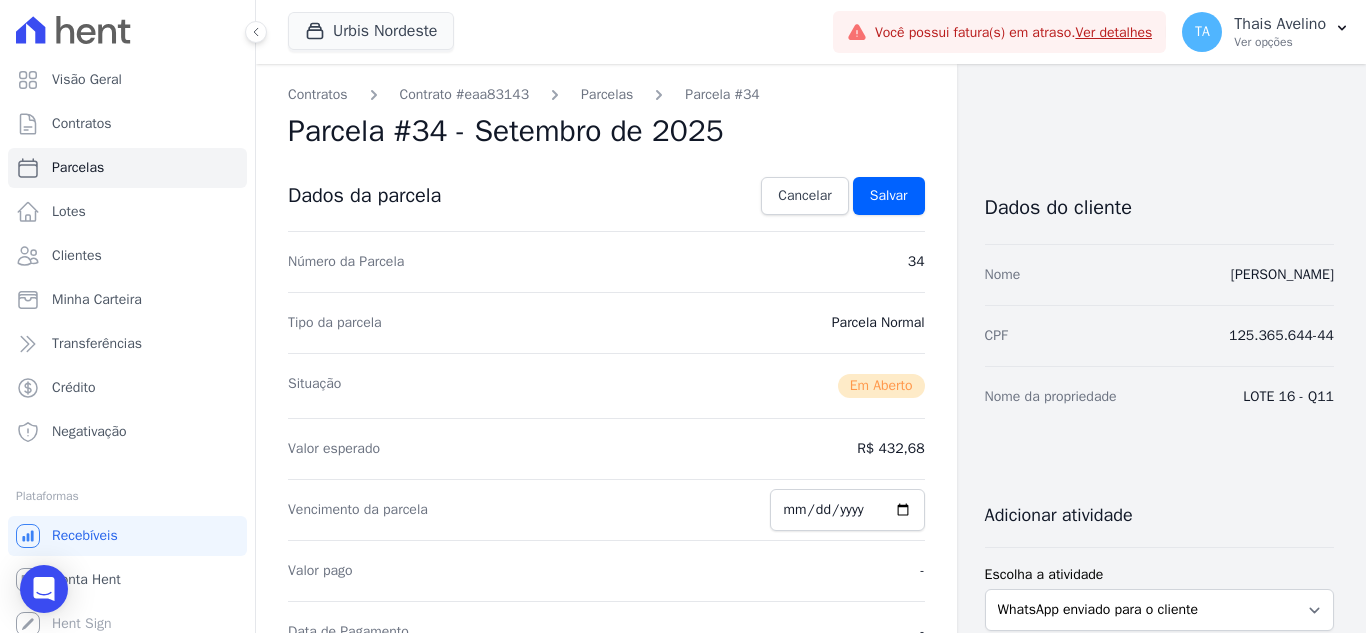 click on "R$ 432,68" at bounding box center [890, 449] 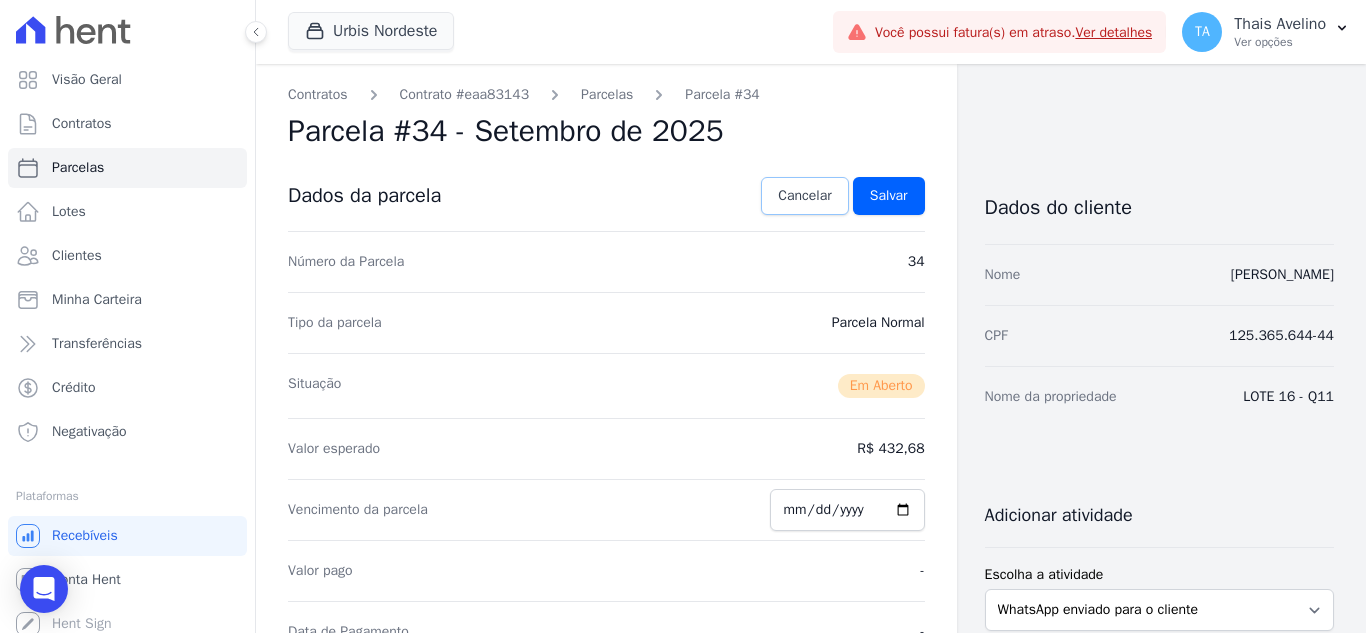 click on "Cancelar" at bounding box center [804, 196] 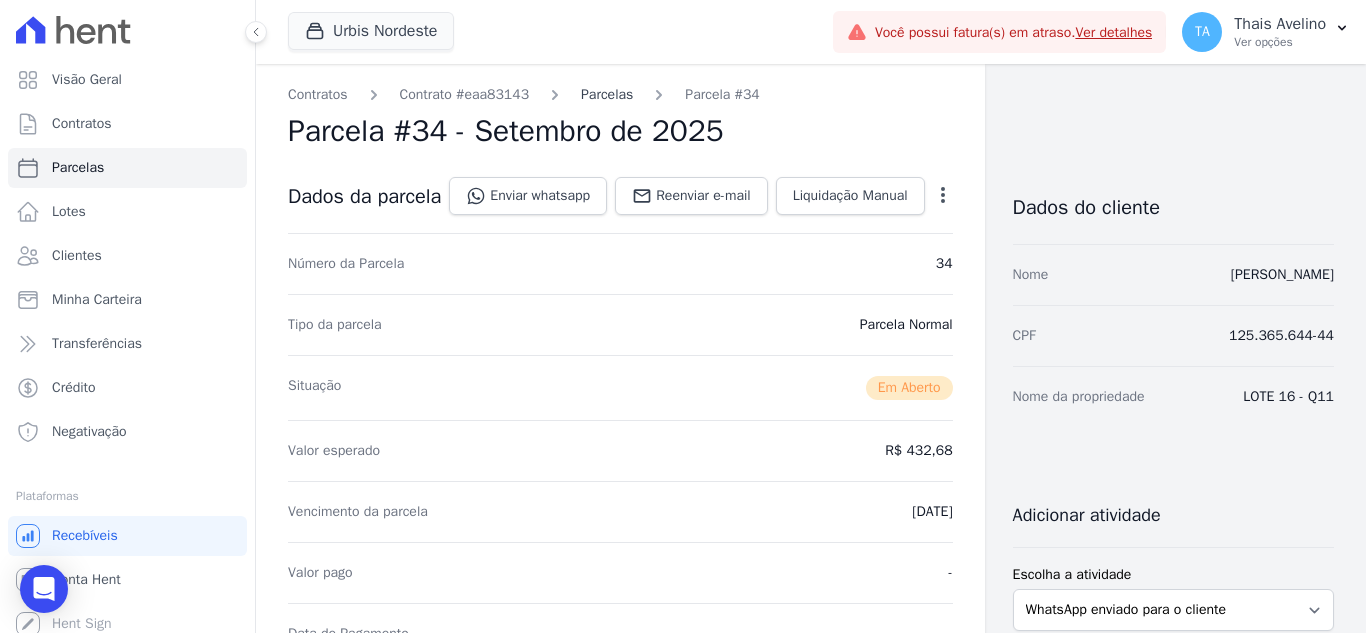click on "Parcelas" at bounding box center (607, 94) 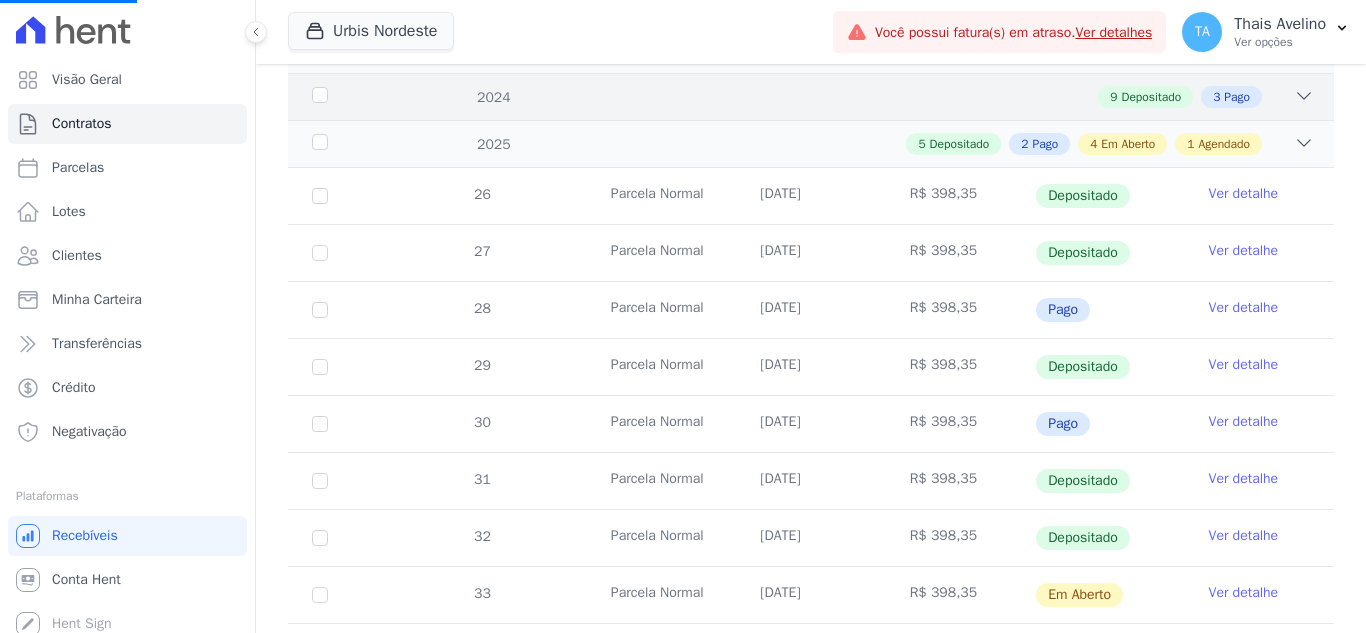 scroll, scrollTop: 400, scrollLeft: 0, axis: vertical 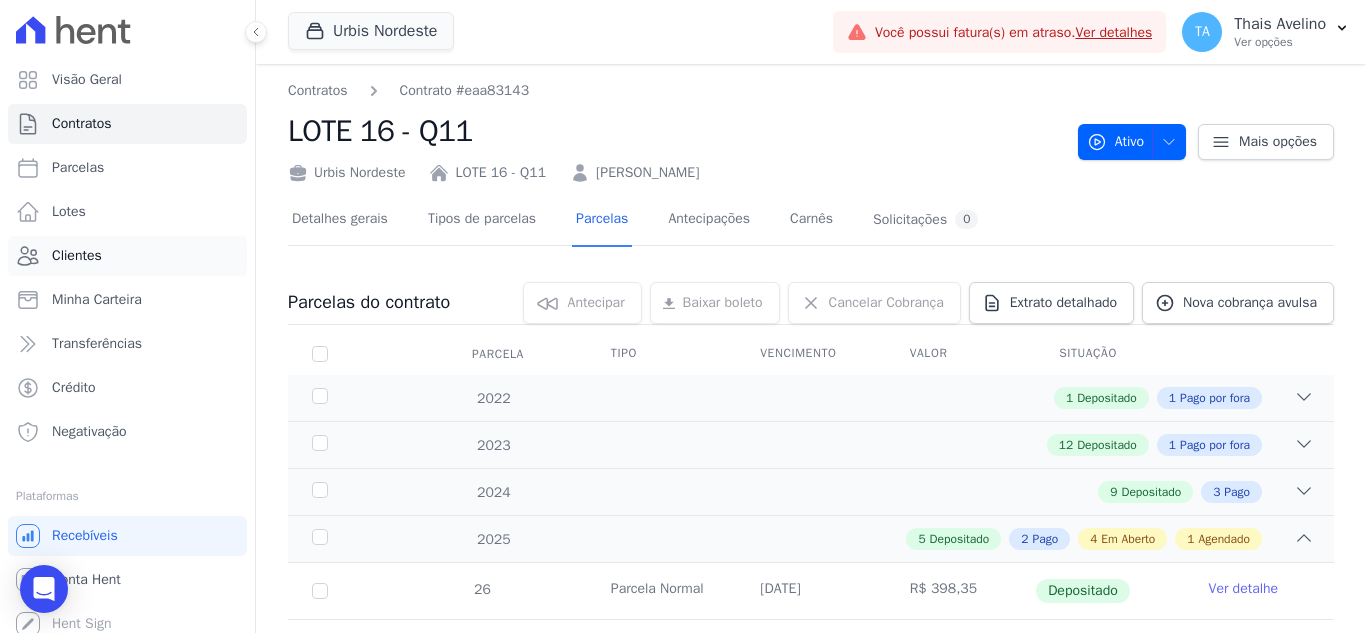 click on "Clientes" at bounding box center [127, 256] 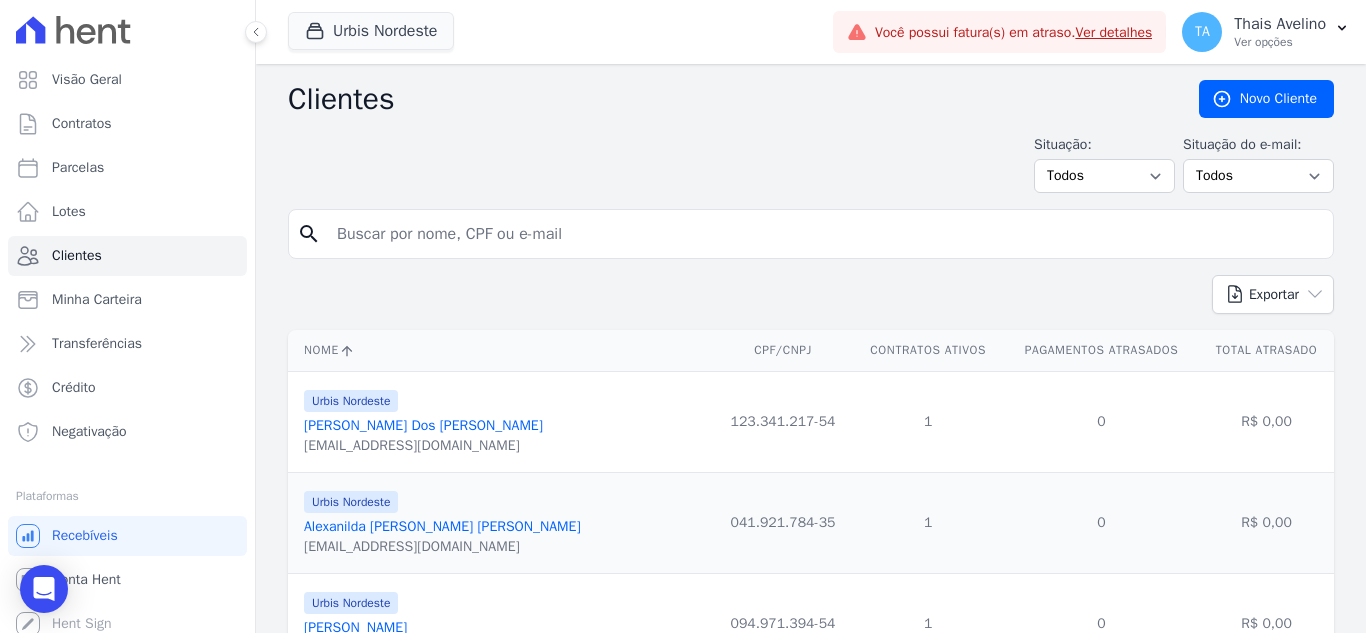 click at bounding box center (825, 234) 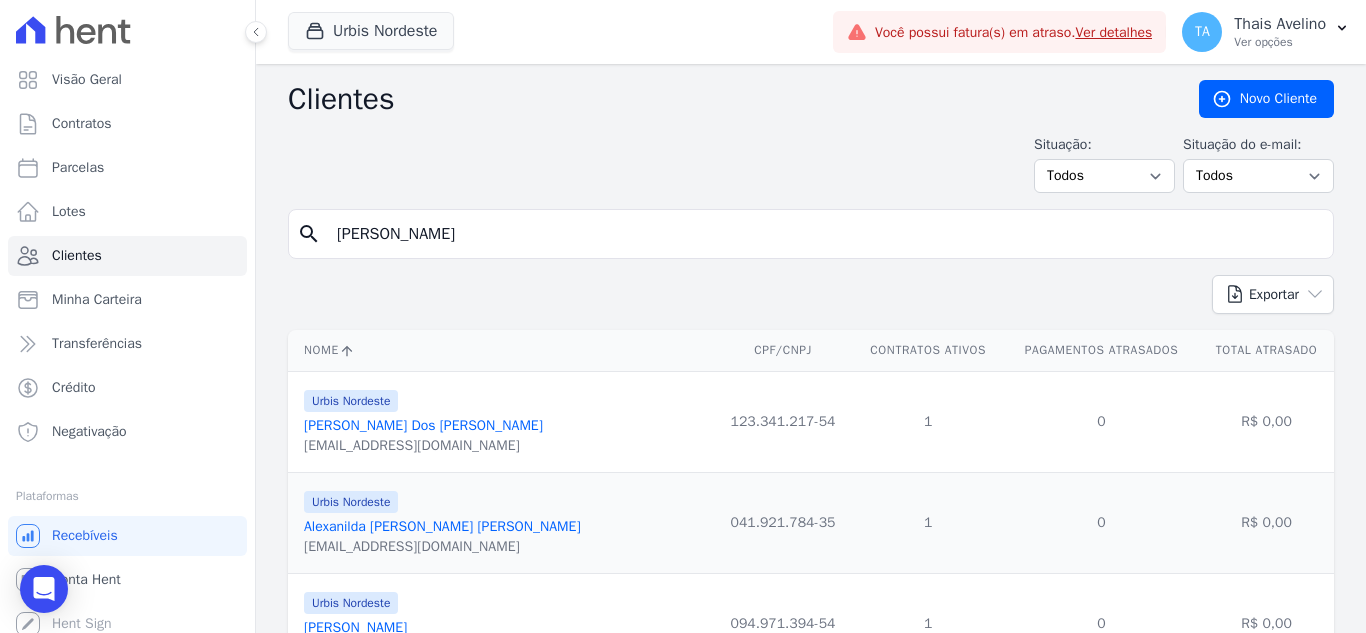 type on "[PERSON_NAME]" 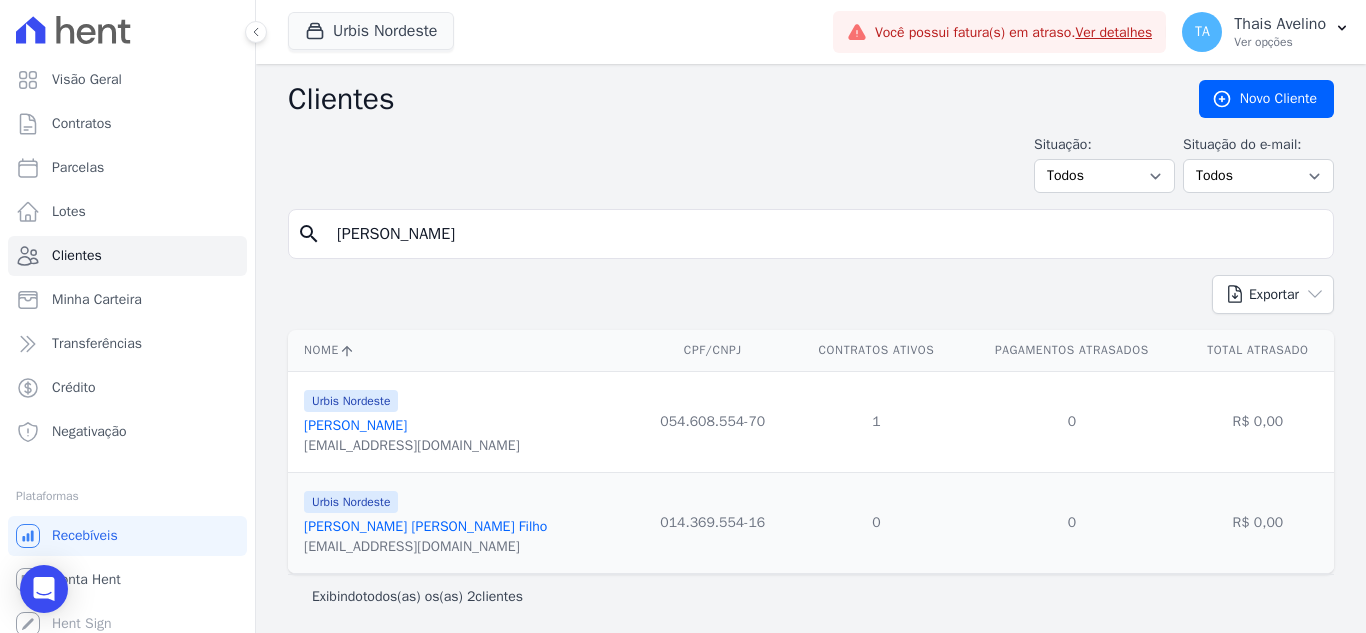 click on "[PERSON_NAME]" at bounding box center (355, 425) 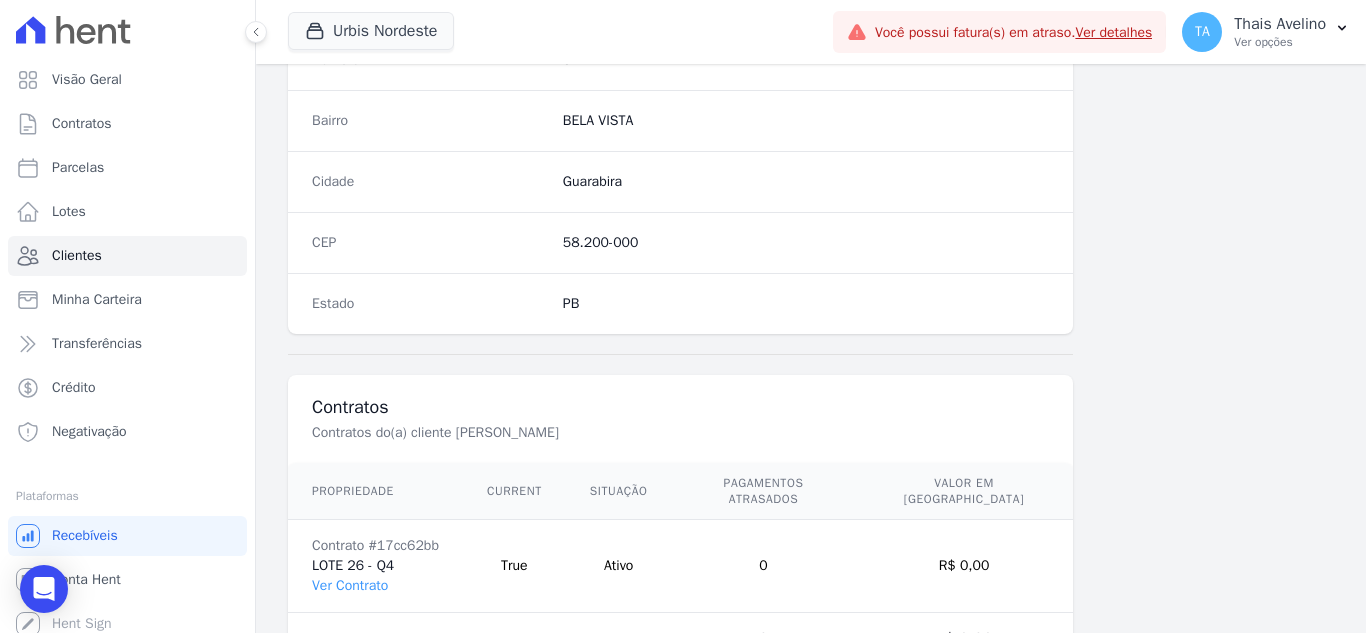 scroll, scrollTop: 1238, scrollLeft: 0, axis: vertical 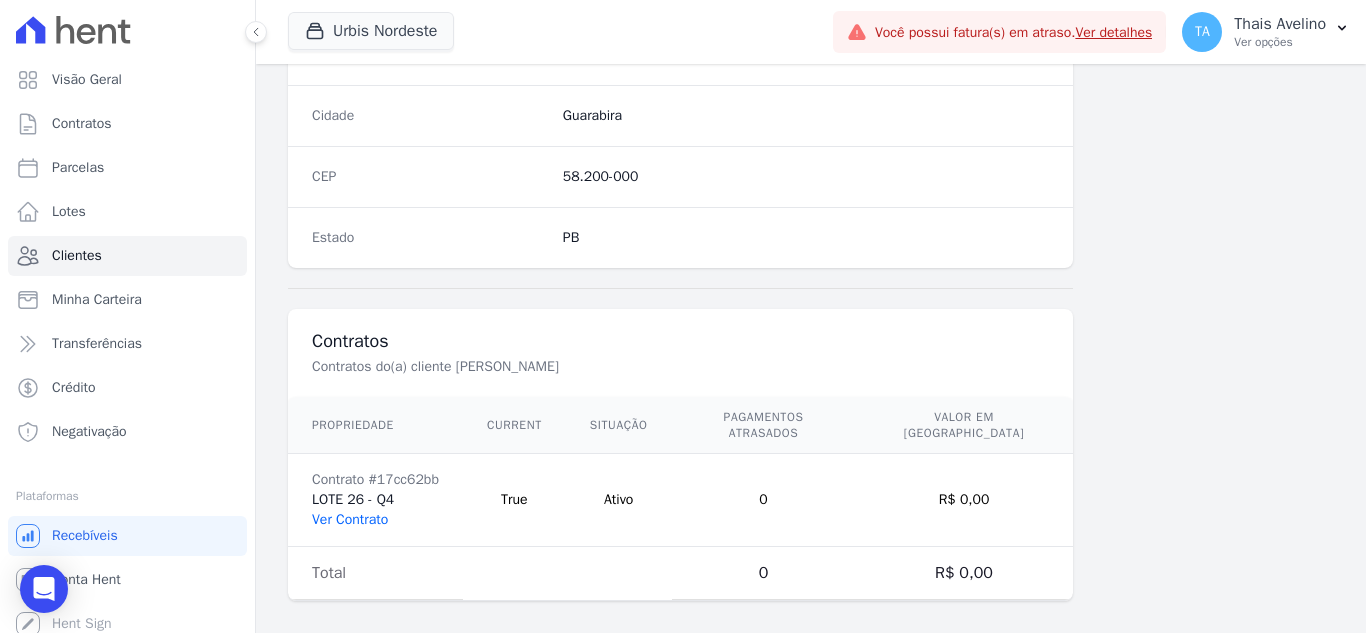 click on "Ver Contrato" at bounding box center (350, 519) 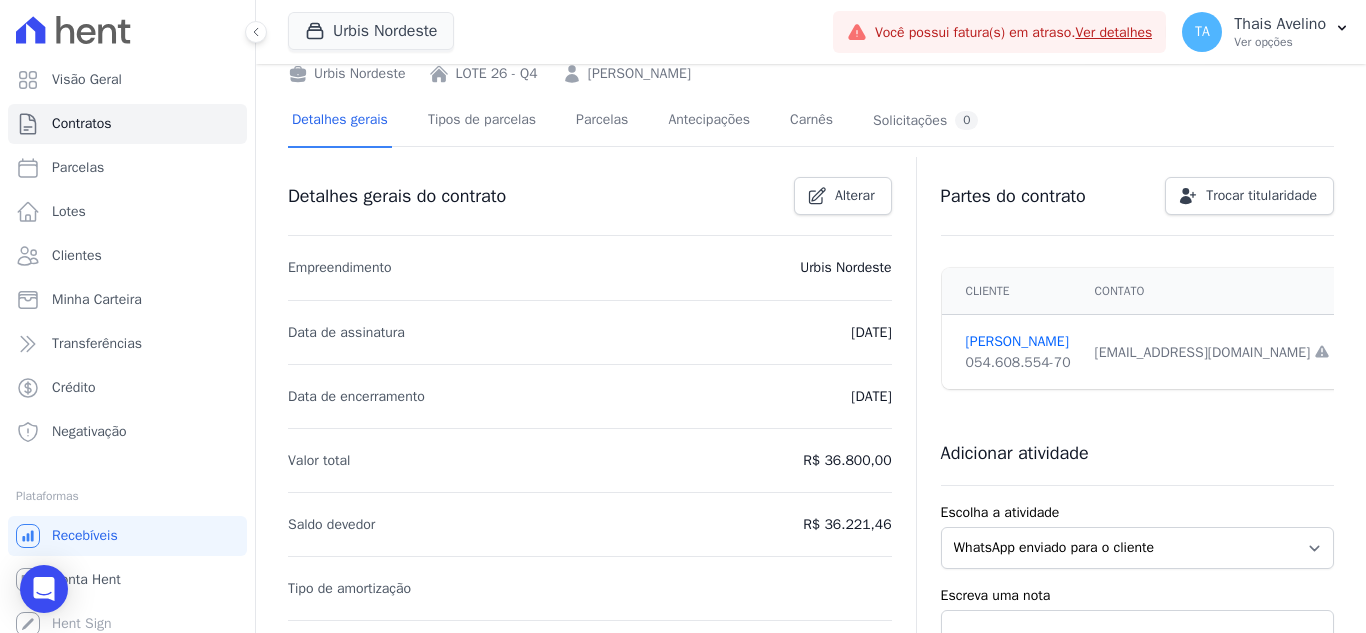 scroll, scrollTop: 0, scrollLeft: 0, axis: both 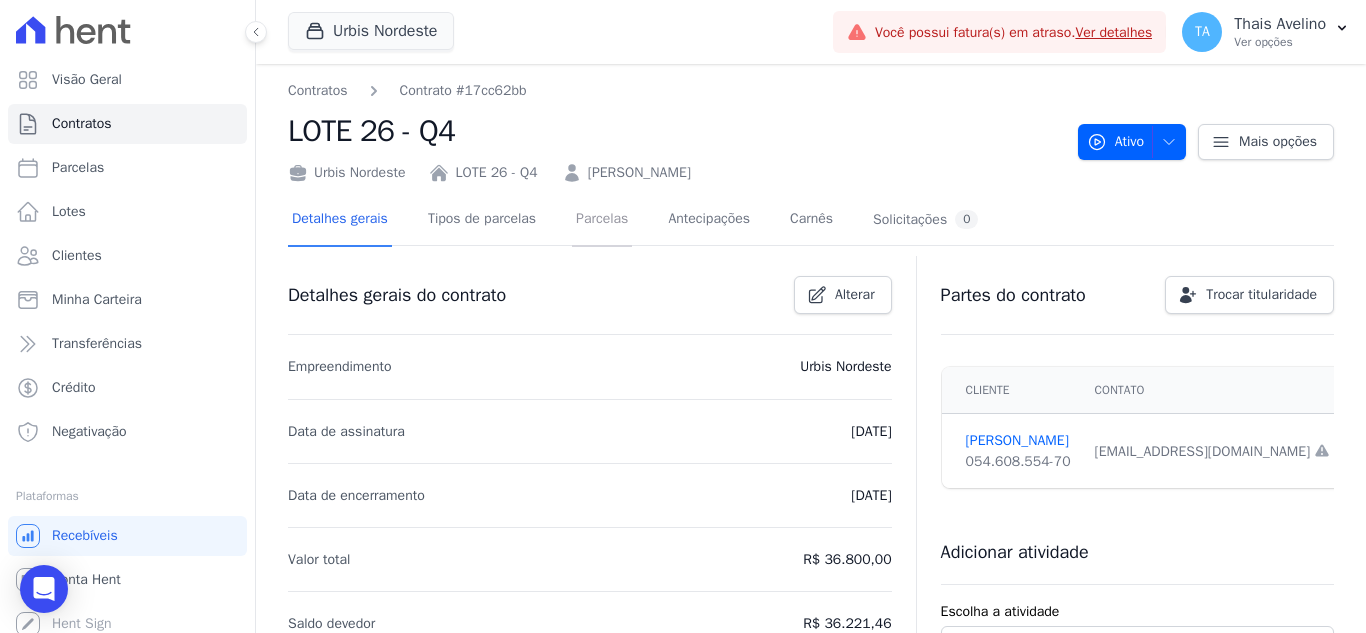 click on "Parcelas" at bounding box center (602, 220) 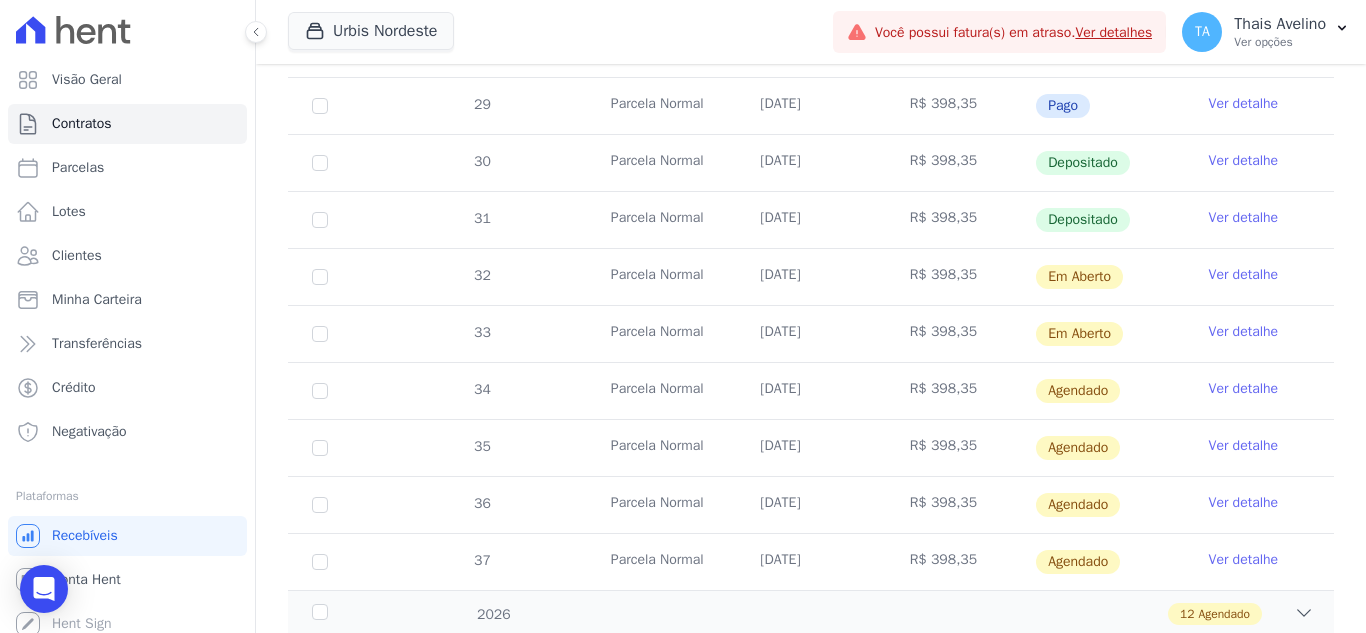 scroll, scrollTop: 700, scrollLeft: 0, axis: vertical 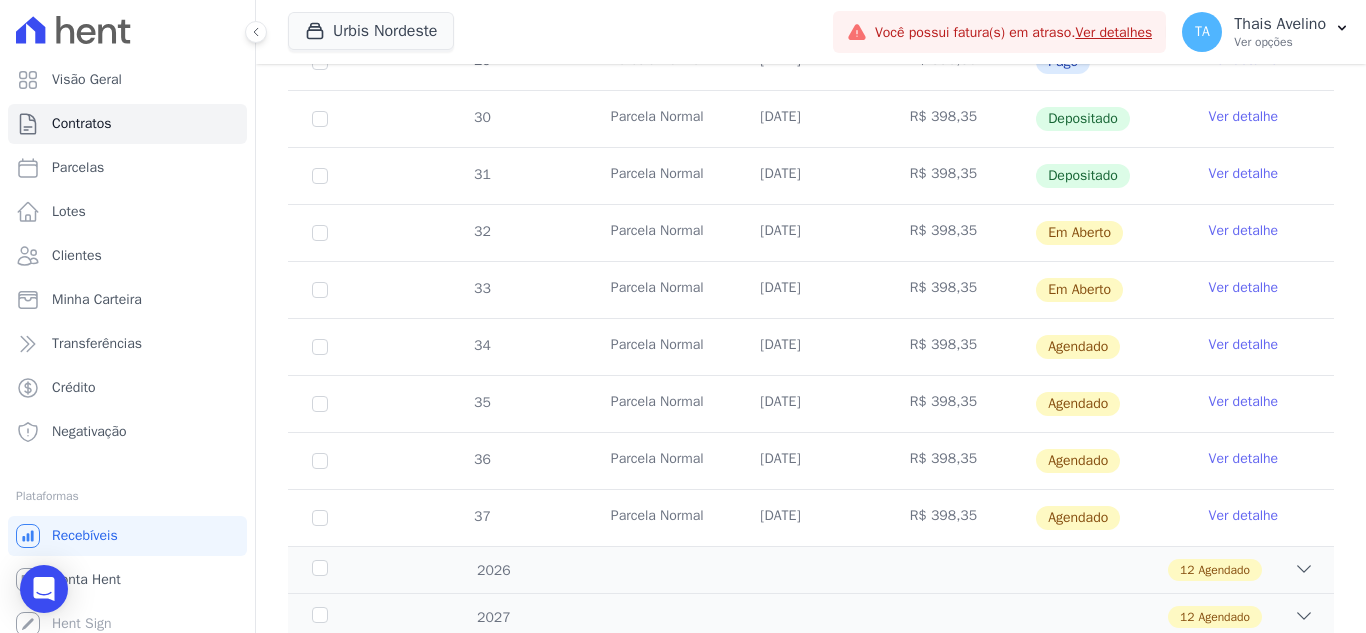 click on "Ver detalhe" at bounding box center [1244, 345] 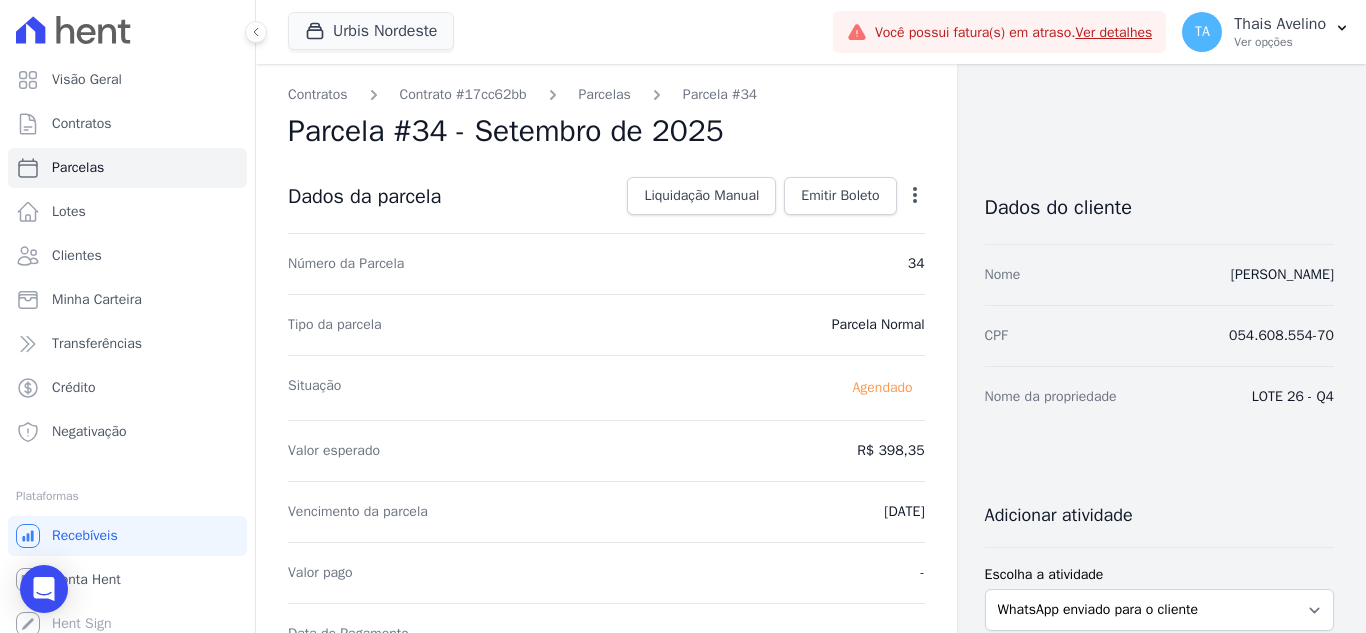 click on "Dados da parcela
Liquidação Manual
Liquidação Manual
Data de Pagamento
[DATE]
[GEOGRAPHIC_DATA]
R$
398.35
Escreva [PERSON_NAME]
Cancelar
[GEOGRAPHIC_DATA]
Emitir [GEOGRAPHIC_DATA]
Gerar [GEOGRAPHIC_DATA]" at bounding box center (606, 197) 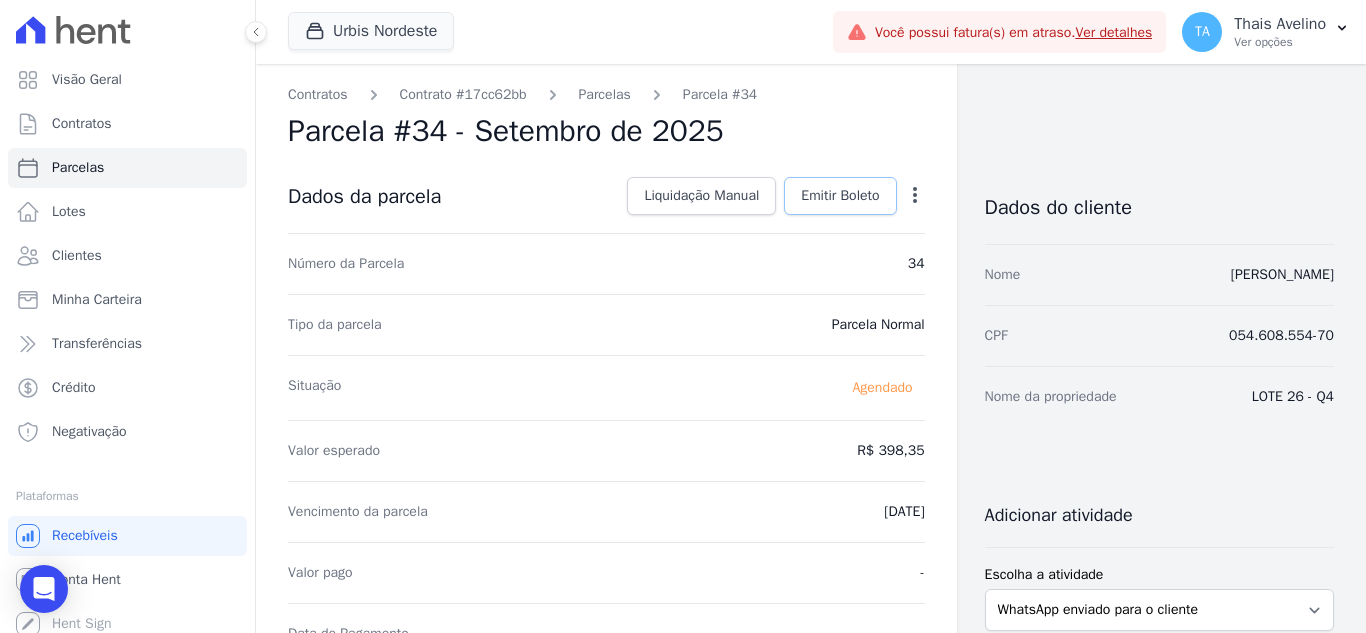 click on "Emitir Boleto" at bounding box center [840, 196] 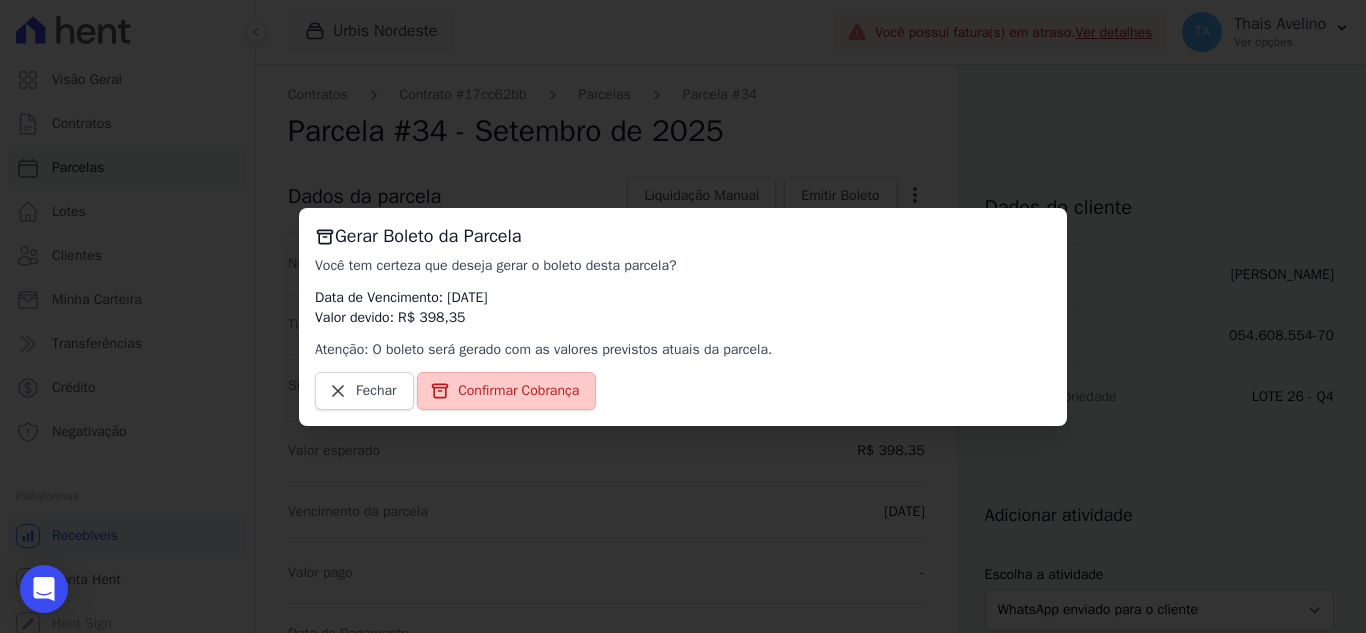 click on "Confirmar Cobrança" at bounding box center [518, 391] 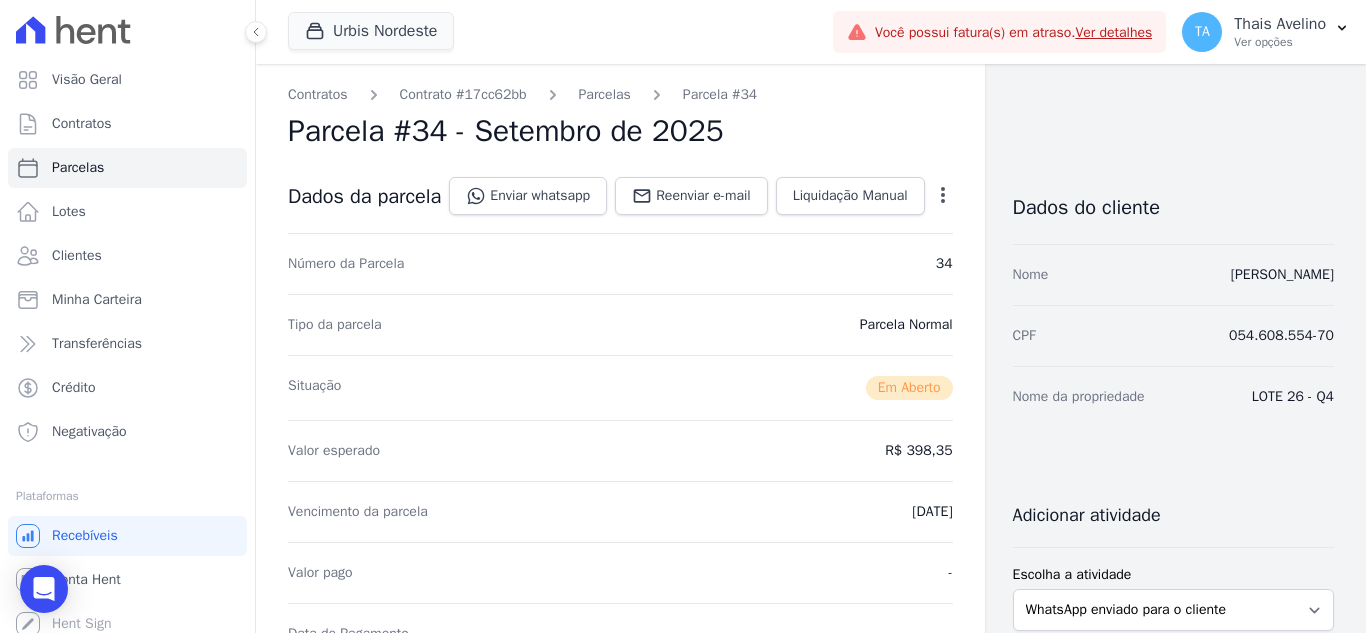click on "Parcelas" at bounding box center (605, 94) 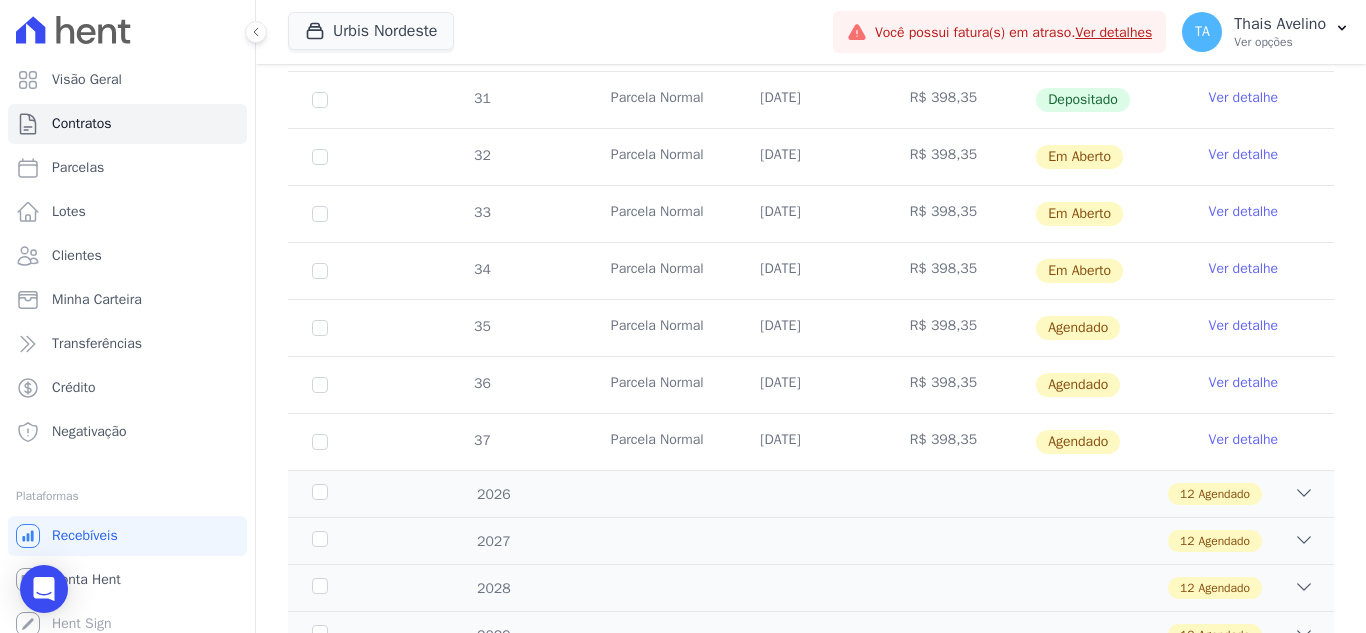 scroll, scrollTop: 800, scrollLeft: 0, axis: vertical 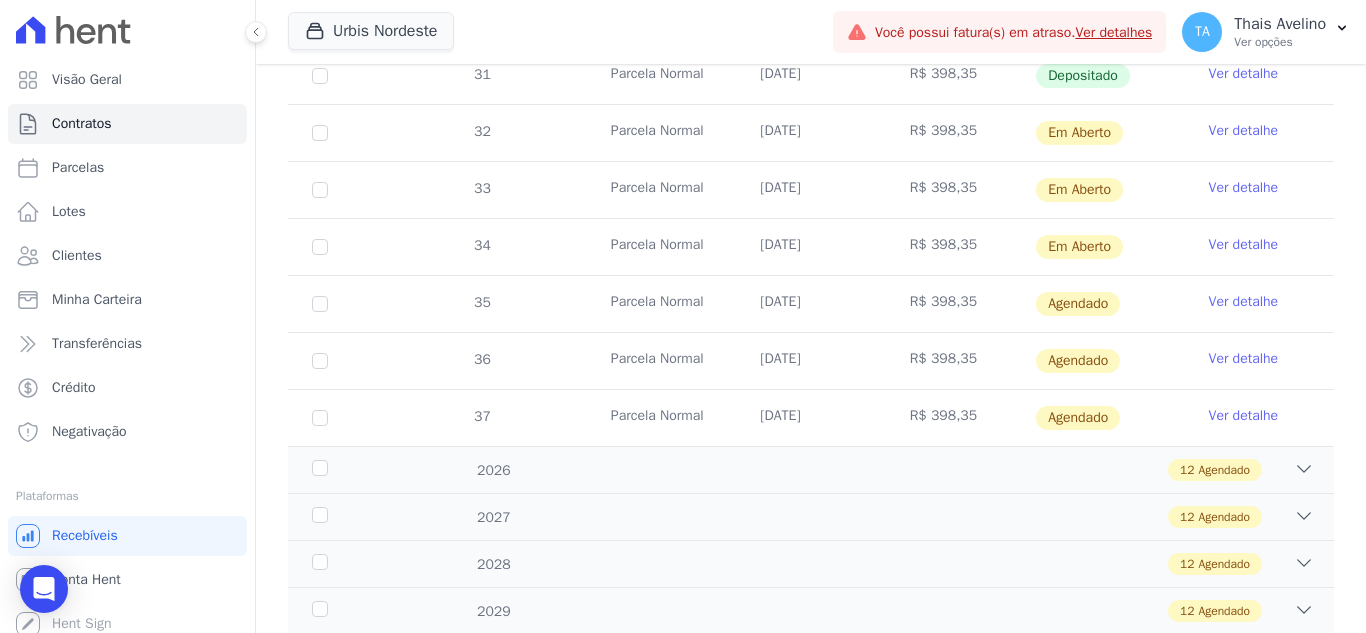 click on "Ver detalhe" at bounding box center (1244, 302) 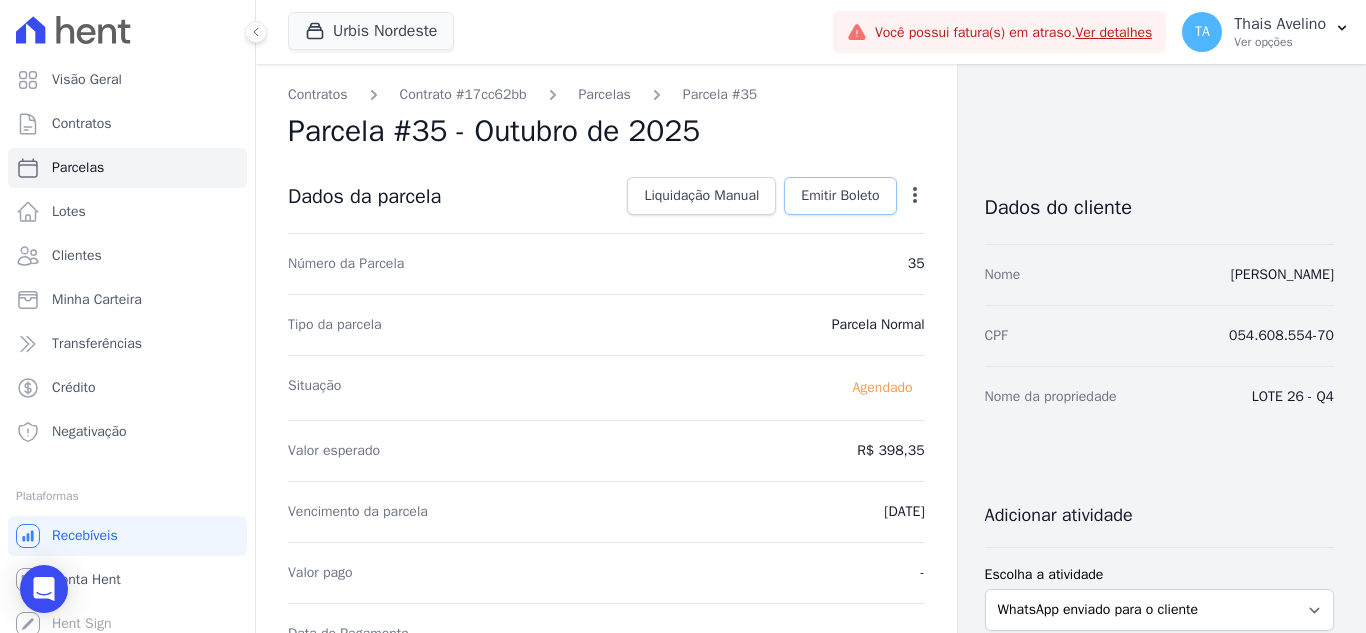 click on "Emitir Boleto" at bounding box center (840, 196) 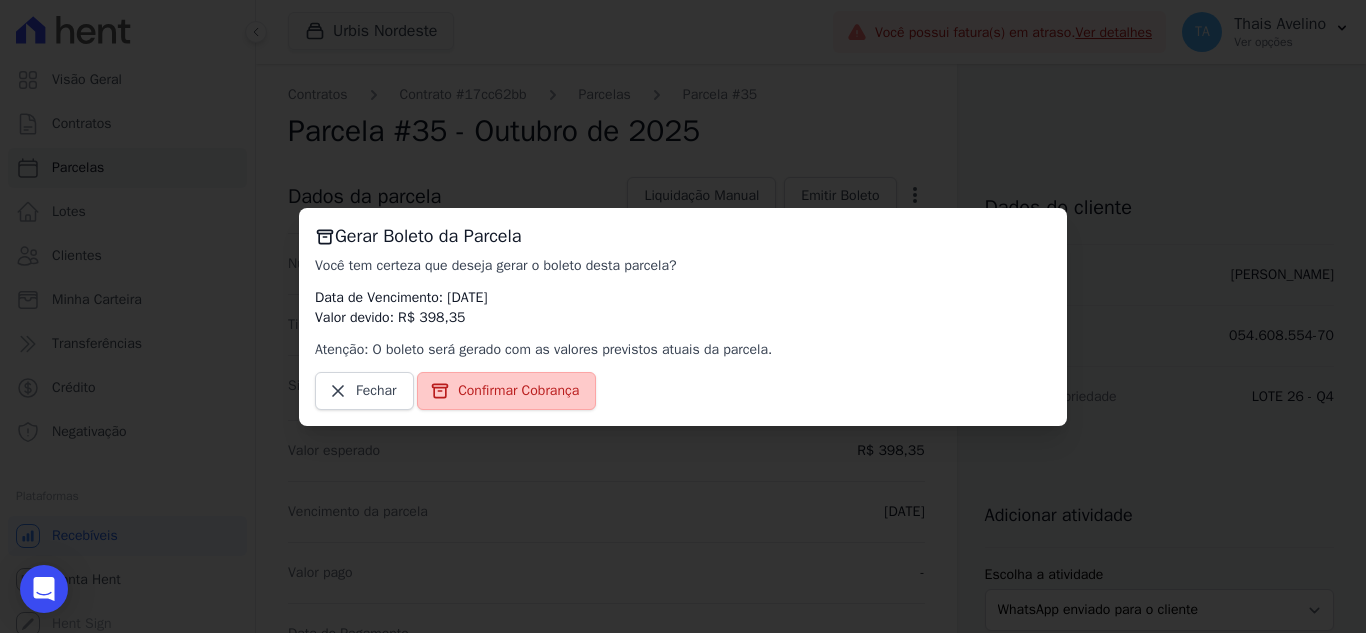 click on "Confirmar Cobrança" at bounding box center (506, 391) 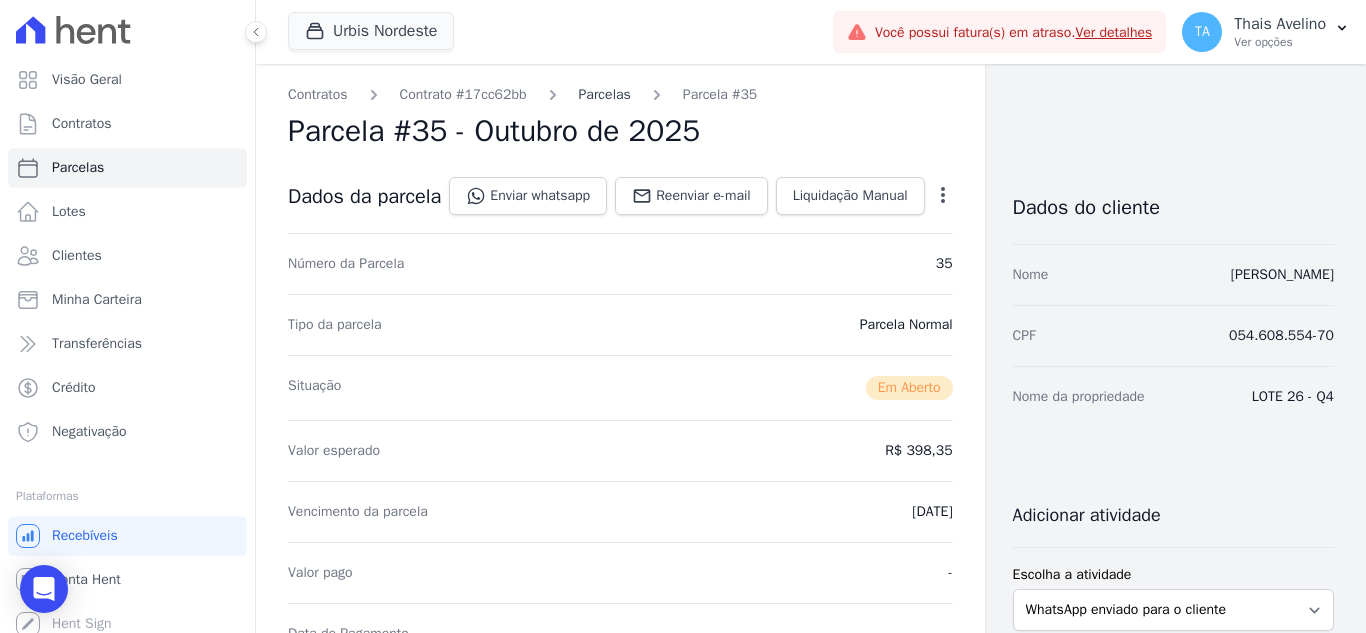 click on "Parcelas" at bounding box center [605, 94] 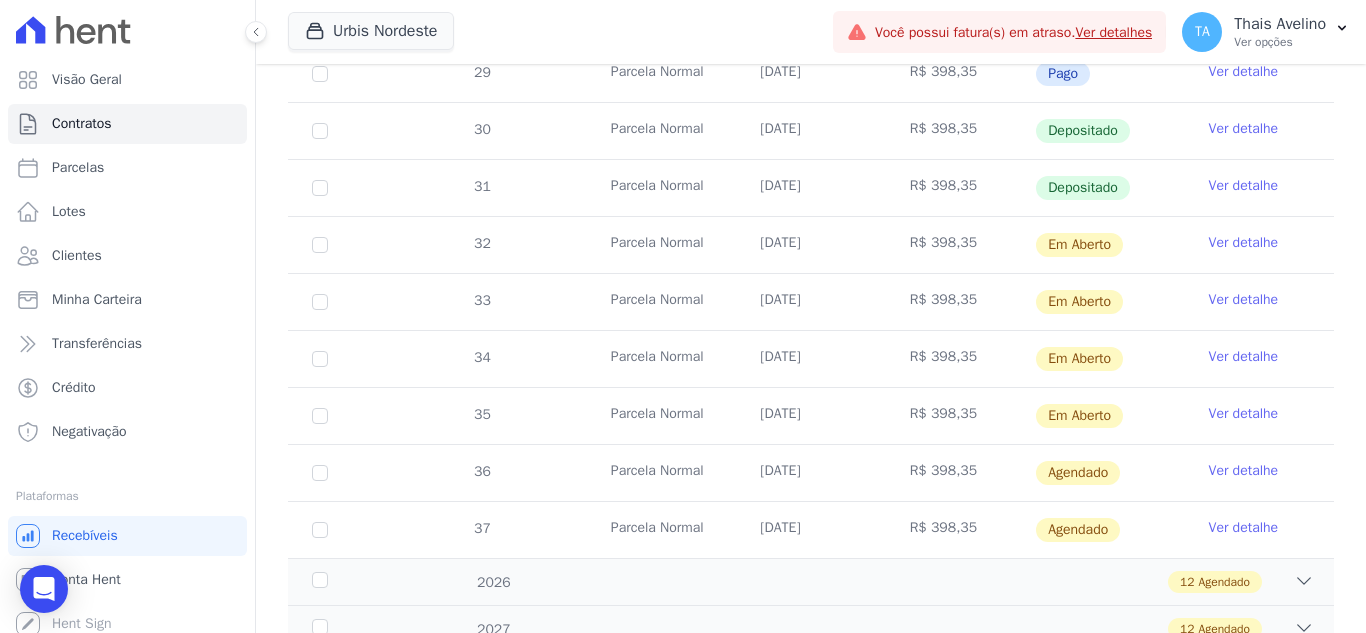 scroll, scrollTop: 700, scrollLeft: 0, axis: vertical 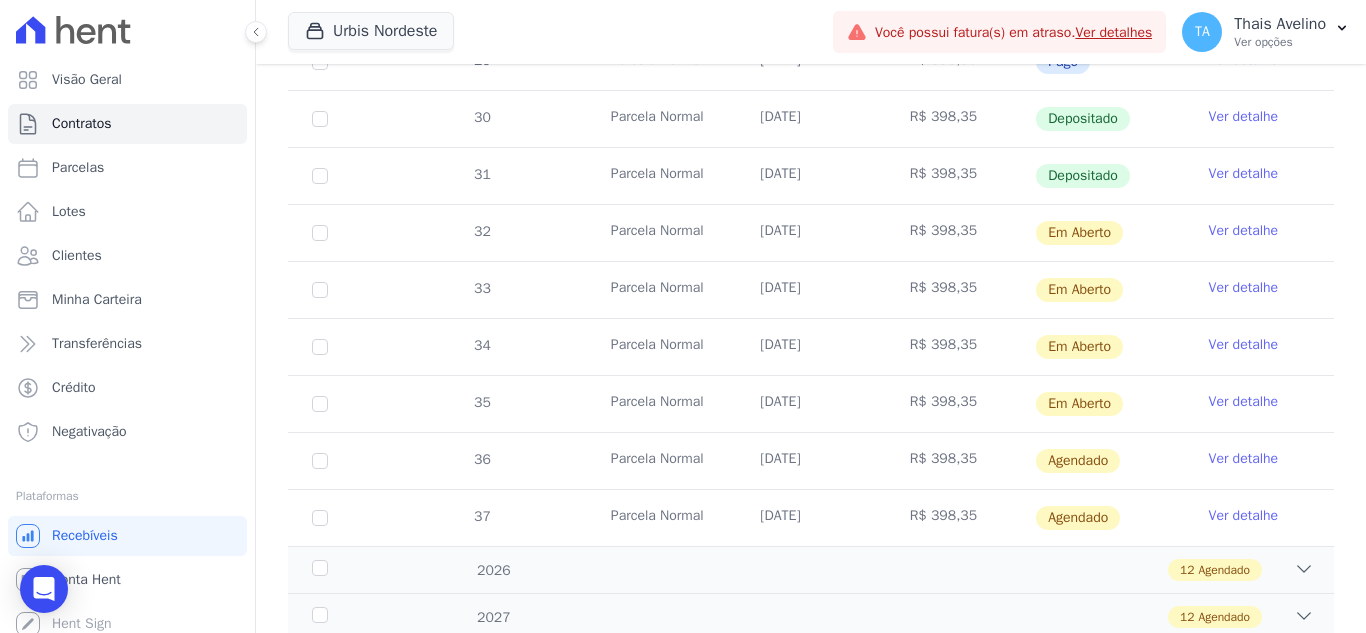 click on "Ver detalhe" at bounding box center [1244, 459] 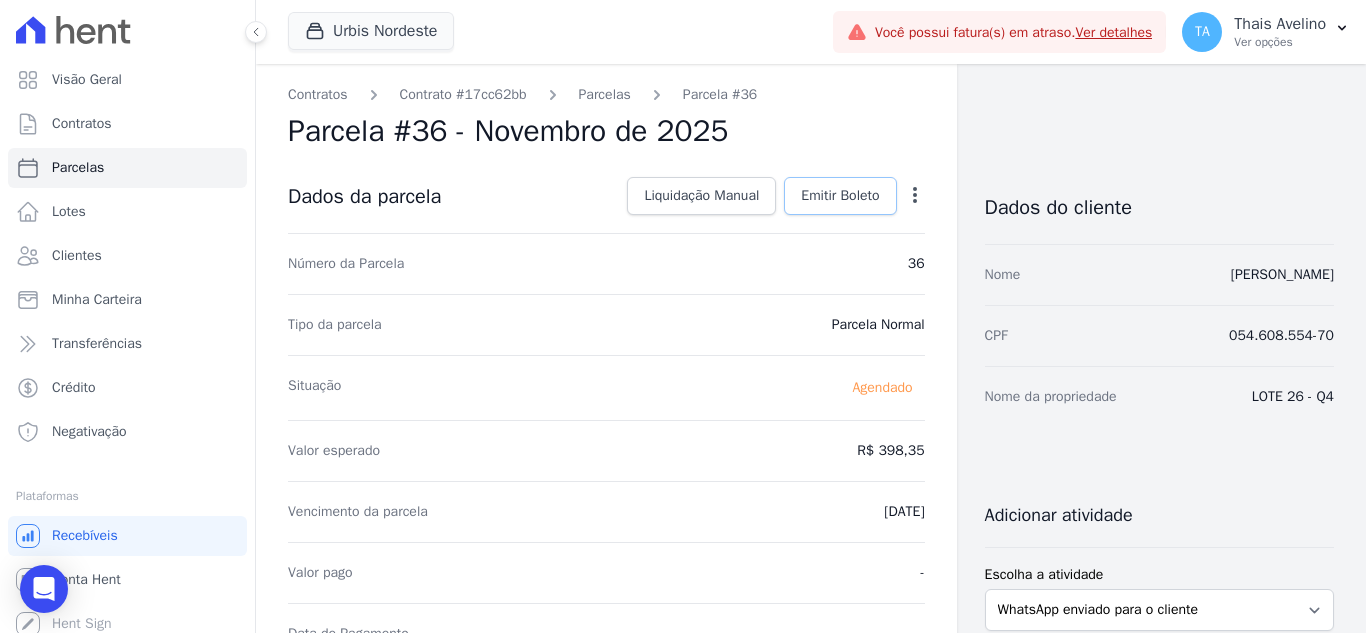 click on "Emitir Boleto" at bounding box center [840, 196] 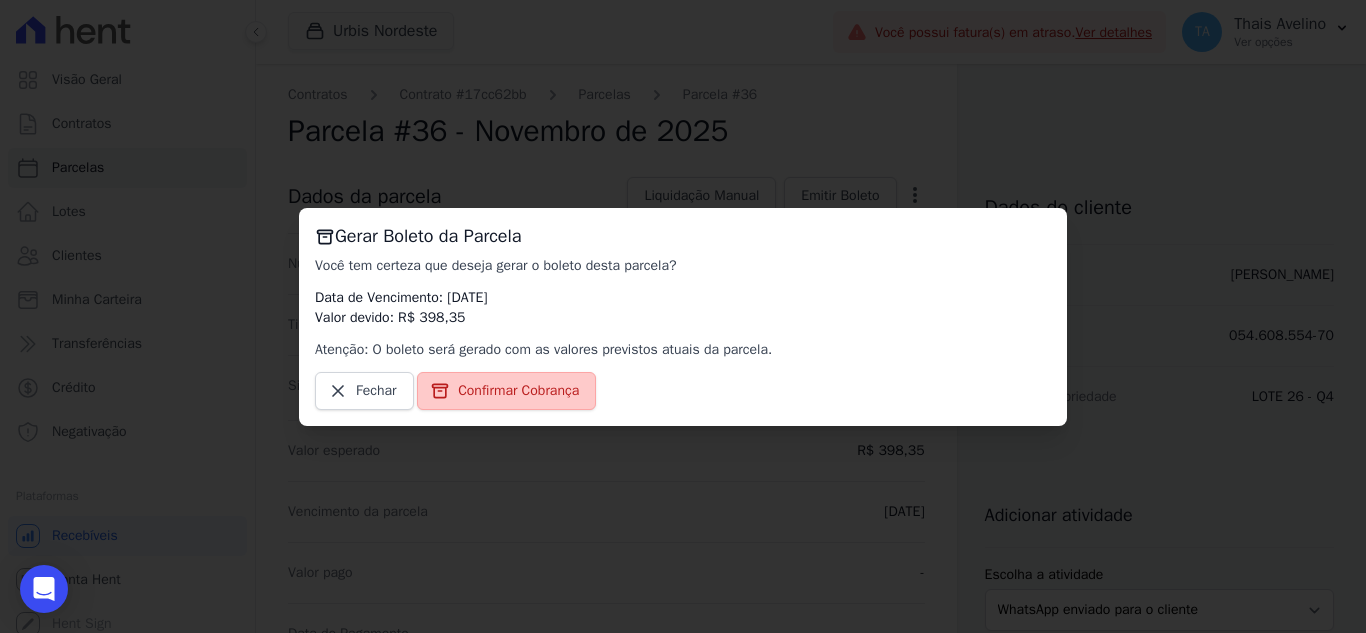 click on "Confirmar Cobrança" at bounding box center (518, 391) 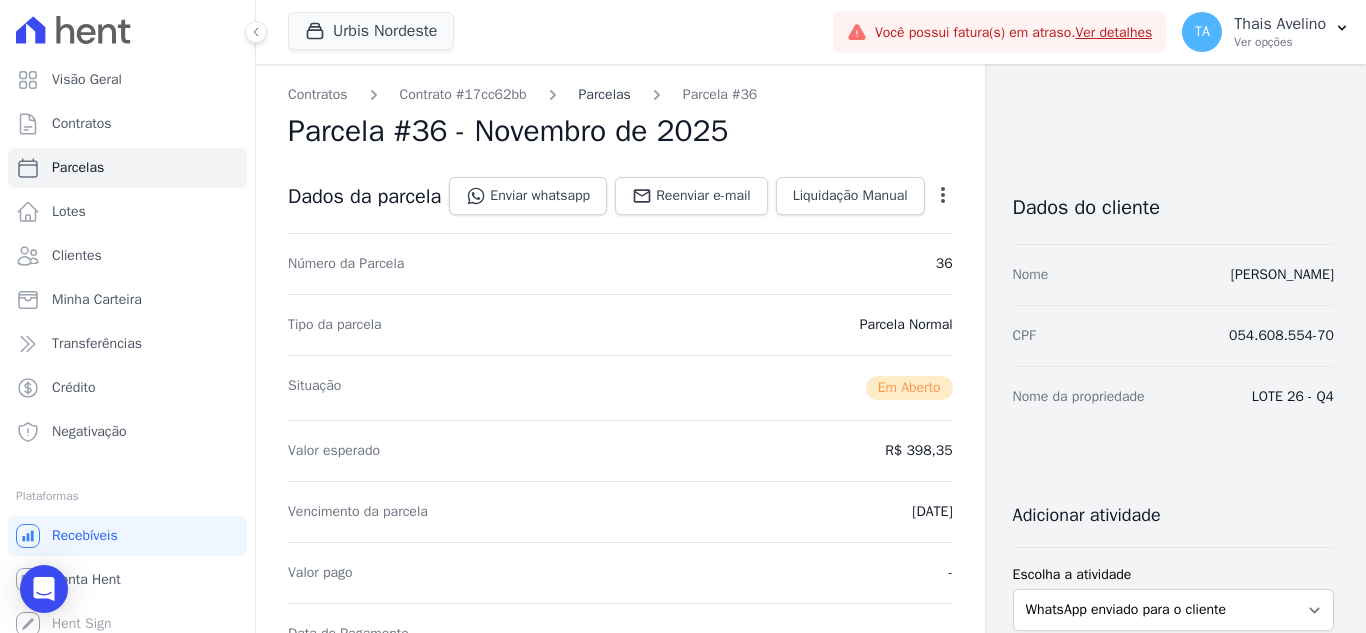 click on "Parcelas" at bounding box center (605, 94) 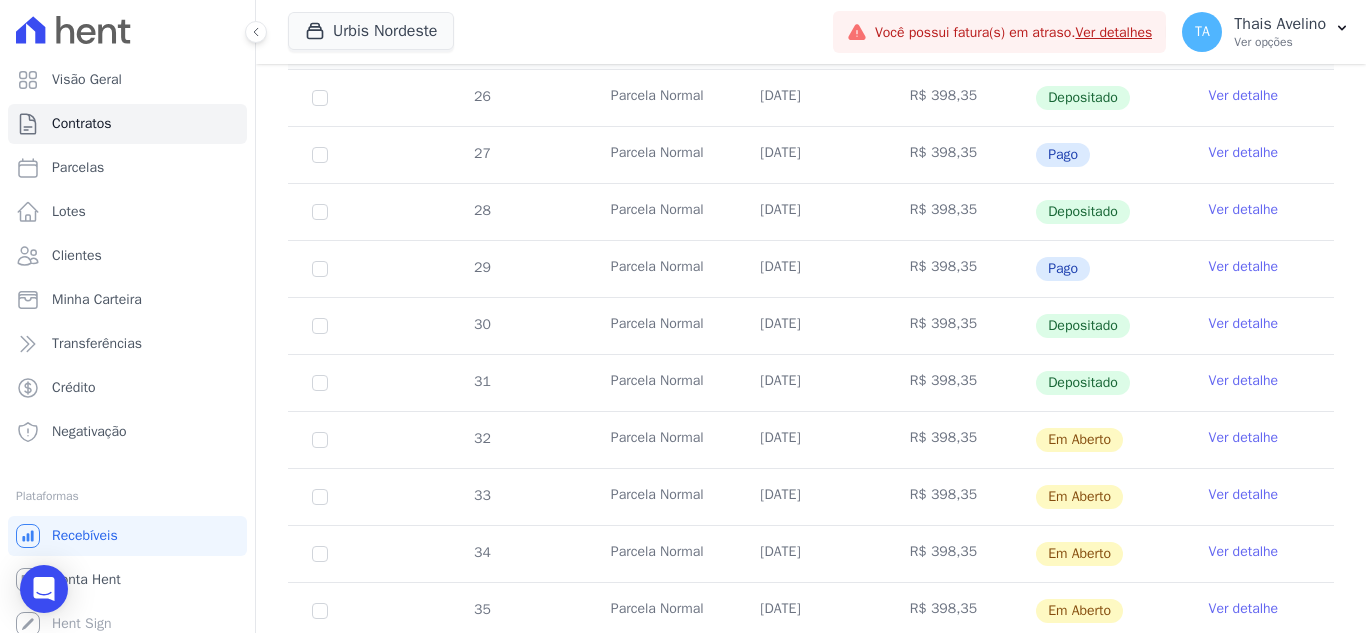 scroll, scrollTop: 600, scrollLeft: 0, axis: vertical 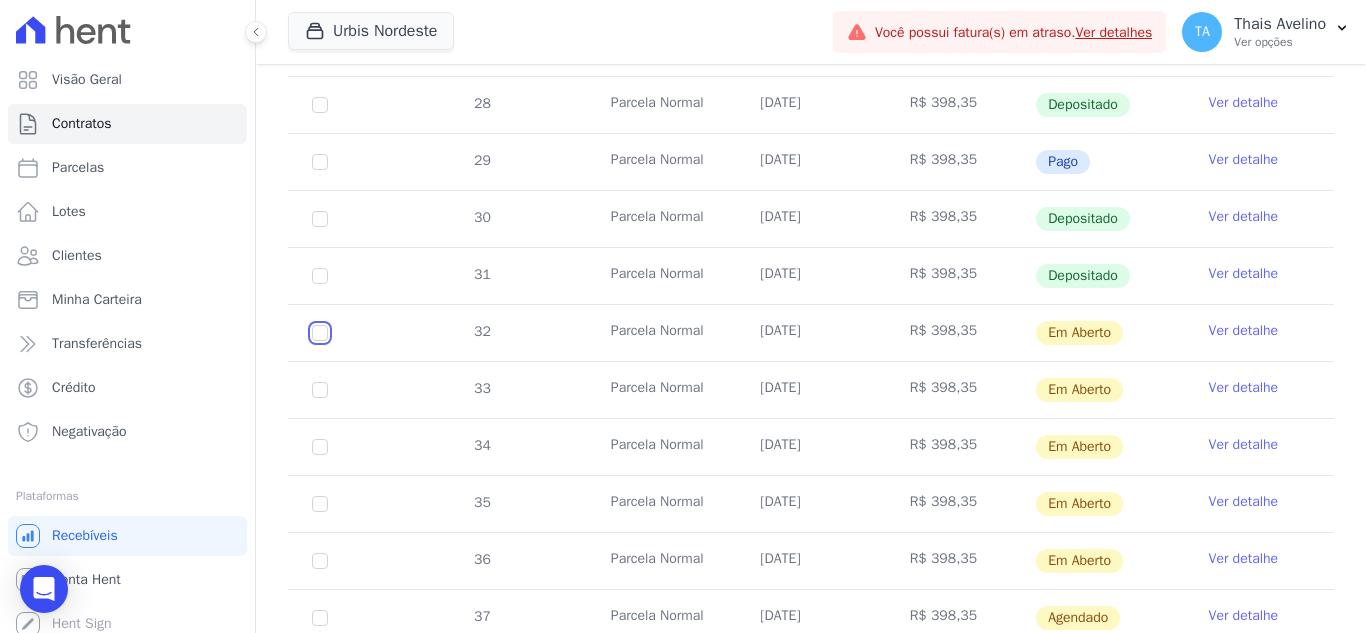 click at bounding box center (320, 333) 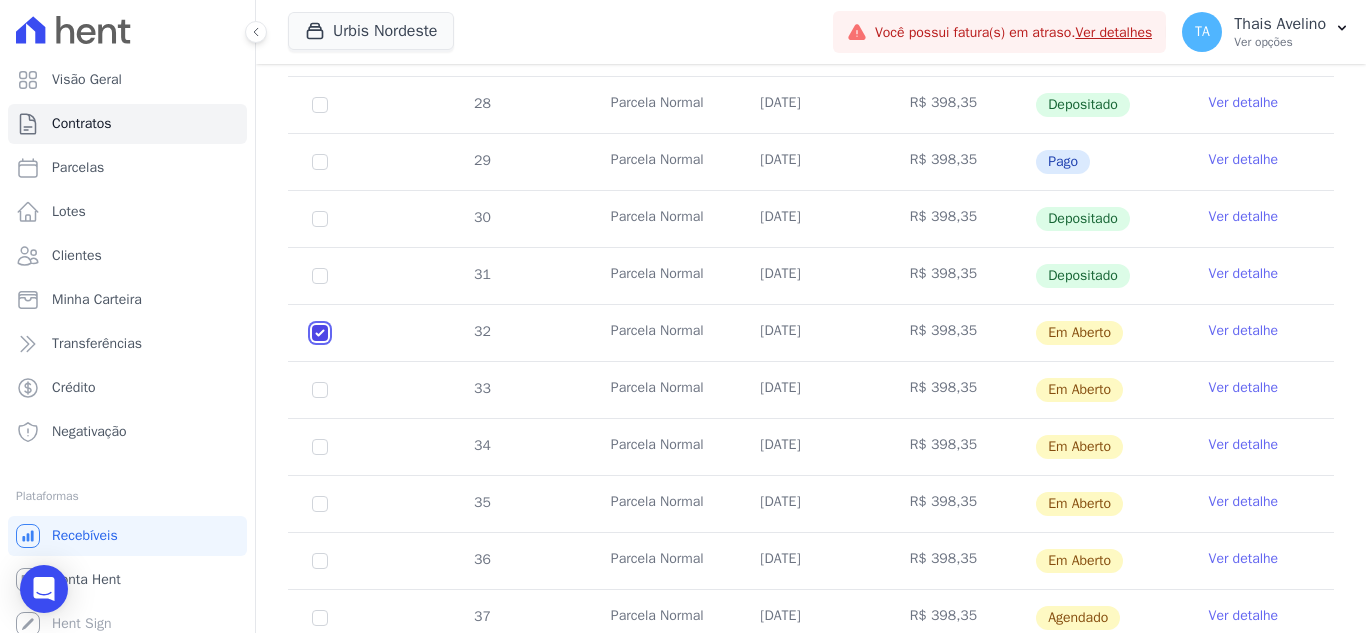 checkbox on "true" 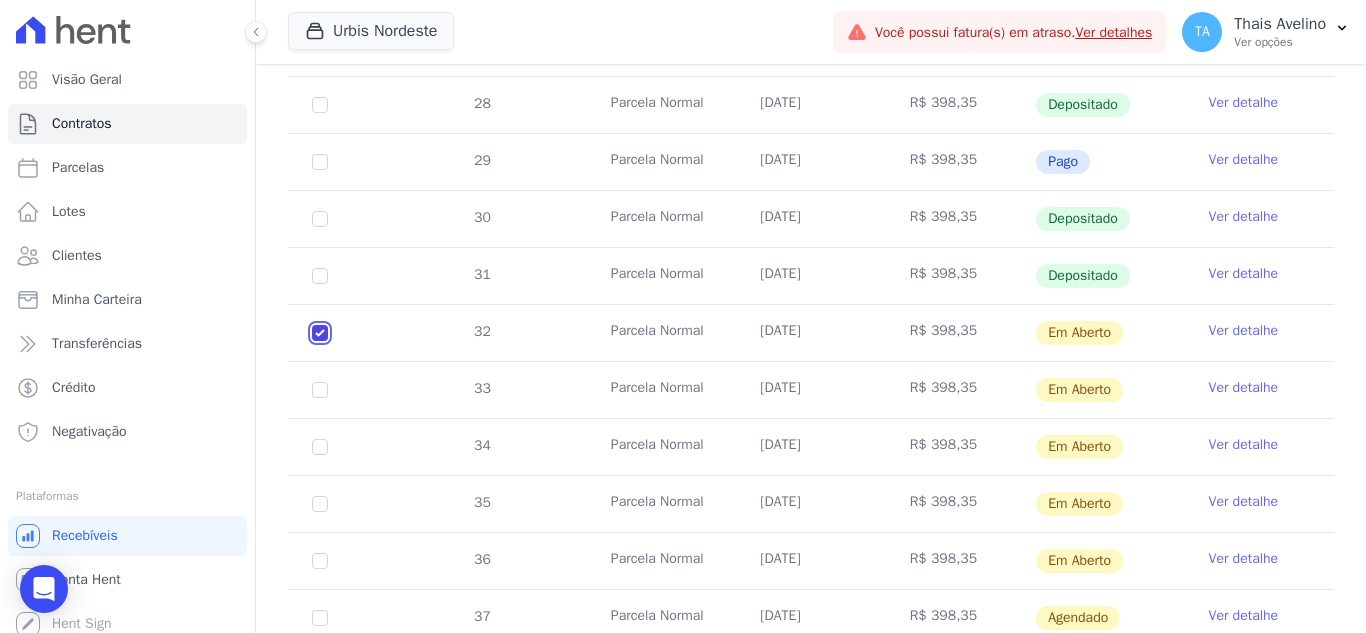 click at bounding box center [320, 333] 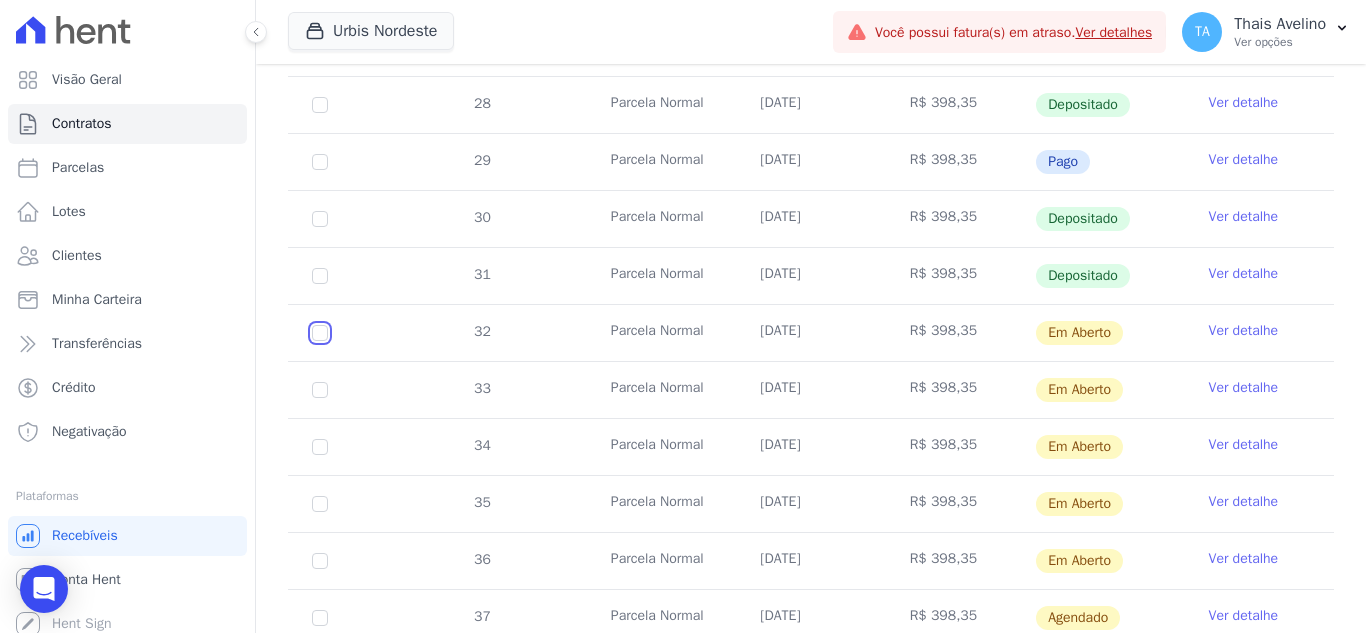 checkbox on "false" 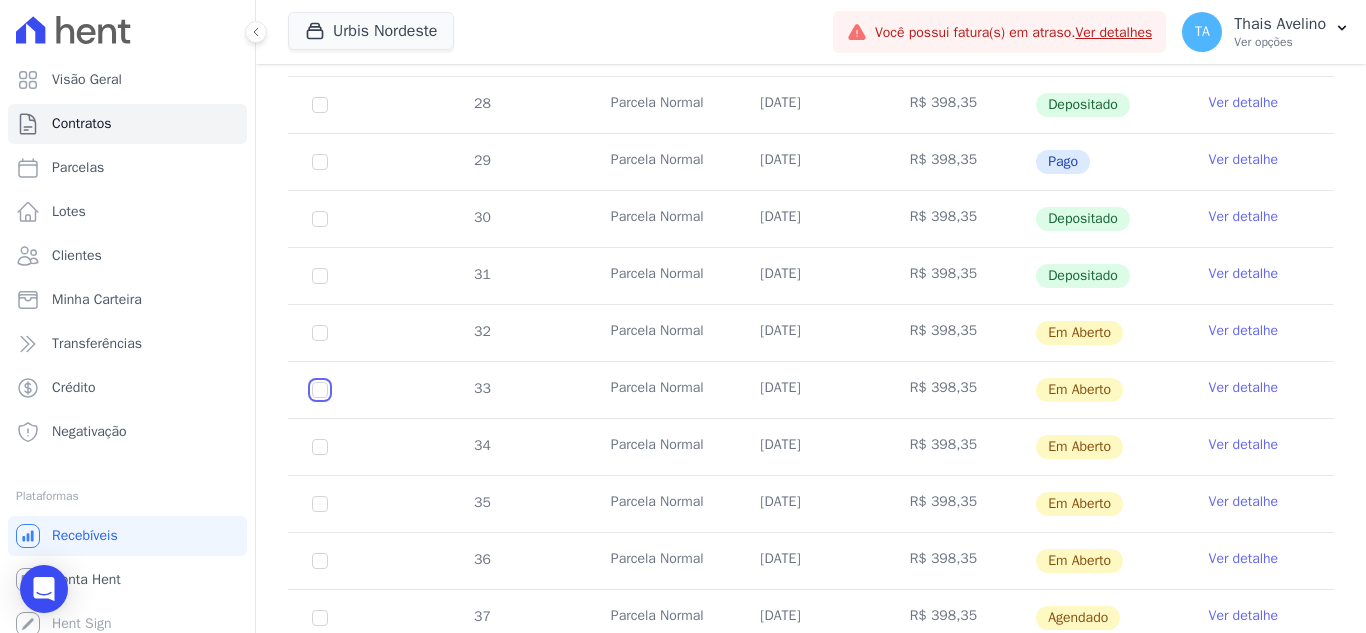 drag, startPoint x: 313, startPoint y: 384, endPoint x: 316, endPoint y: 398, distance: 14.3178215 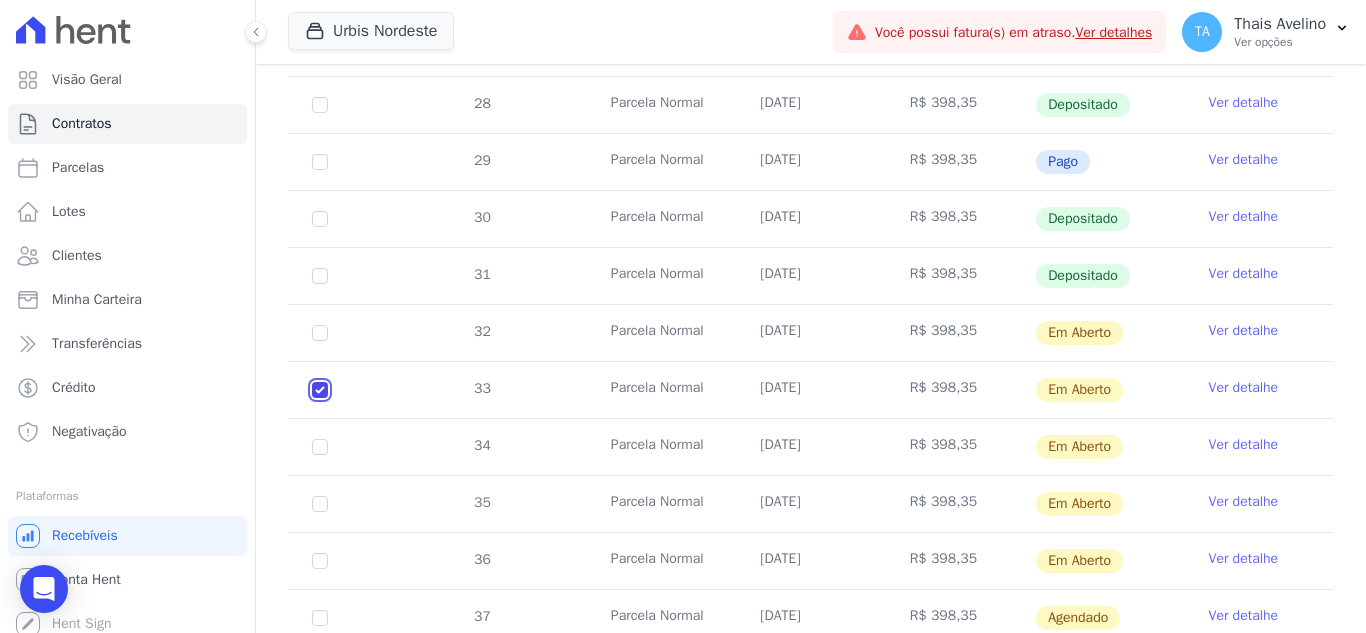 checkbox on "true" 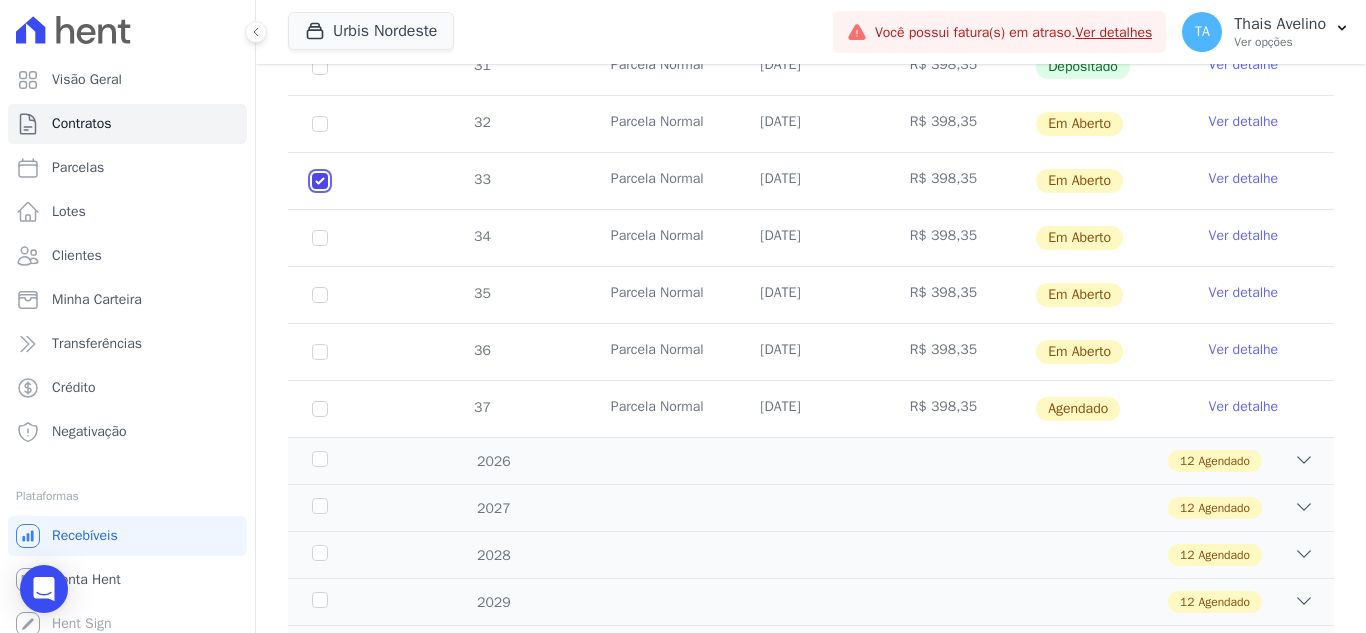 scroll, scrollTop: 916, scrollLeft: 0, axis: vertical 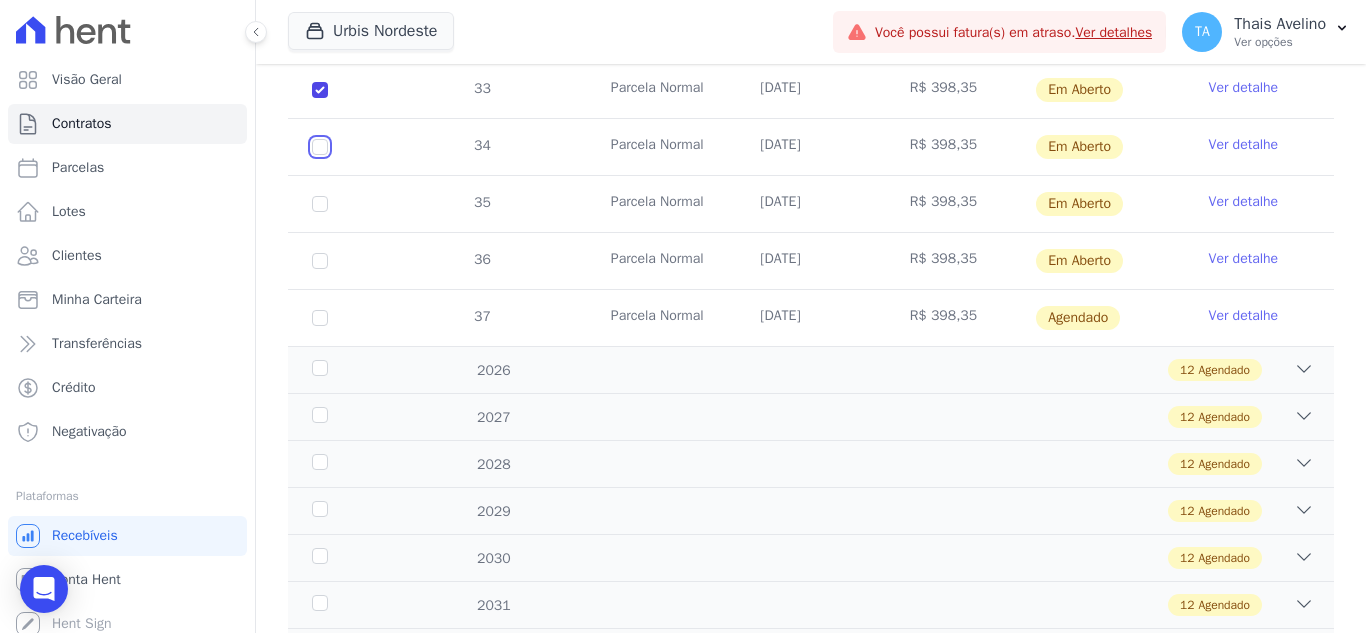 click at bounding box center [320, 33] 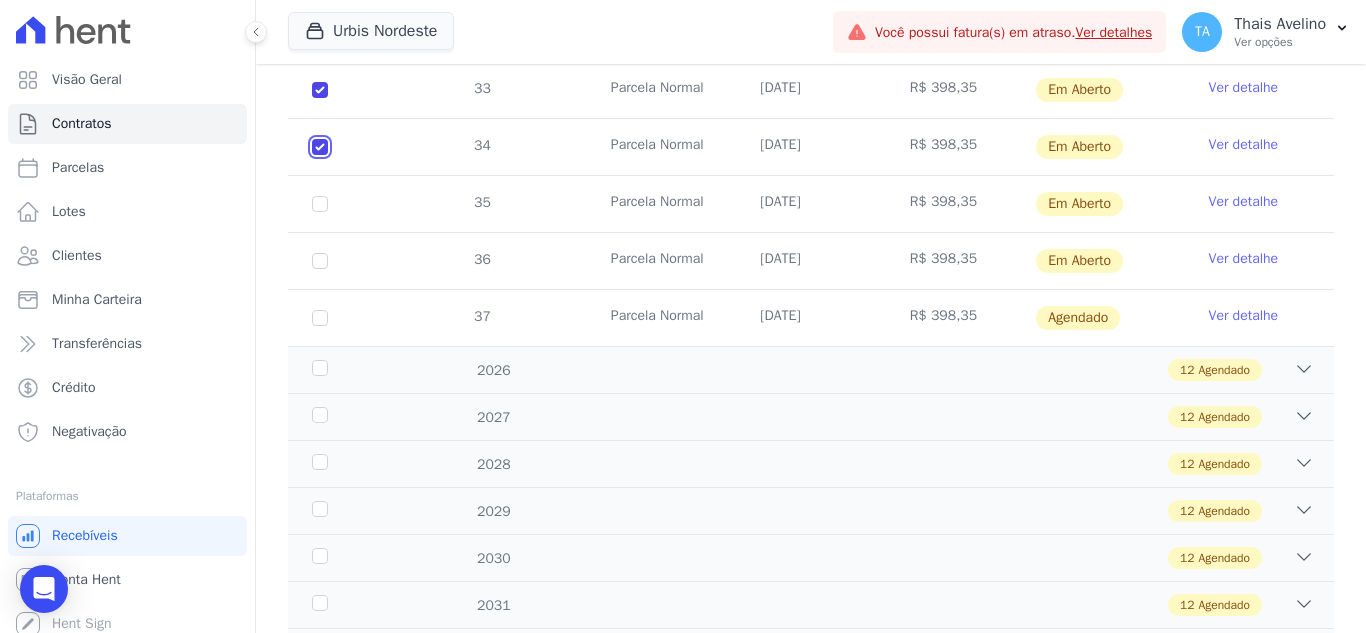 checkbox on "true" 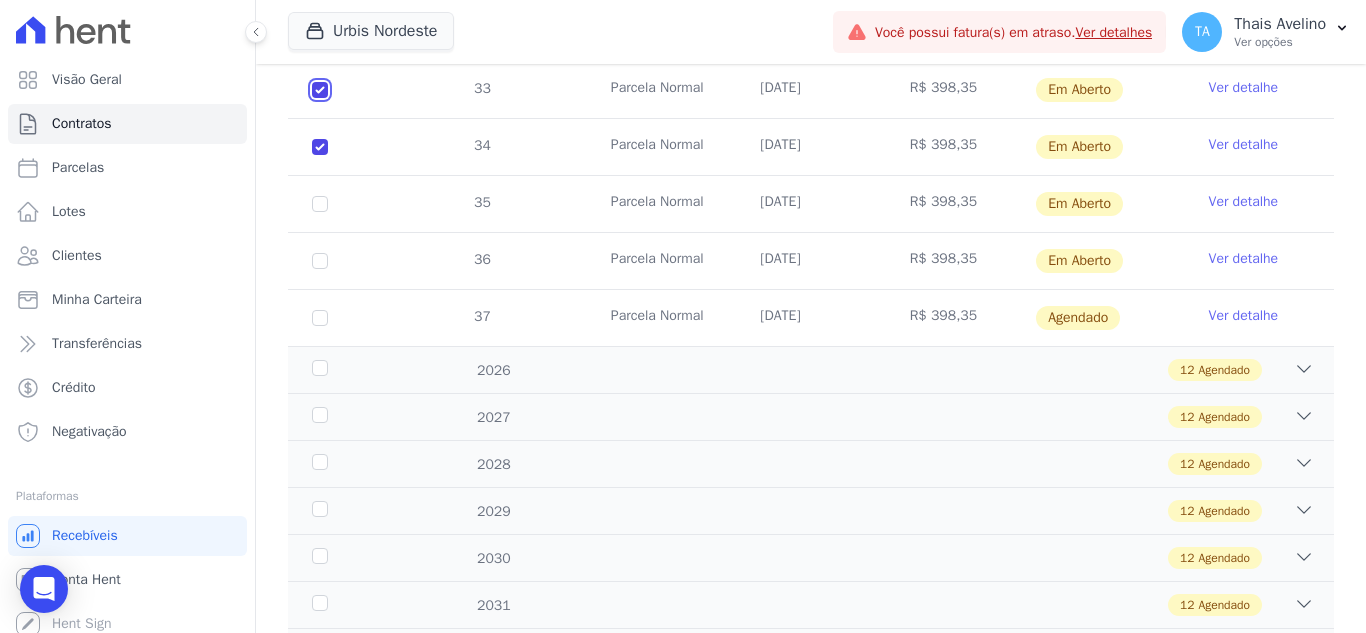 click at bounding box center [320, 33] 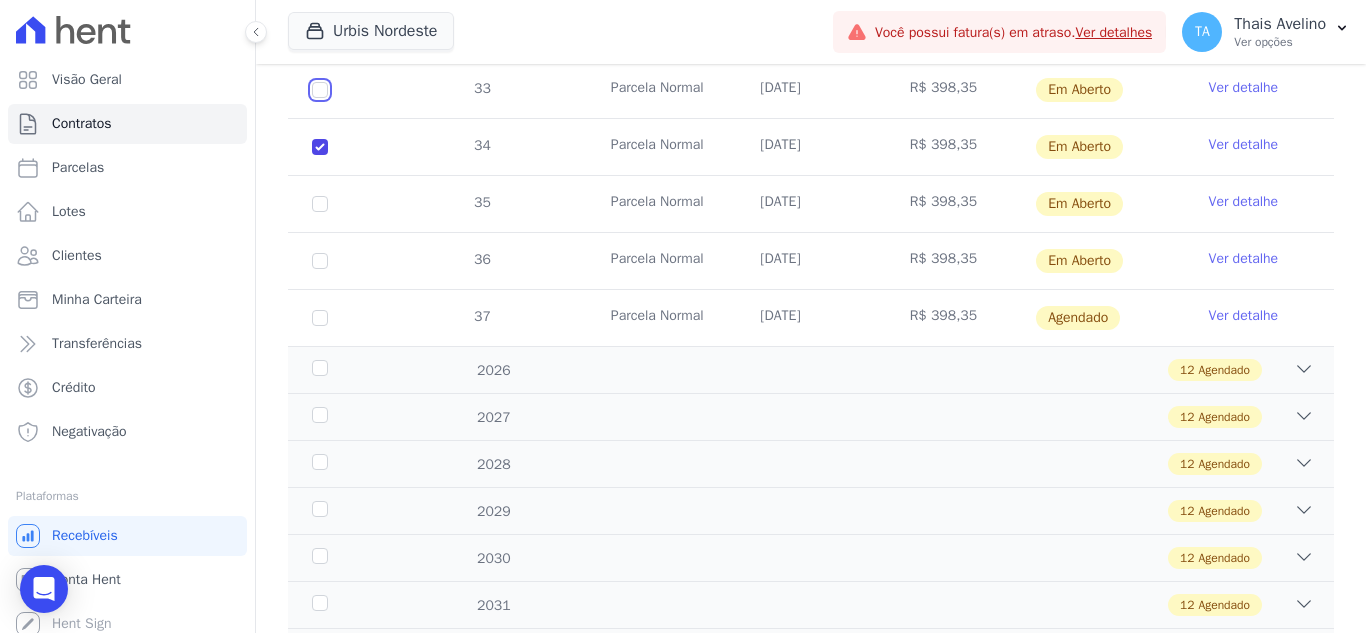 checkbox on "true" 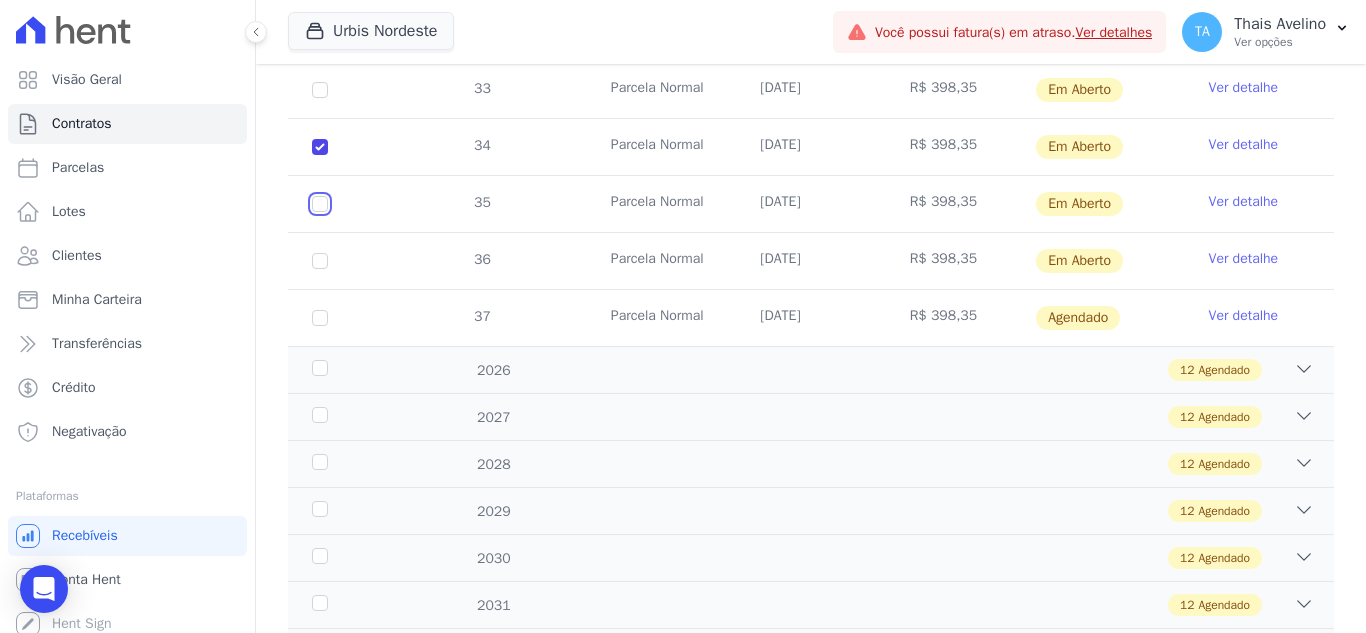 click at bounding box center [320, 33] 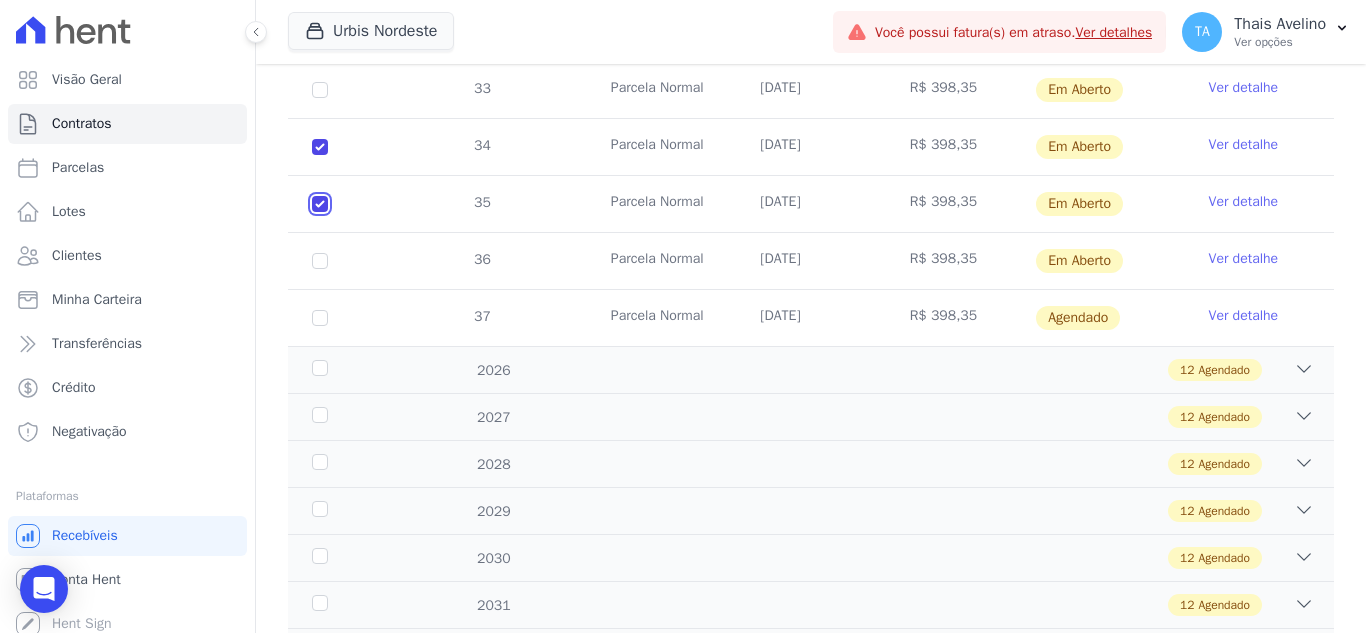 checkbox on "true" 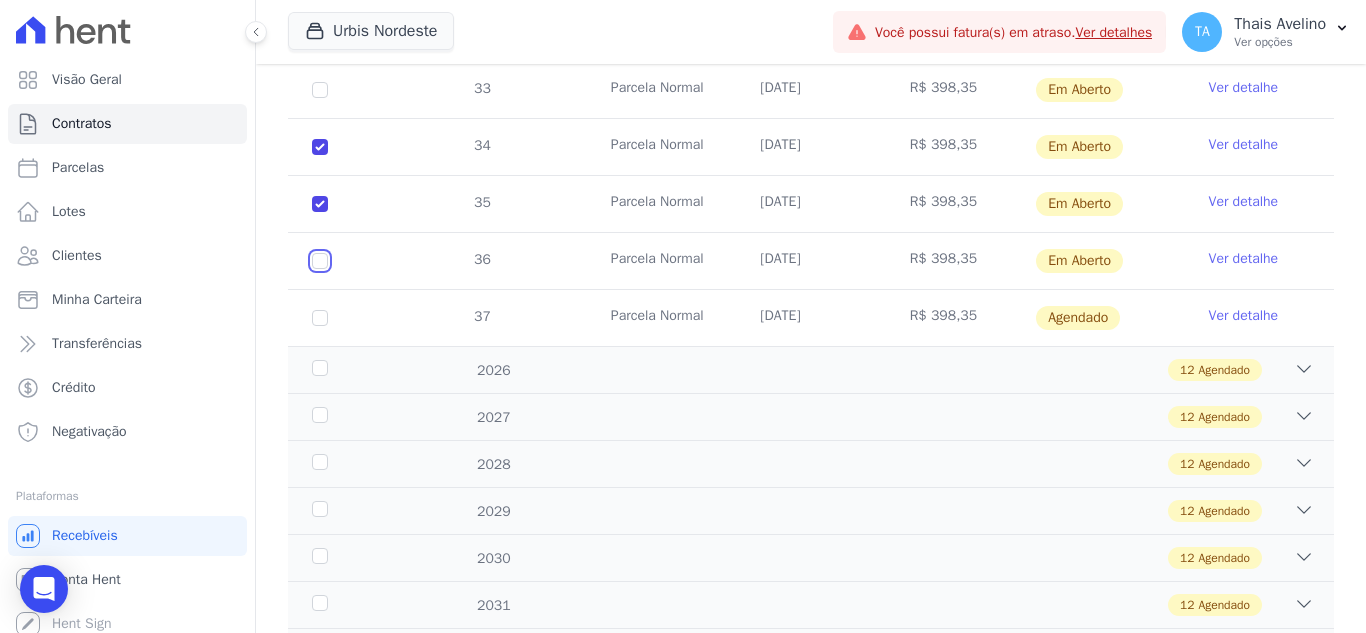 click at bounding box center (320, 33) 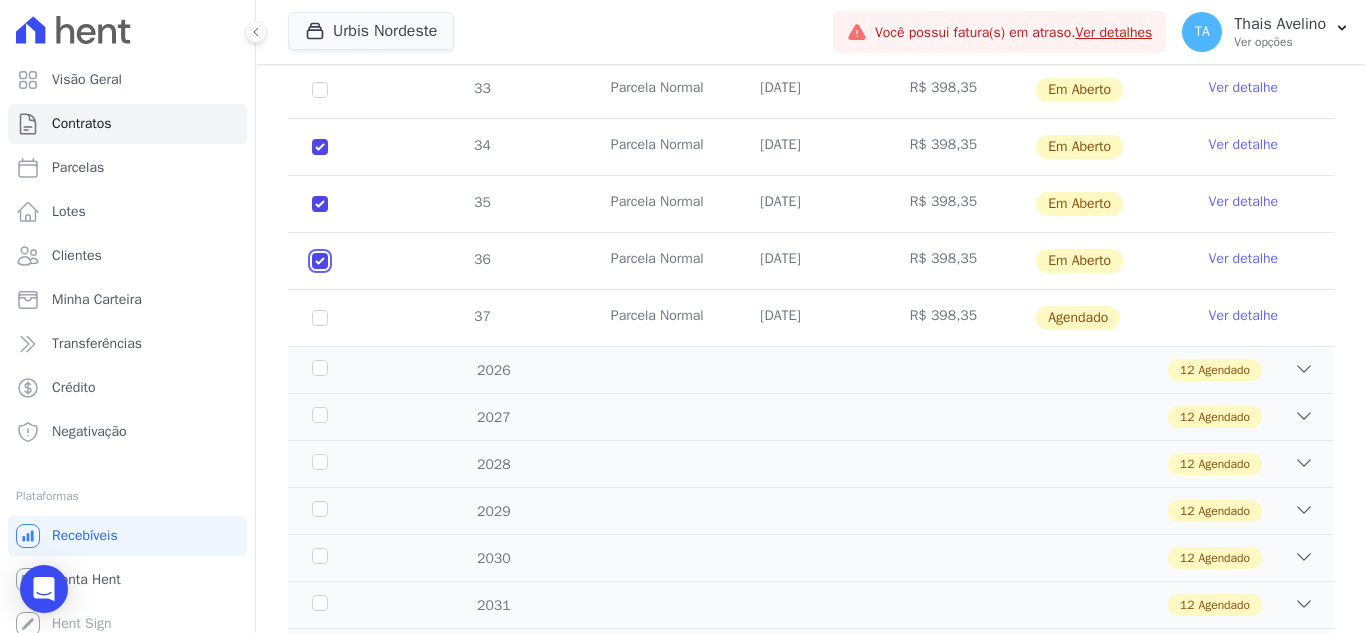 checkbox on "true" 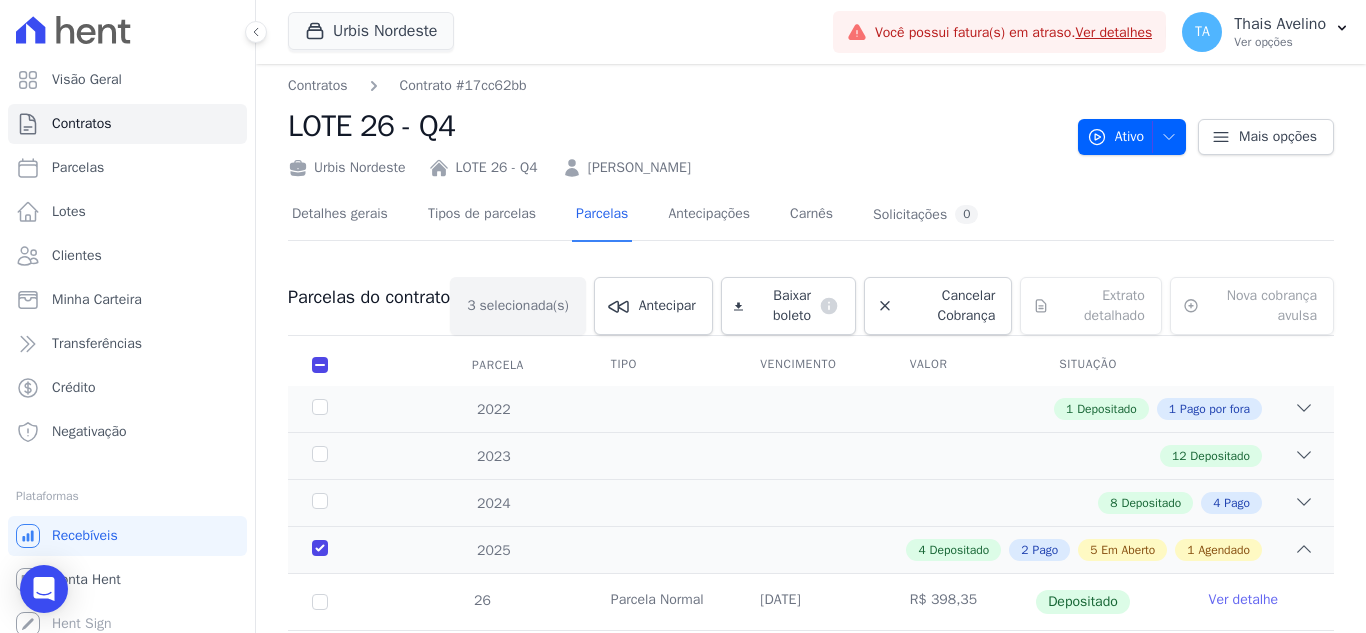 scroll, scrollTop: 0, scrollLeft: 0, axis: both 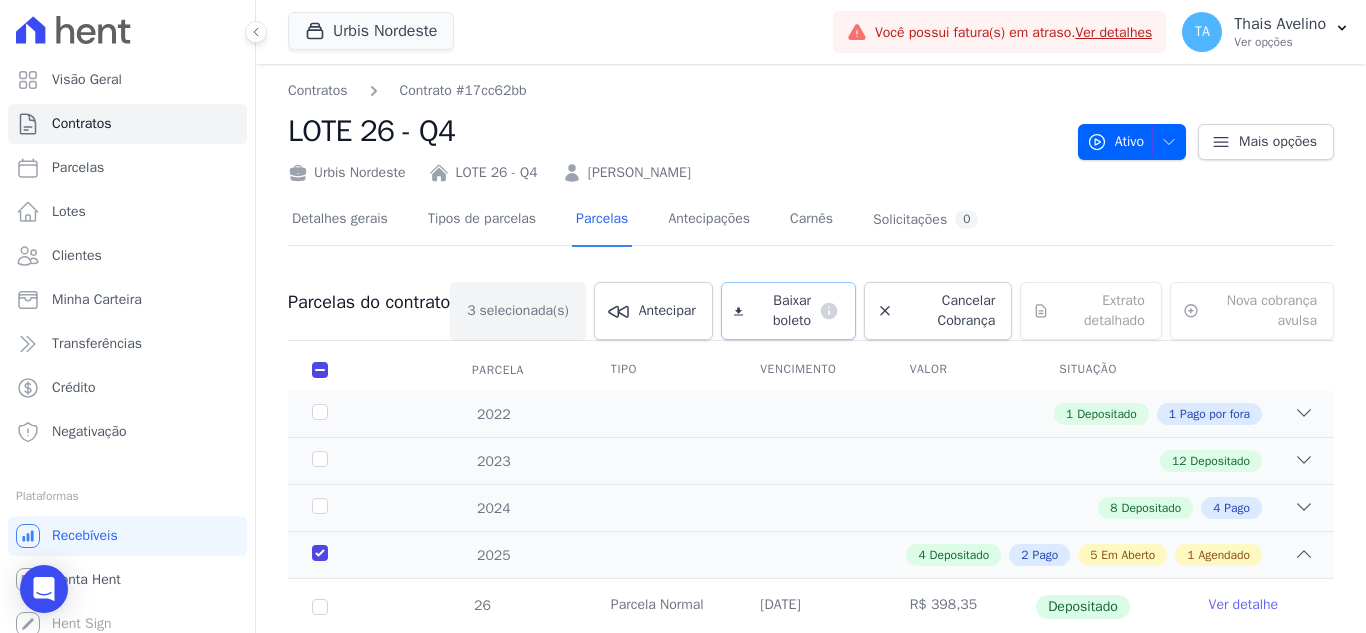 click on "Baixar boleto" at bounding box center (781, 311) 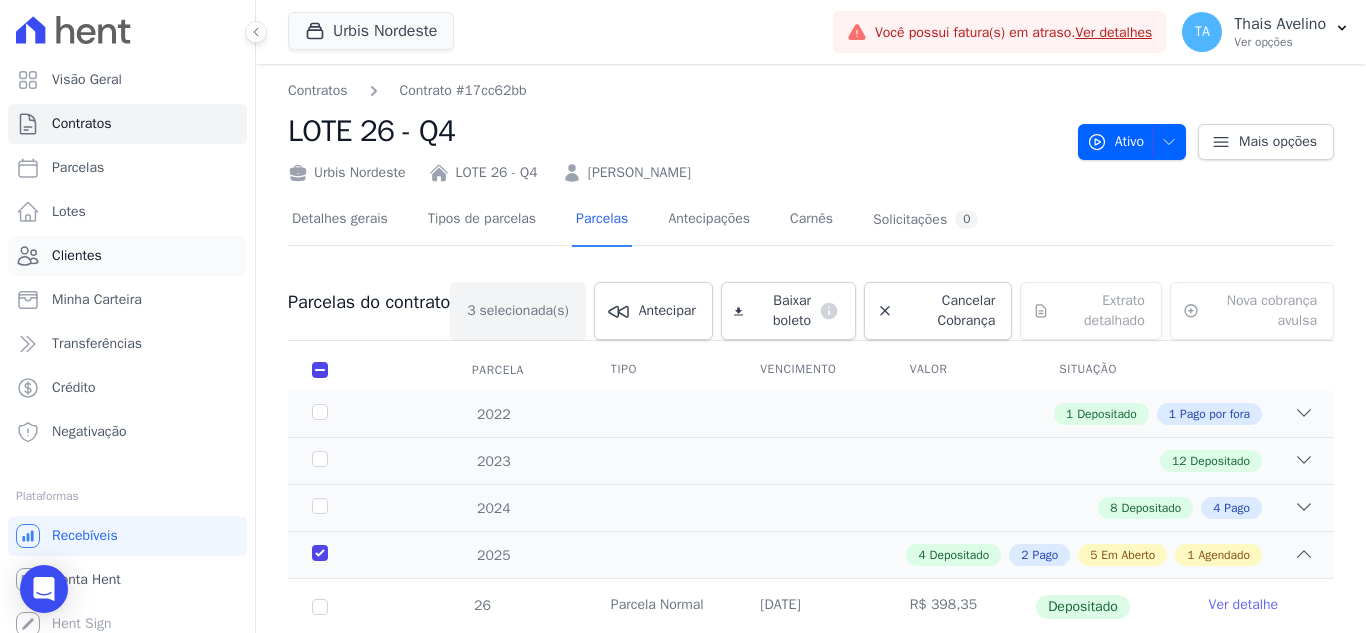click on "Clientes" at bounding box center [127, 256] 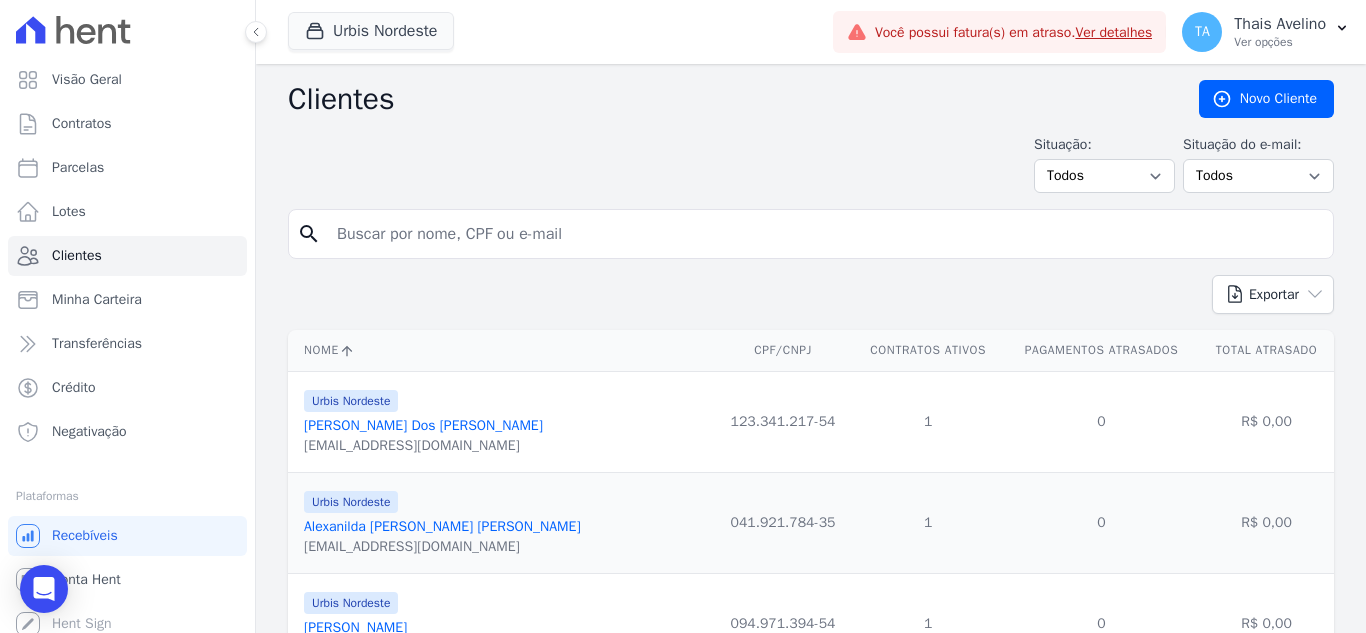 click at bounding box center (825, 234) 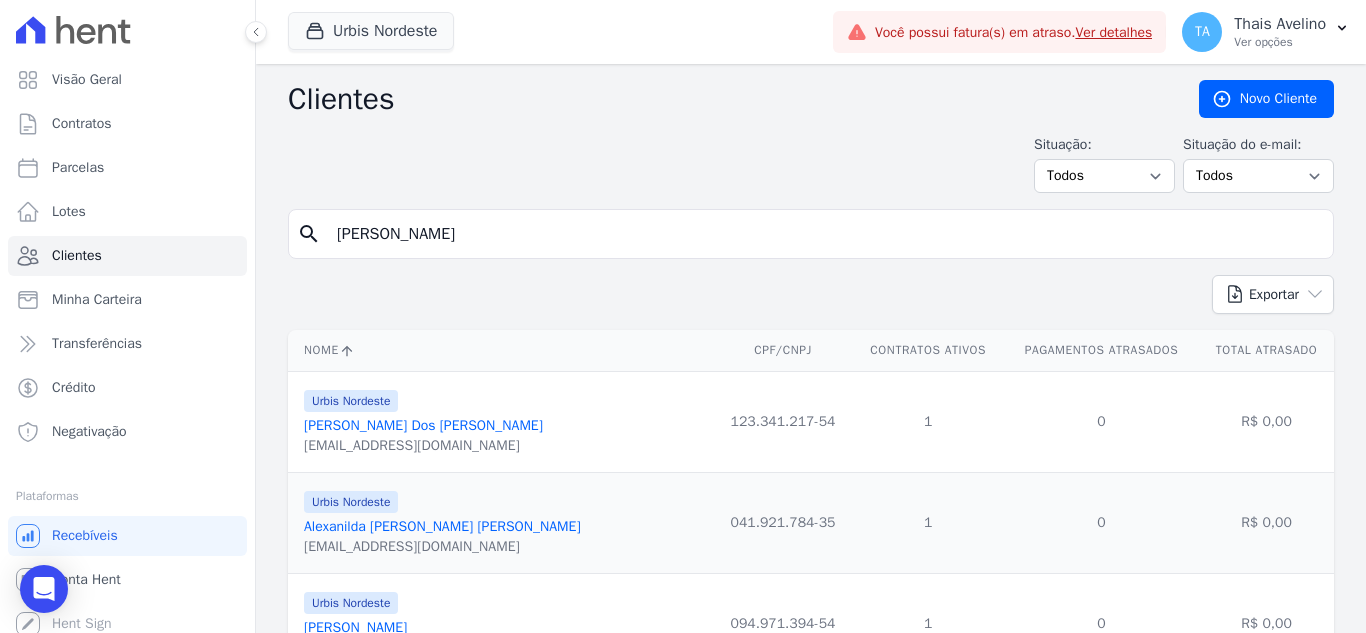 type on "[PERSON_NAME]" 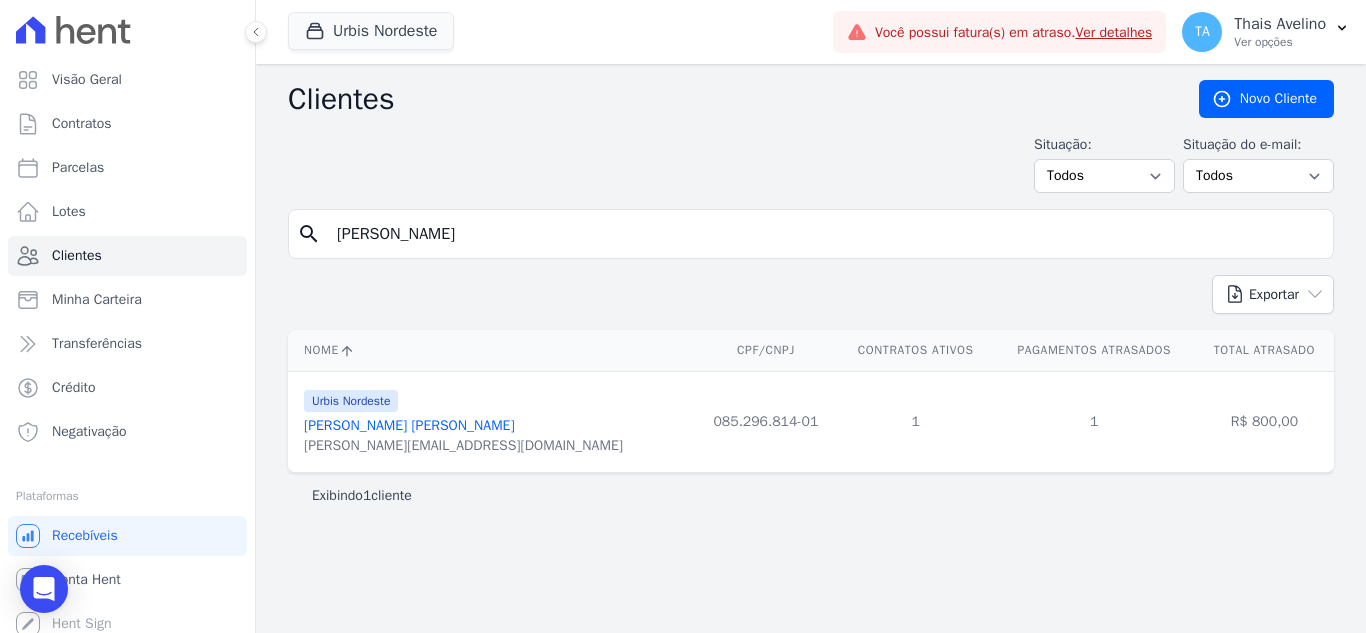 click on "[PERSON_NAME] [PERSON_NAME]" at bounding box center (409, 425) 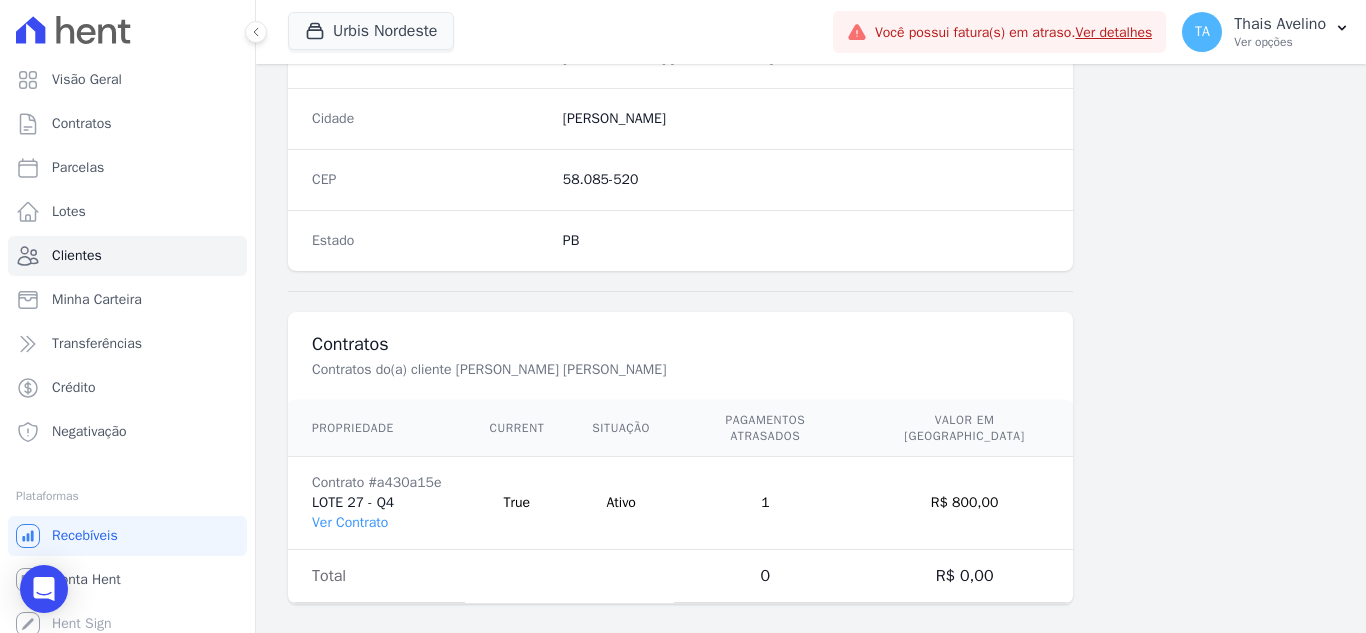 scroll, scrollTop: 1238, scrollLeft: 0, axis: vertical 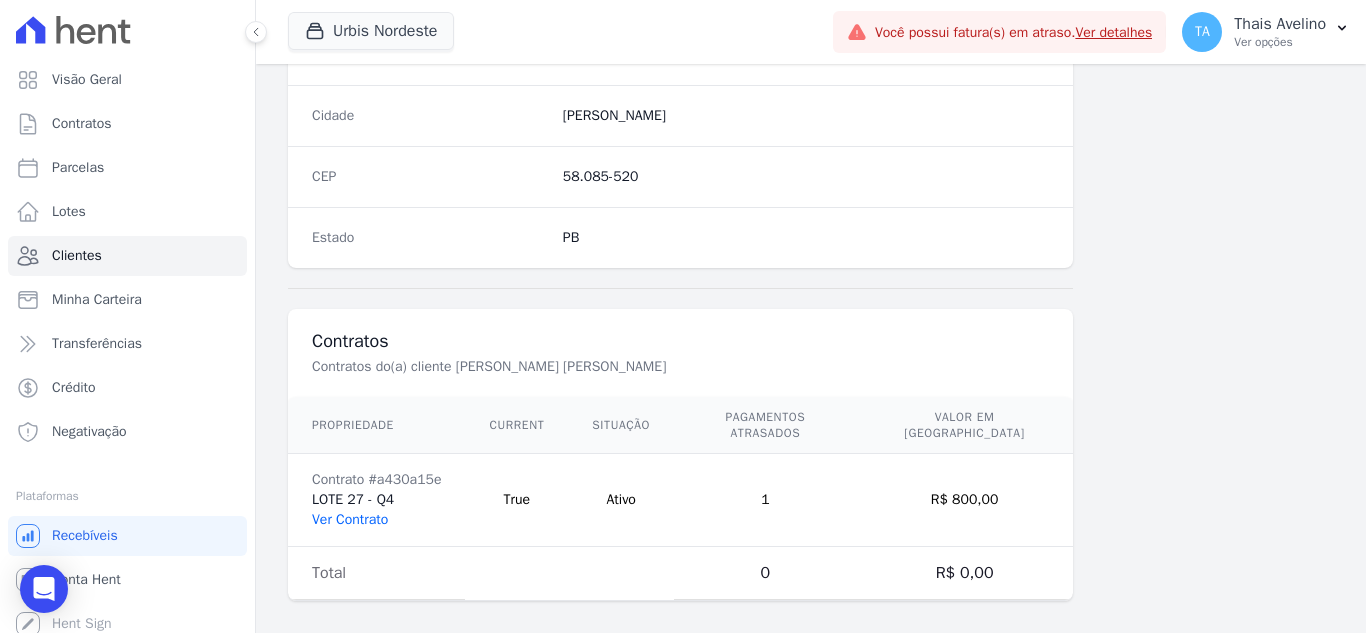 click on "Ver Contrato" at bounding box center (350, 519) 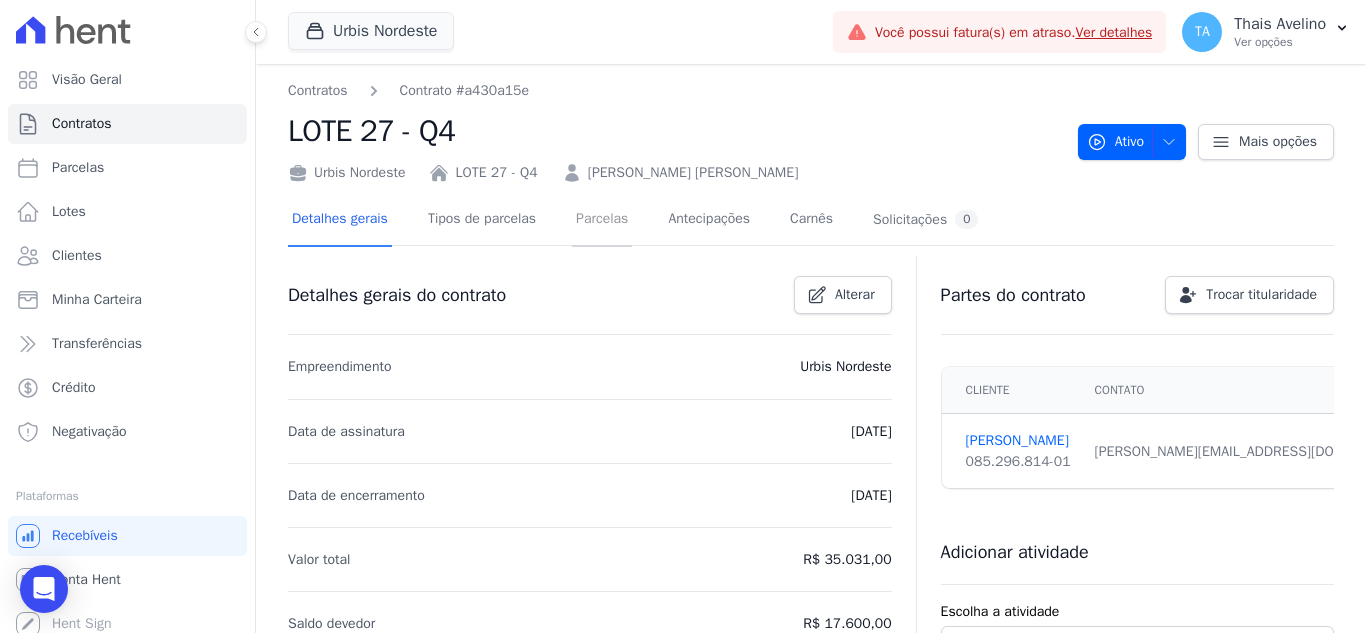 click on "Parcelas" at bounding box center [602, 220] 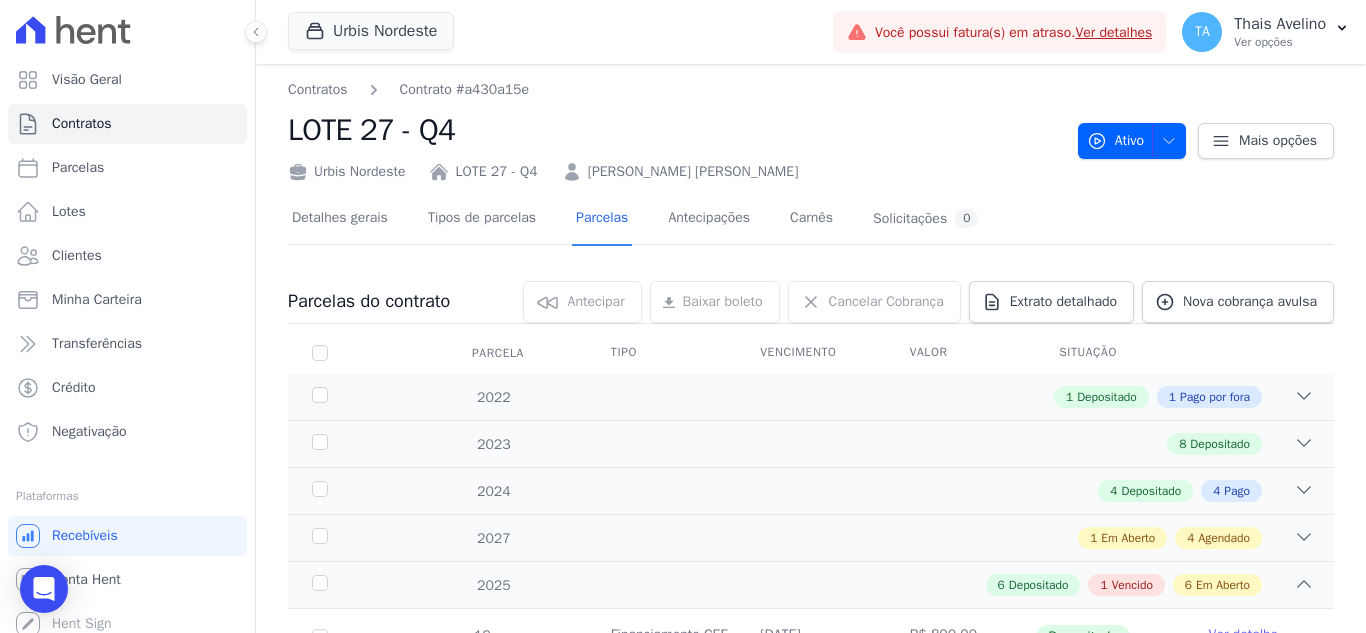 scroll, scrollTop: 0, scrollLeft: 0, axis: both 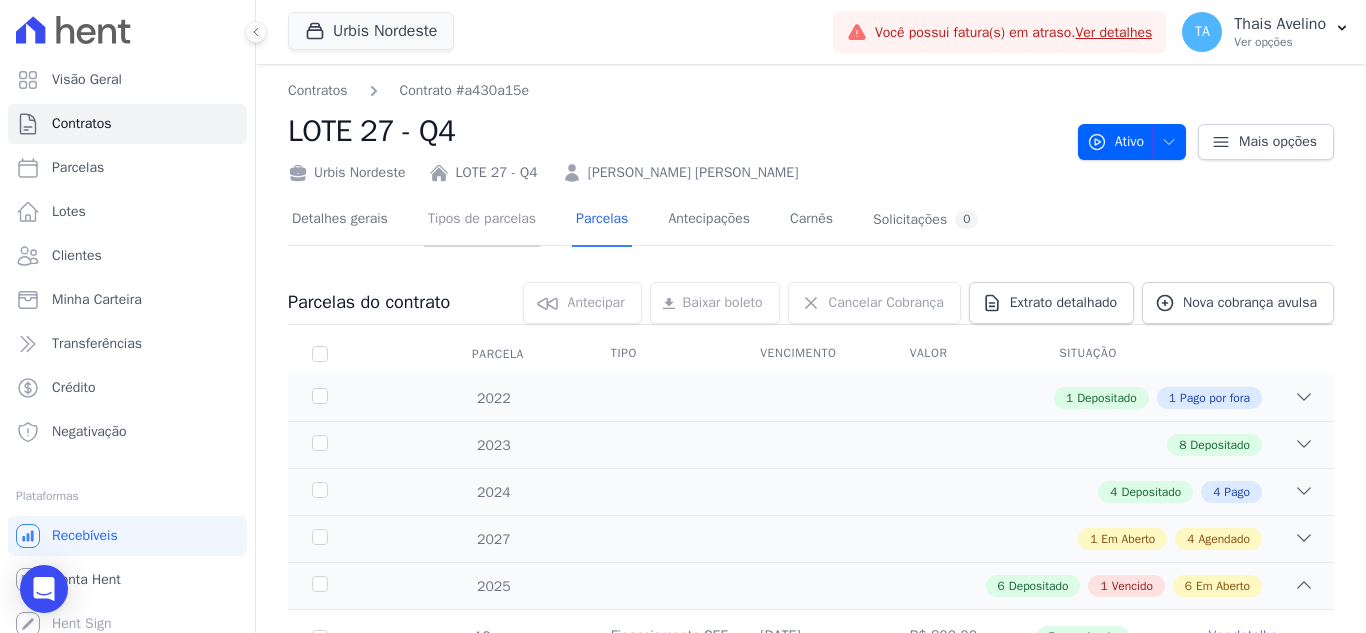 click on "Tipos de parcelas" at bounding box center (482, 220) 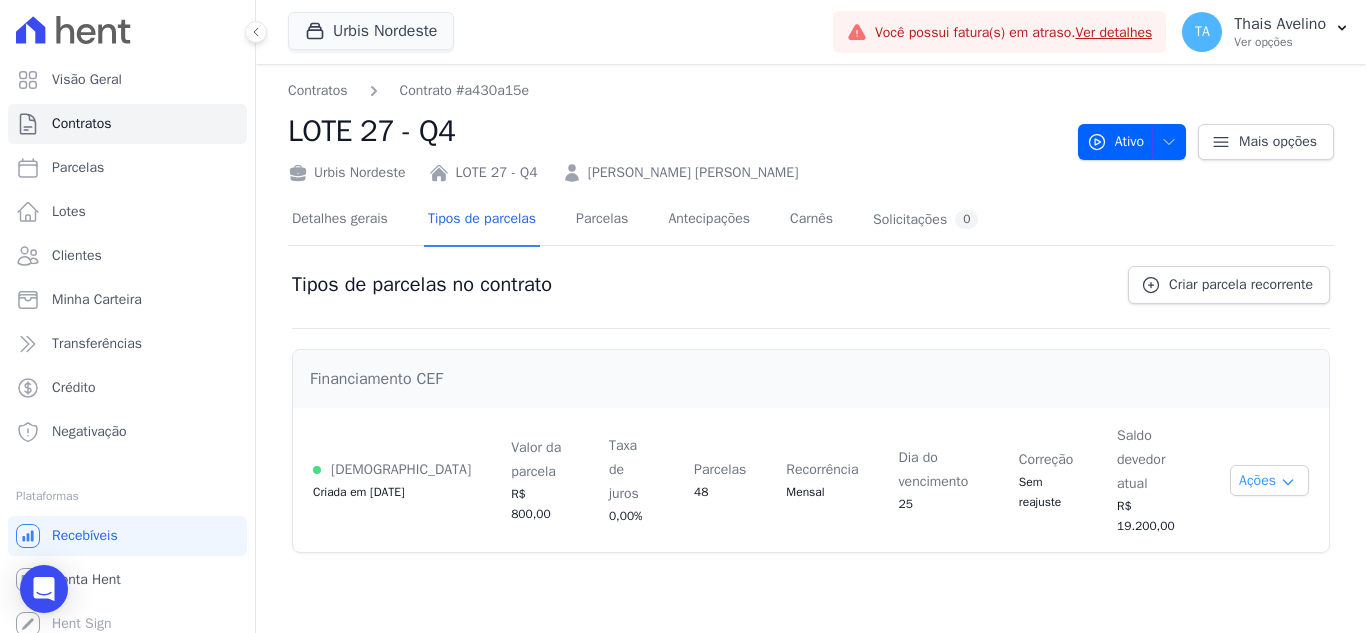 click on "Ações" at bounding box center [1269, 480] 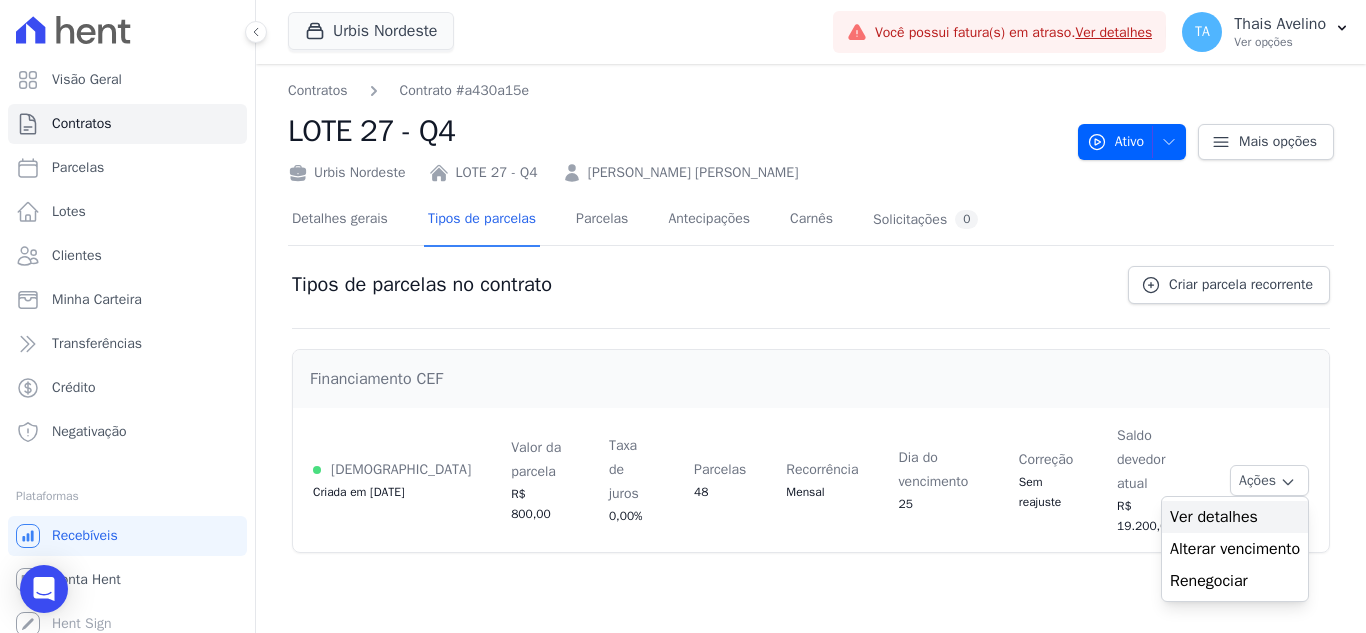 click on "Ver detalhes" at bounding box center [1235, 517] 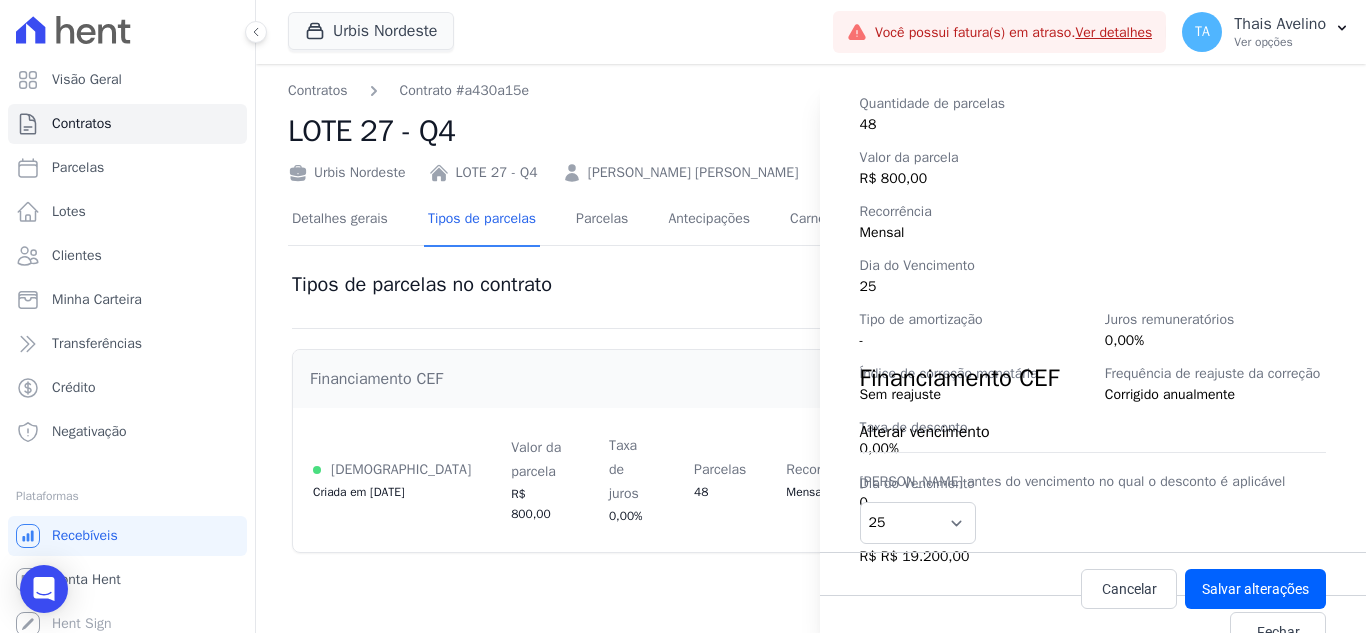 scroll, scrollTop: 329, scrollLeft: 0, axis: vertical 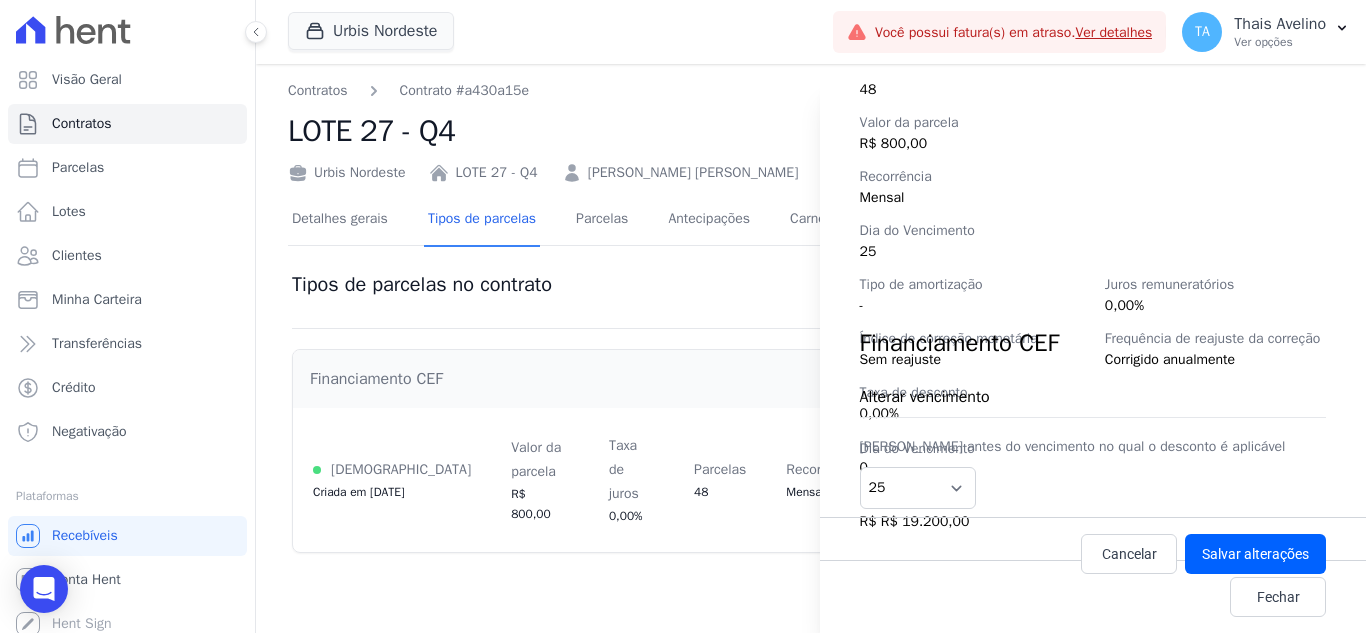 click on "Alterar vencimento
Dia do Vencimento
1
2
3
4
5
6
7
8
9
10
11
12
13
14
15
16
17
18
19
20
21
22
23
24
25
26
27
28
29
30
31" at bounding box center [1093, 439] 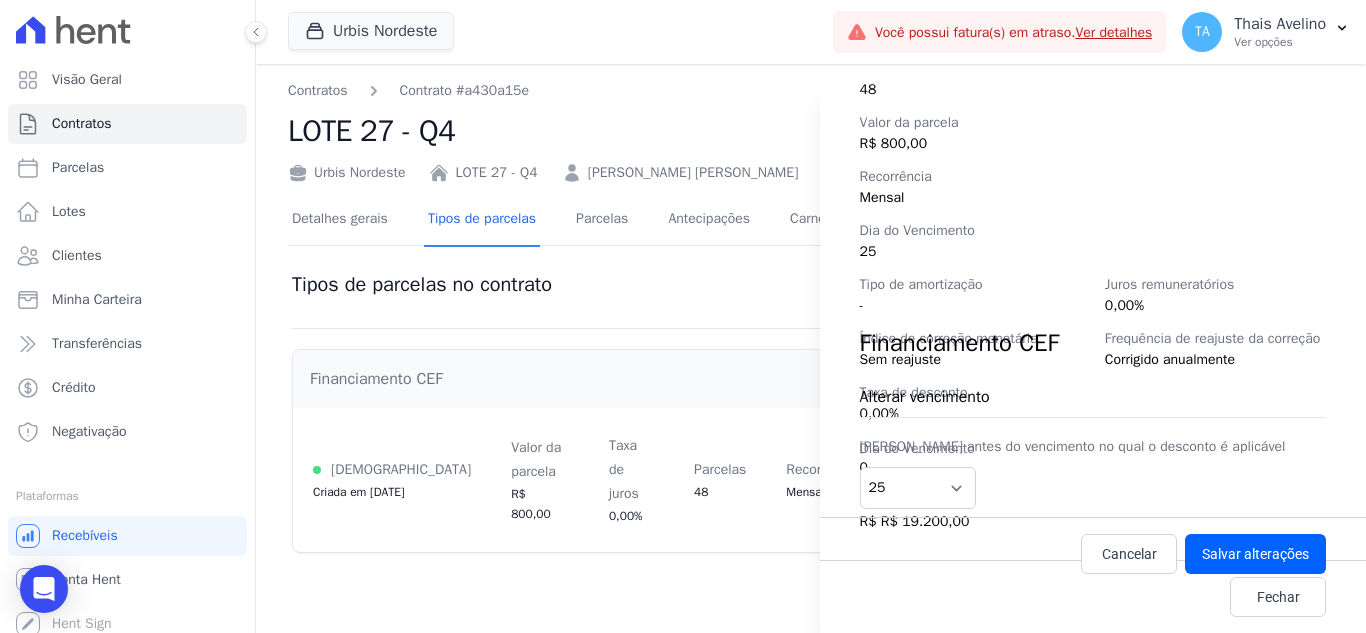 click on "Detalhes da regra de cobrança
Tipo de cobrança
Financiamento CEF
Status
[DEMOGRAPHIC_DATA]
Criada em
[DATE]
Quantidade de parcelas
48
Valor da parcela
R$ 800,00
Recorrência
Mensal
Dia do Vencimento
25
Tipo de amortização
-
Juros remuneratórios
0,00%
Índice de correção monetária
Sem reajuste
Frequência de reajuste da correção
Corrigido anualmente
Taxa de desconto
0,00%
[PERSON_NAME] antes do vencimento no qual o desconto é aplicável
0" at bounding box center (683, 316) 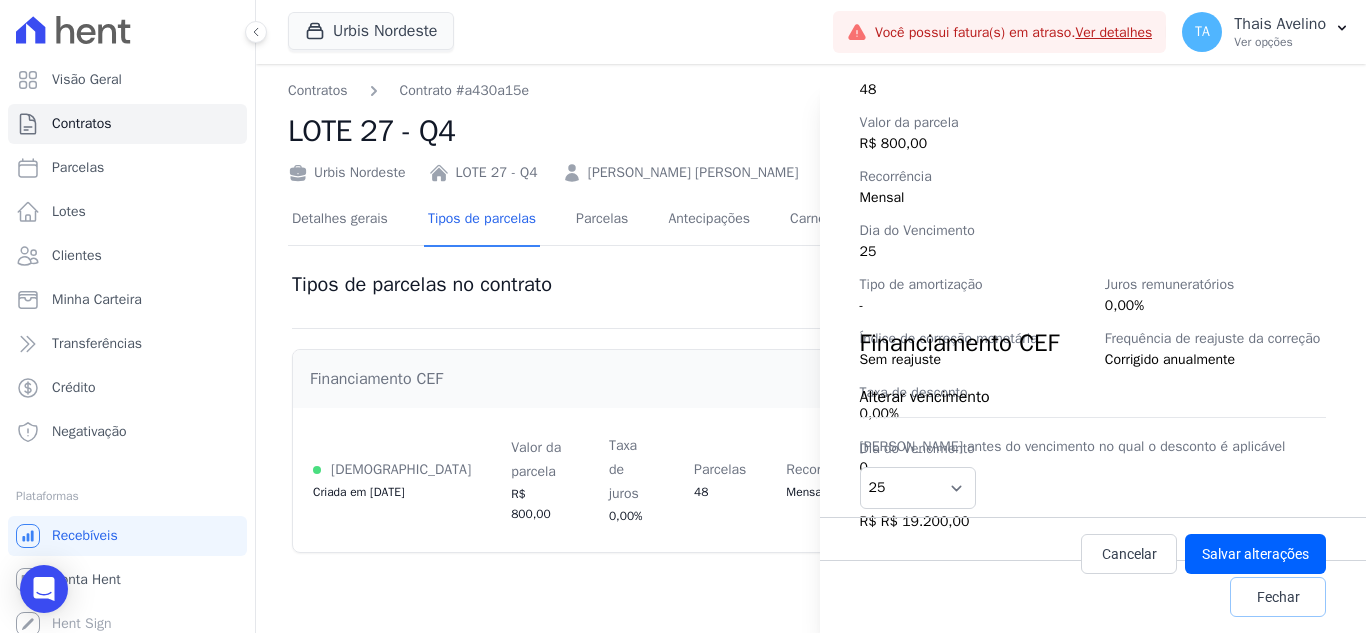 click on "Fechar" at bounding box center [1278, 597] 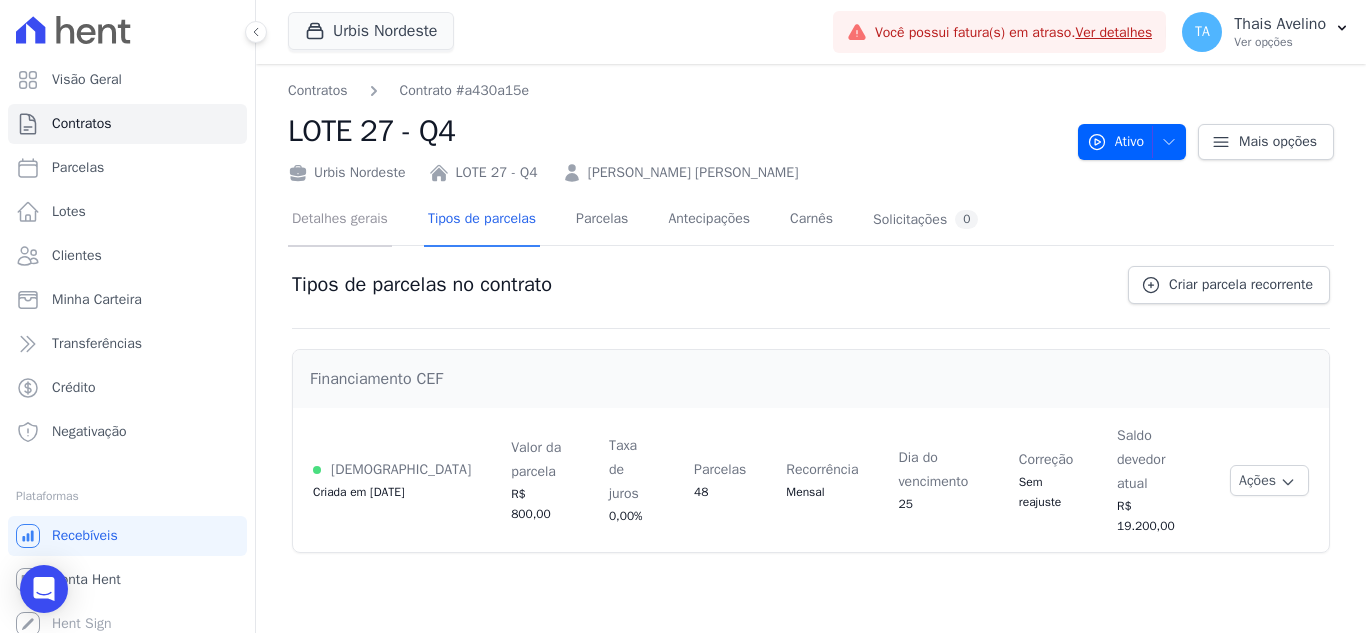 click on "Detalhes gerais" at bounding box center [340, 220] 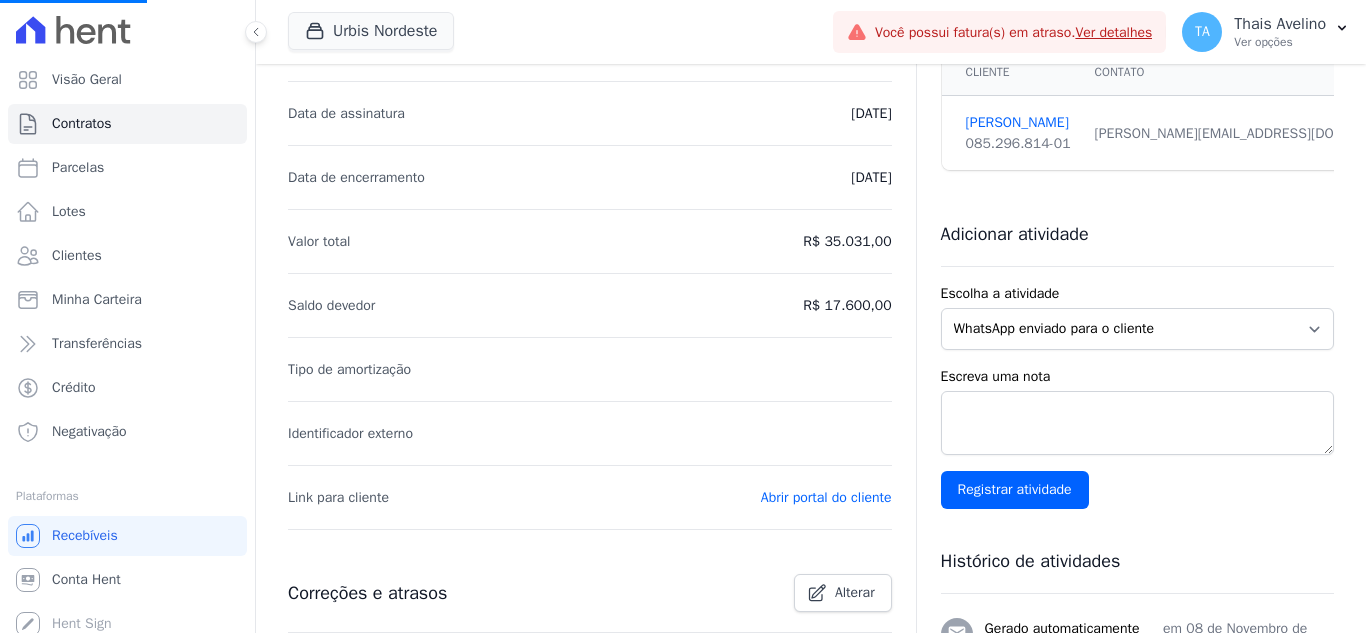 scroll, scrollTop: 400, scrollLeft: 0, axis: vertical 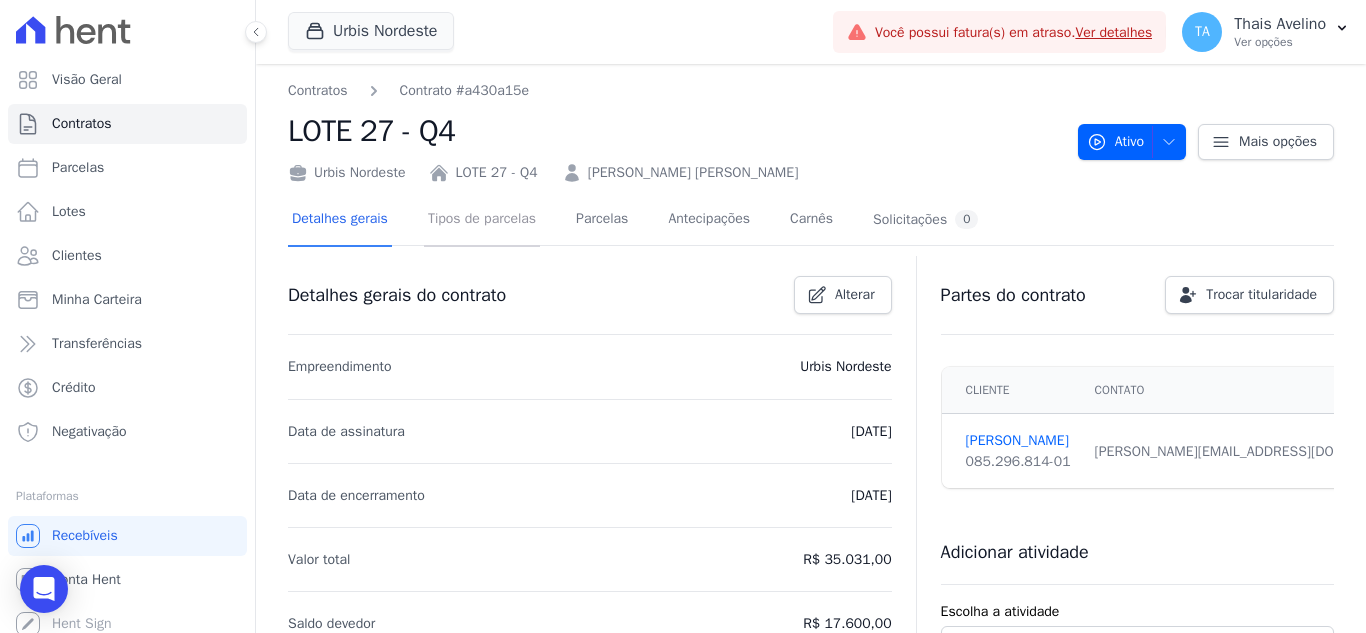 click on "Tipos de parcelas" at bounding box center [482, 220] 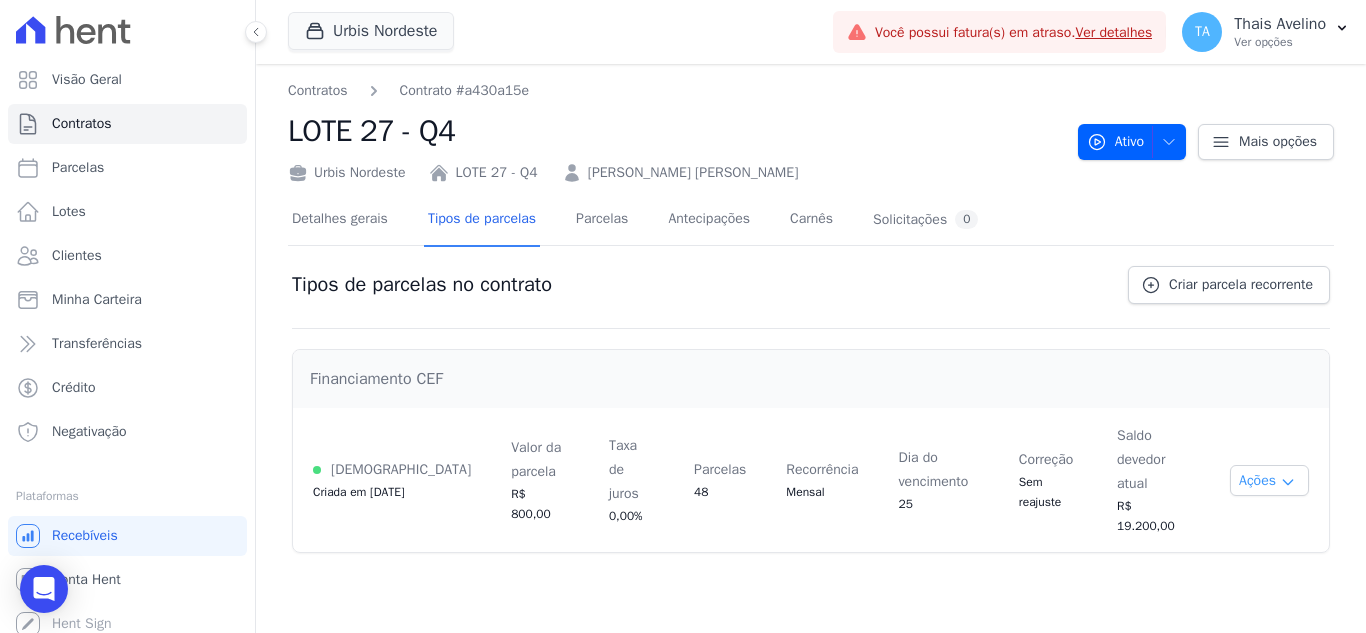 click on "Ações" at bounding box center (1269, 480) 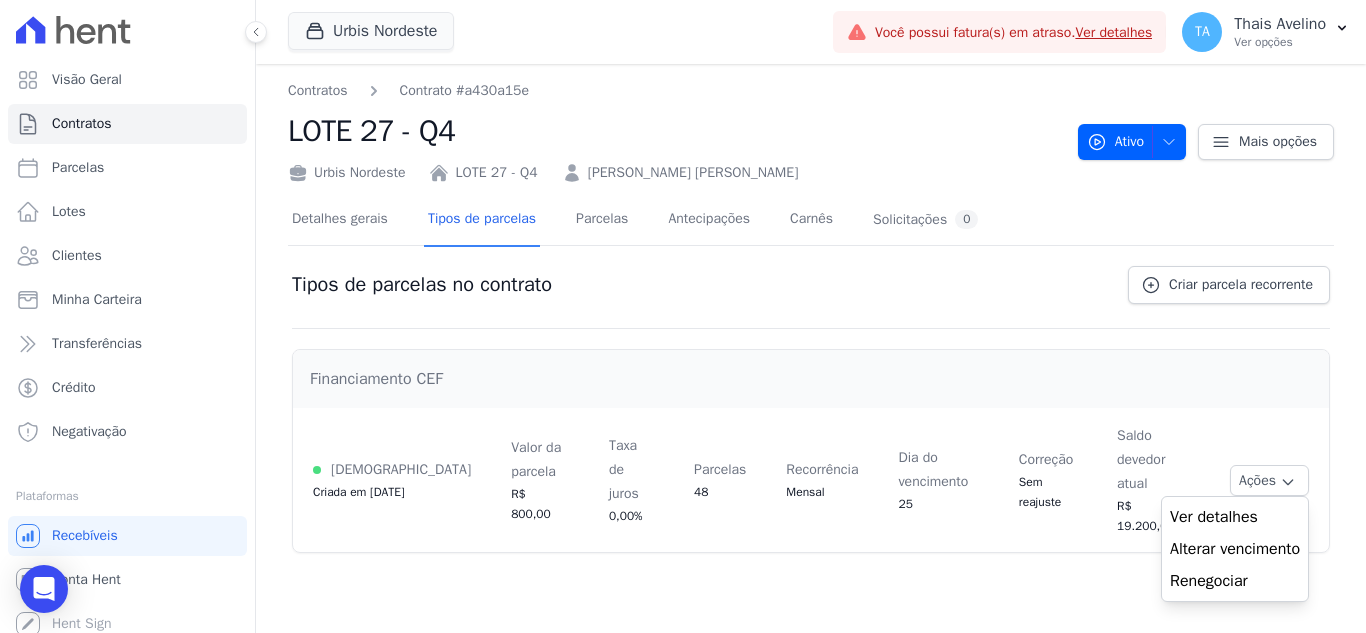 click on "Financiamento CEF" at bounding box center [811, 379] 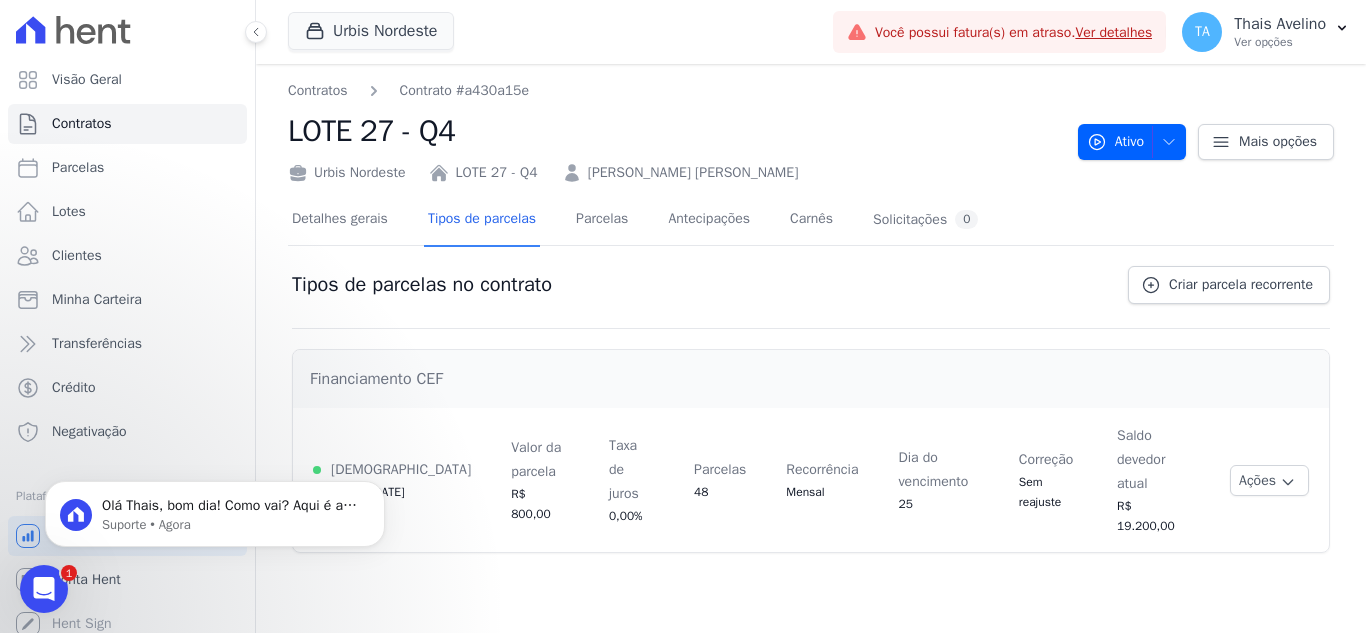scroll, scrollTop: 0, scrollLeft: 0, axis: both 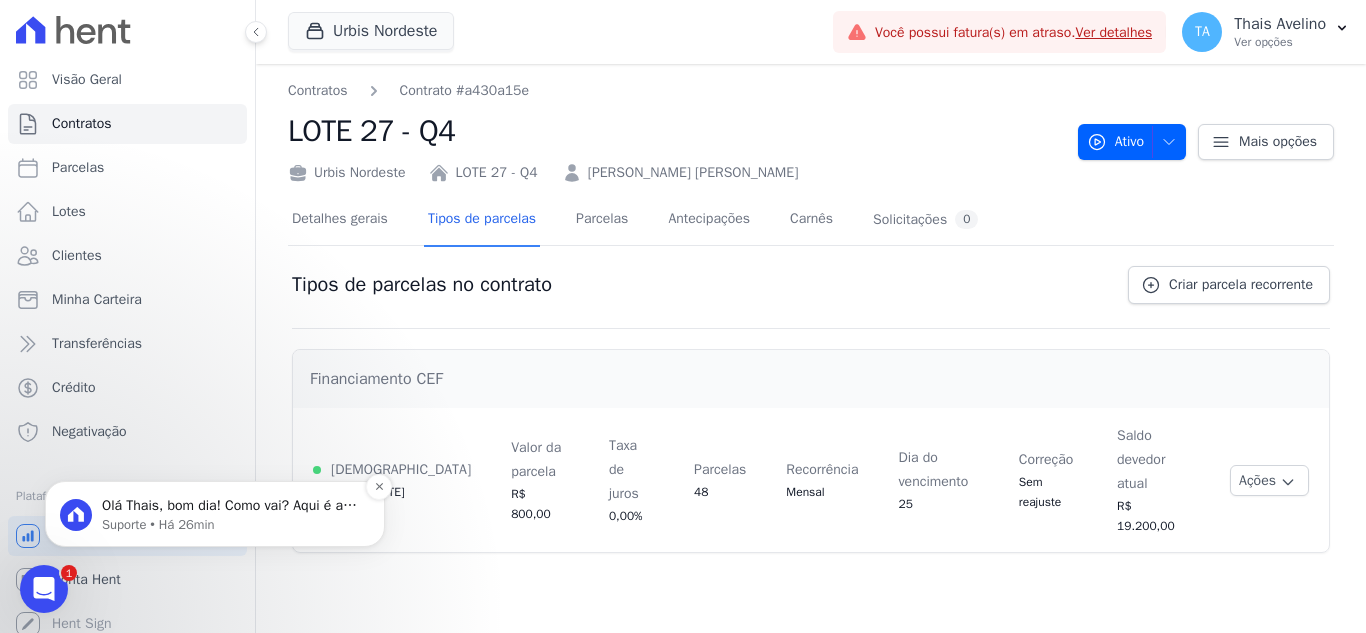 click on "Olá Thais, bom dia! Como vai? Aqui é a Paty.  Um momento por favor." at bounding box center (231, 506) 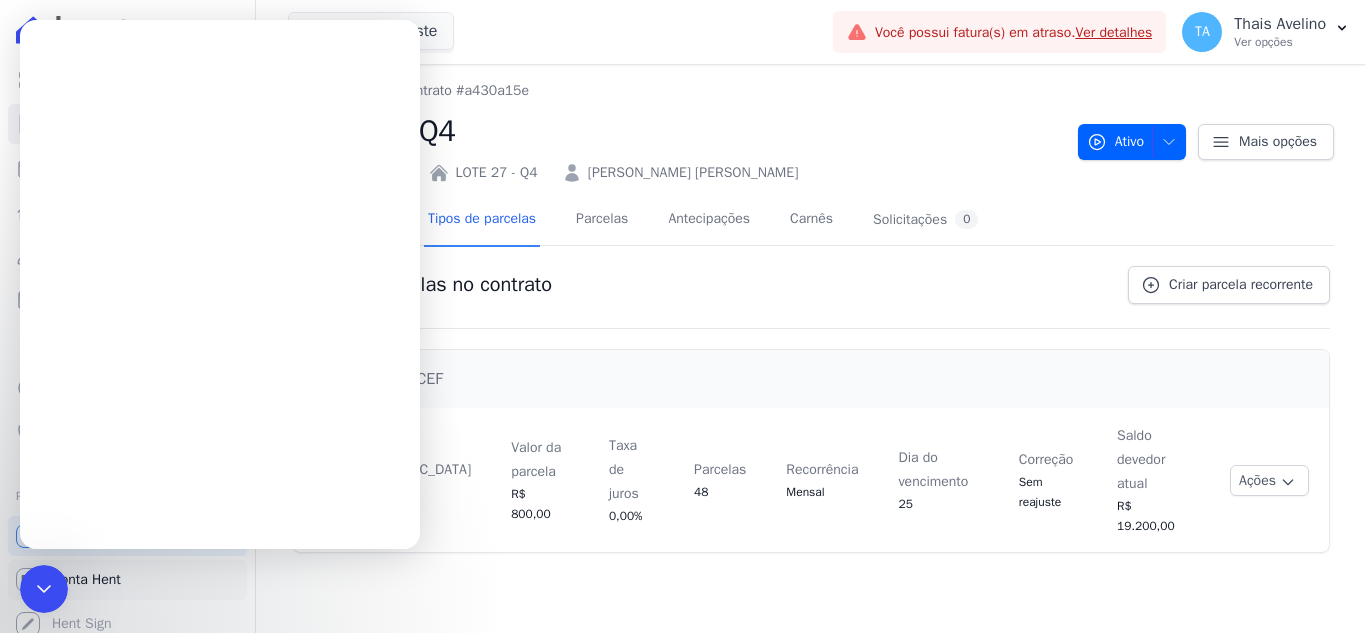 scroll, scrollTop: 0, scrollLeft: 0, axis: both 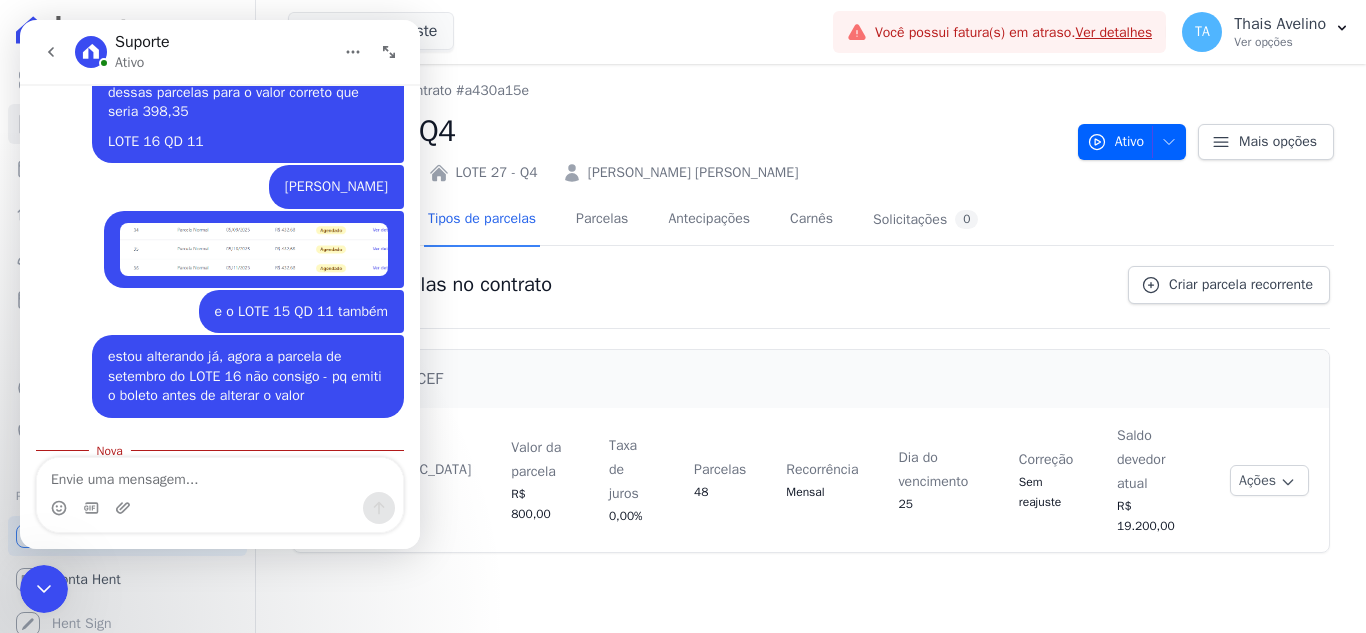 click at bounding box center [44, 589] 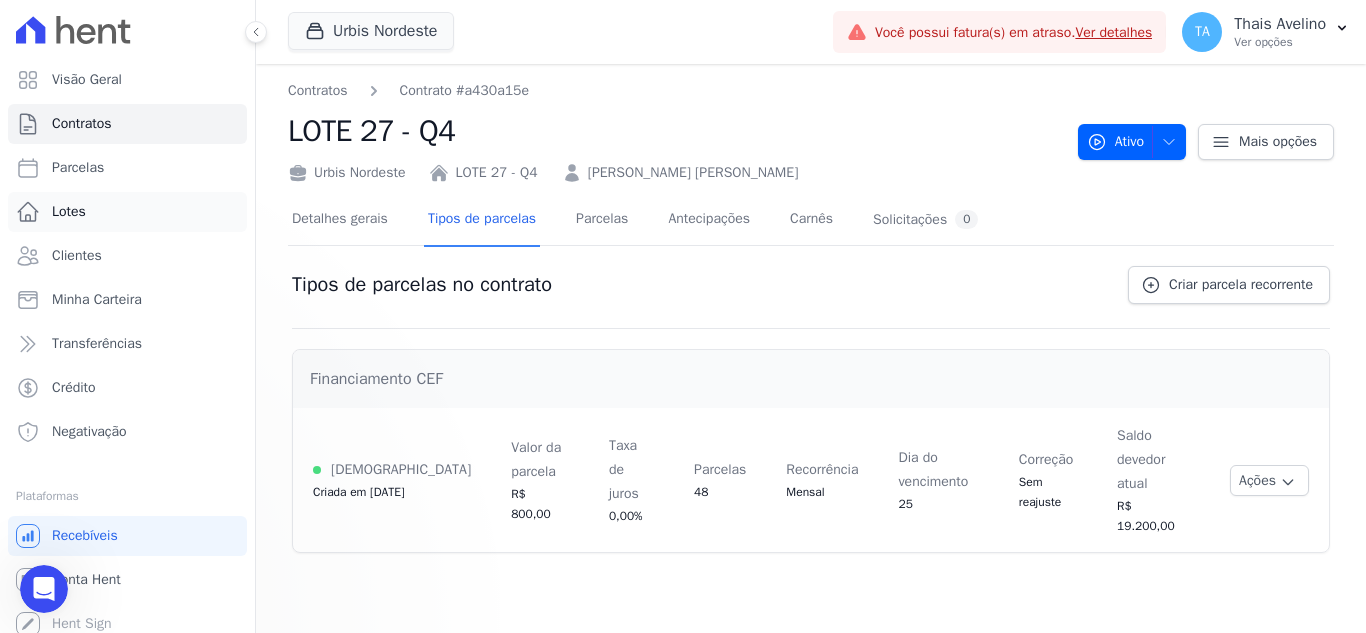 scroll, scrollTop: 0, scrollLeft: 0, axis: both 